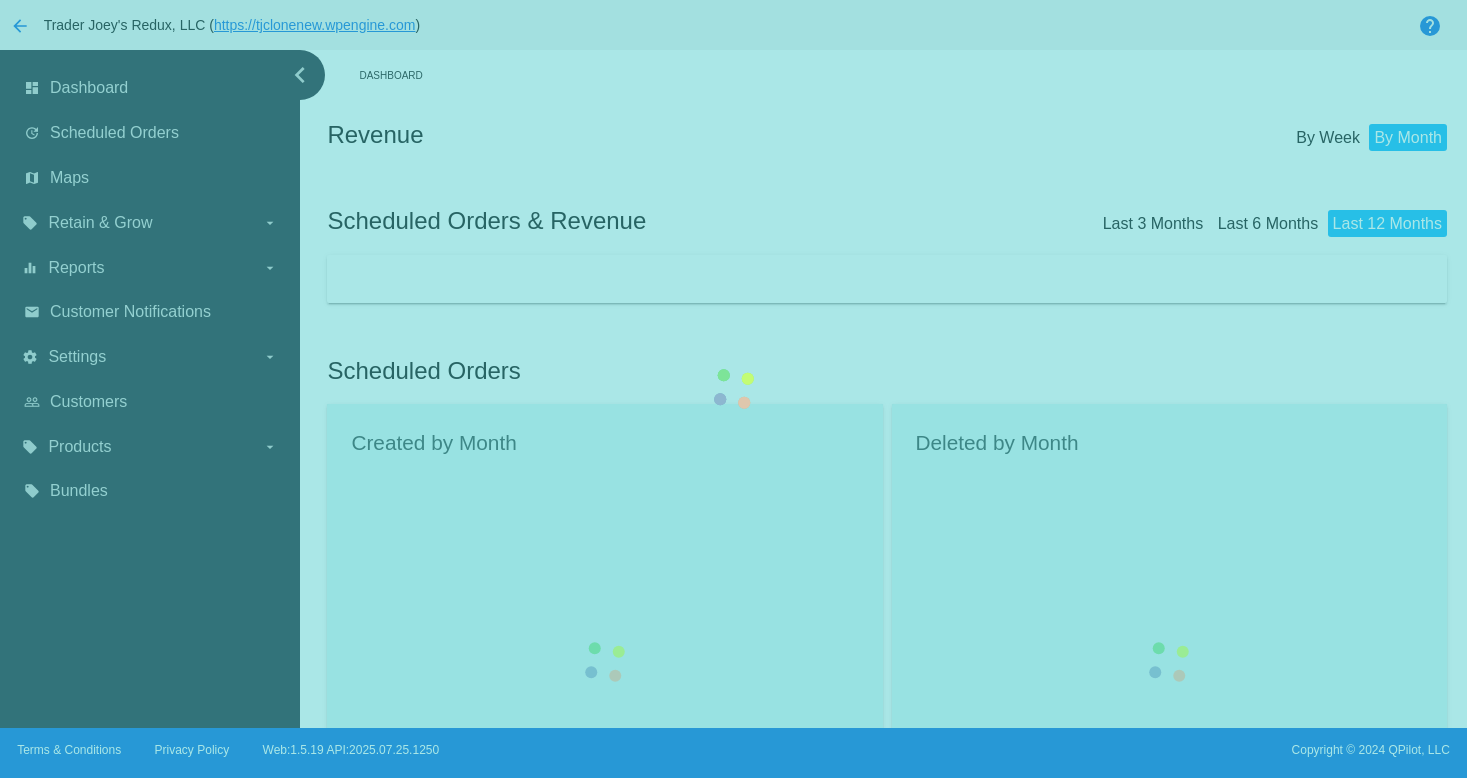 scroll, scrollTop: 0, scrollLeft: 0, axis: both 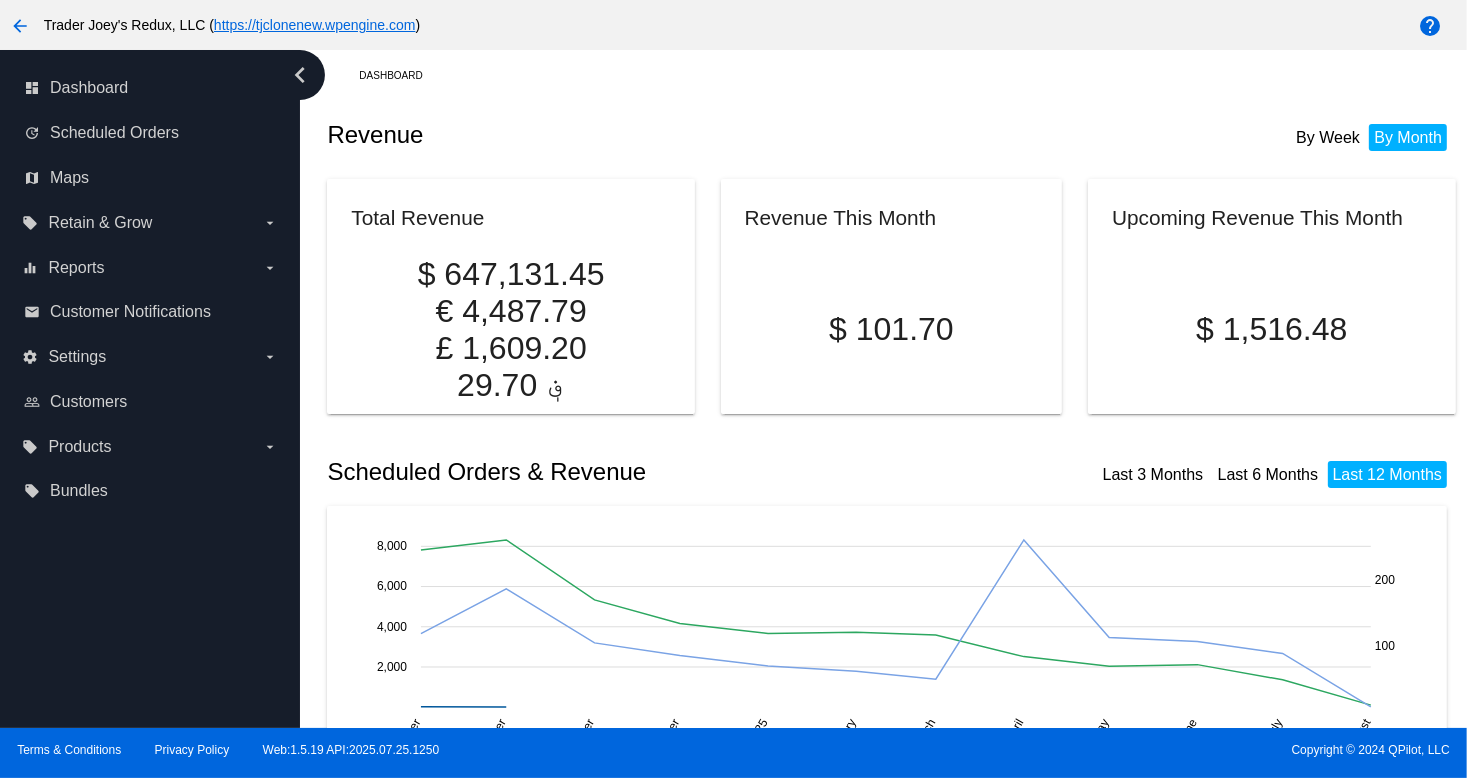click on "Revenue
By Week
By Month" 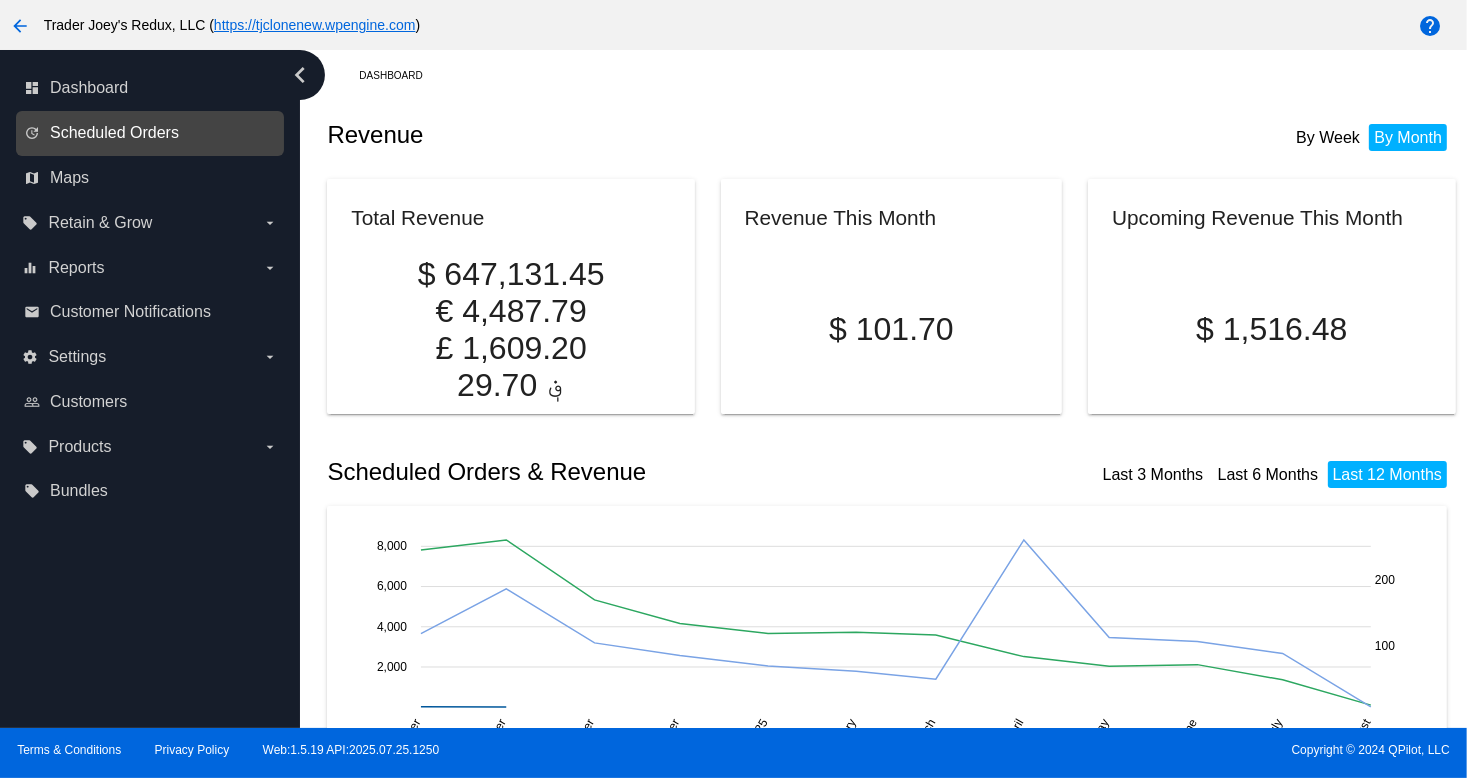 click on "Scheduled Orders" at bounding box center (114, 133) 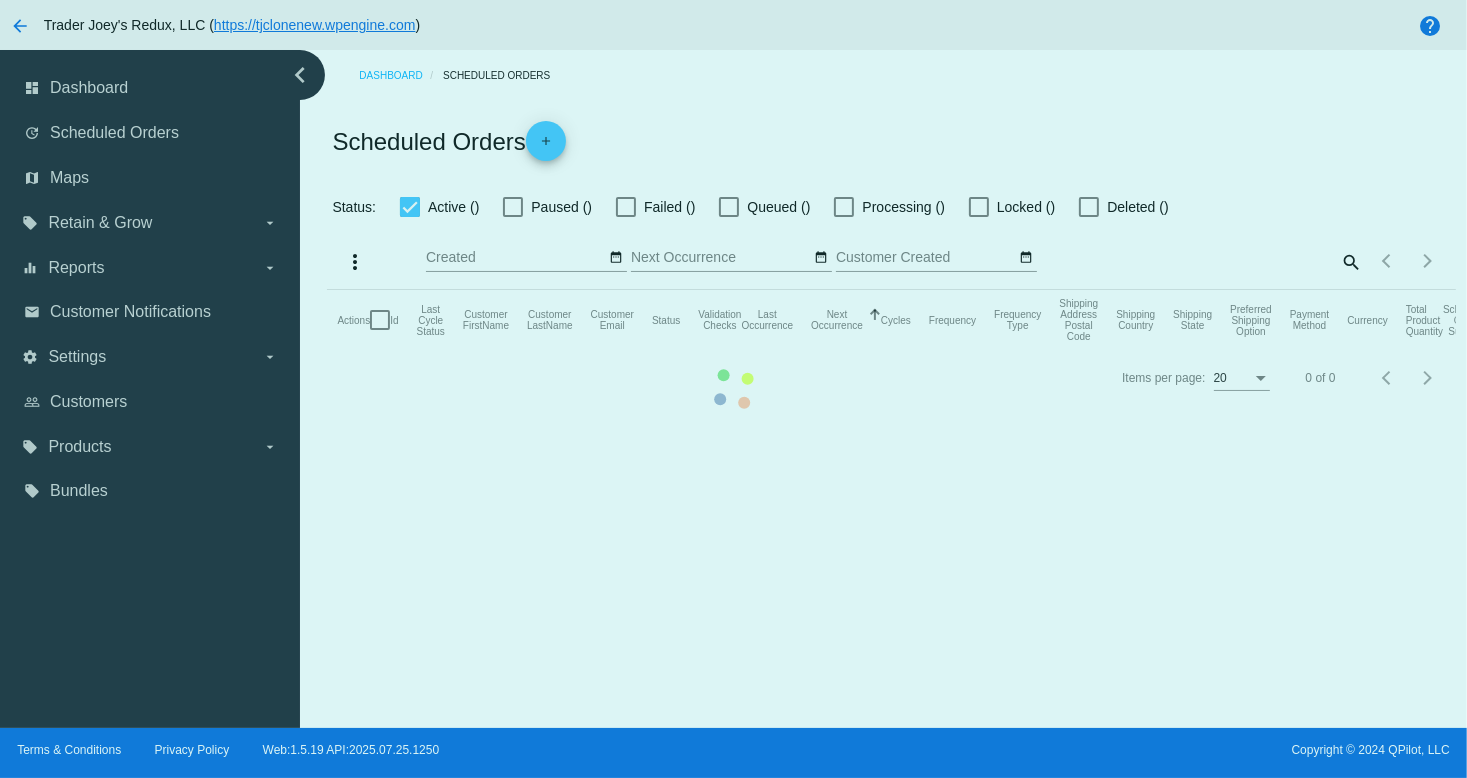 checkbox on "false" 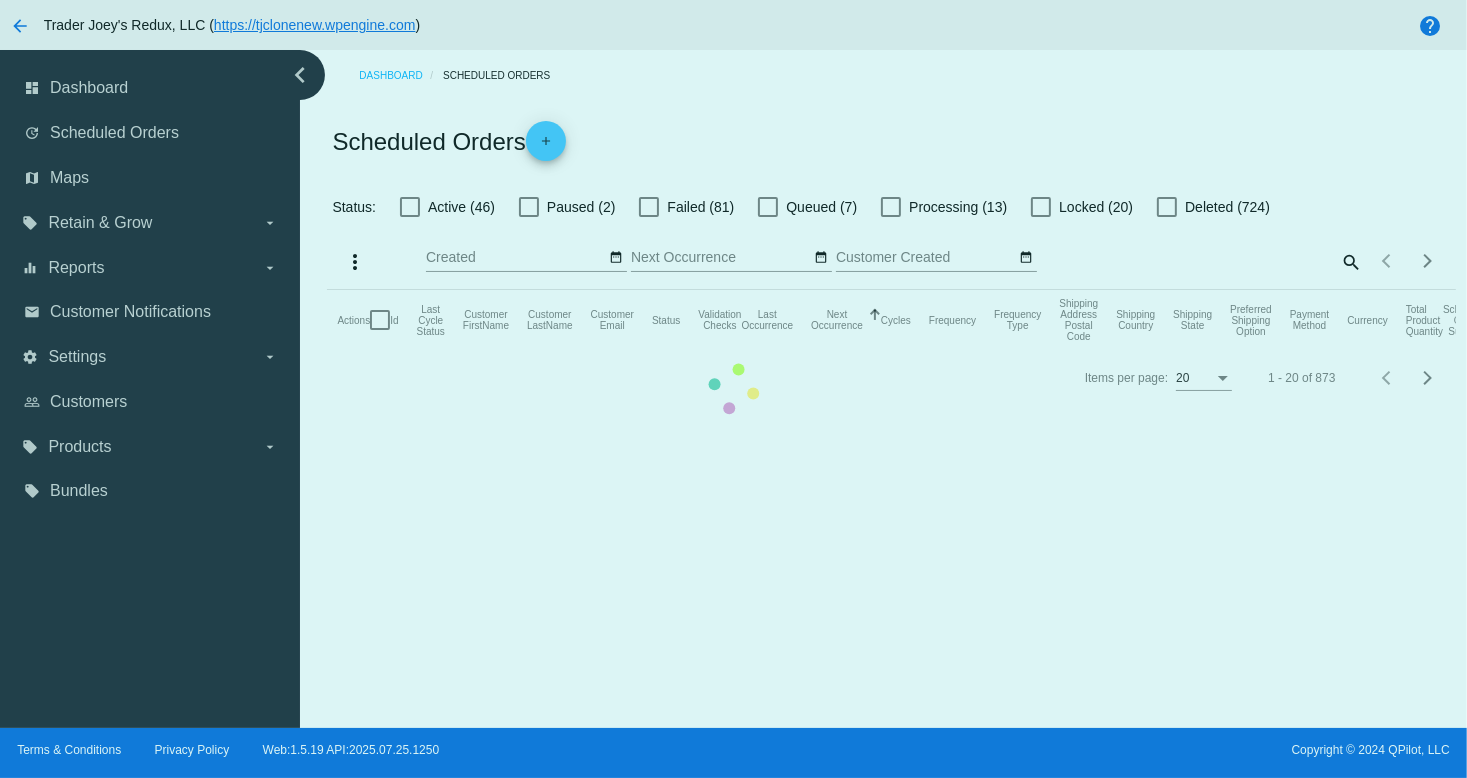 click on "Actions
Id   Last Cycle Status   Customer FirstName   Customer LastName   Customer Email   Status   Validation Checks   Last Occurrence   Next Occurrence   Sorted by NextOccurrenceUtc ascending  Cycles   Frequency   Frequency Type   Shipping Address Postal Code
Shipping Country
Shipping State
Preferred Shipping Option
Payment Method   Currency   Total Product Quantity   Scheduled Order Subtotal
Scheduled Order LTV" 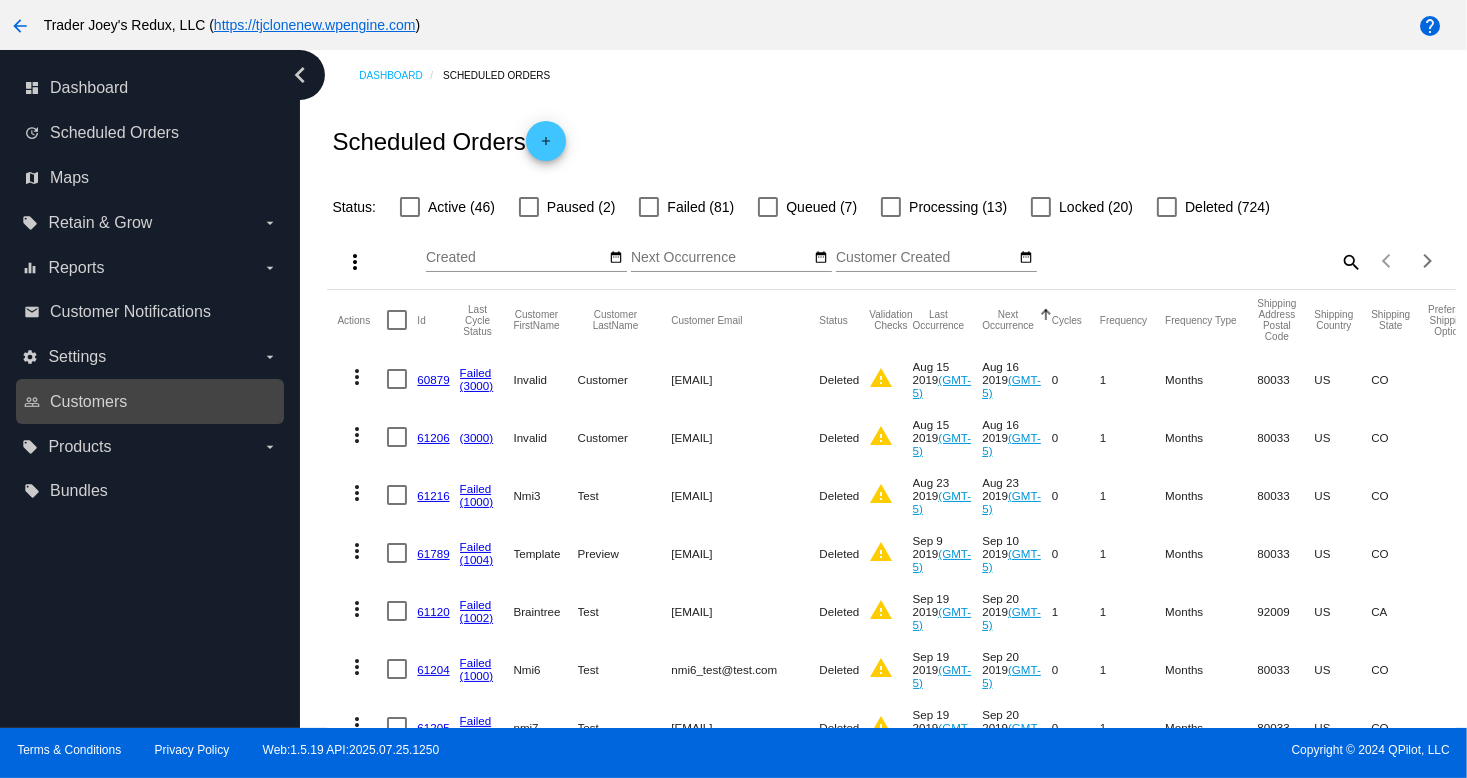 click on "people_outline
Customers" at bounding box center [150, 401] 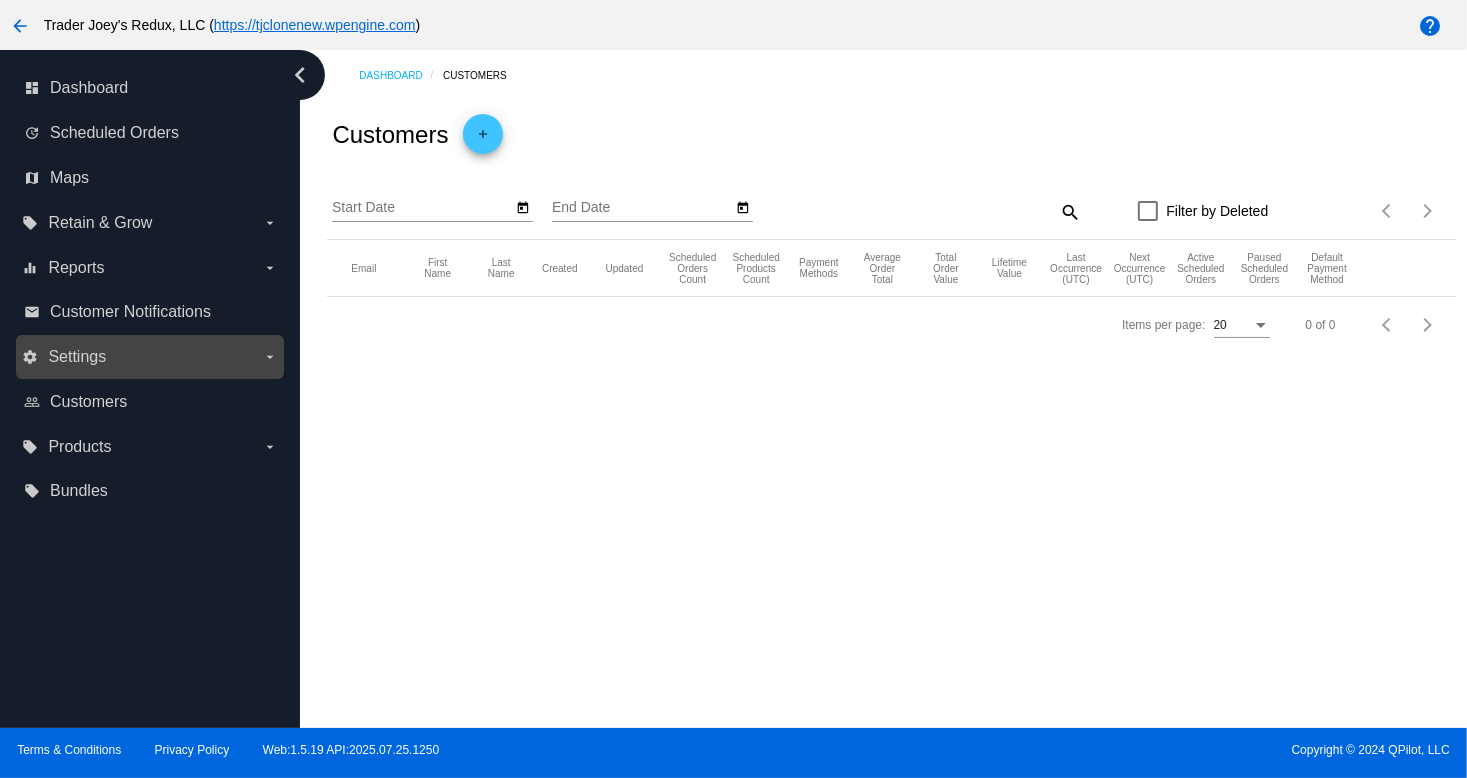 click on "Settings" at bounding box center [77, 357] 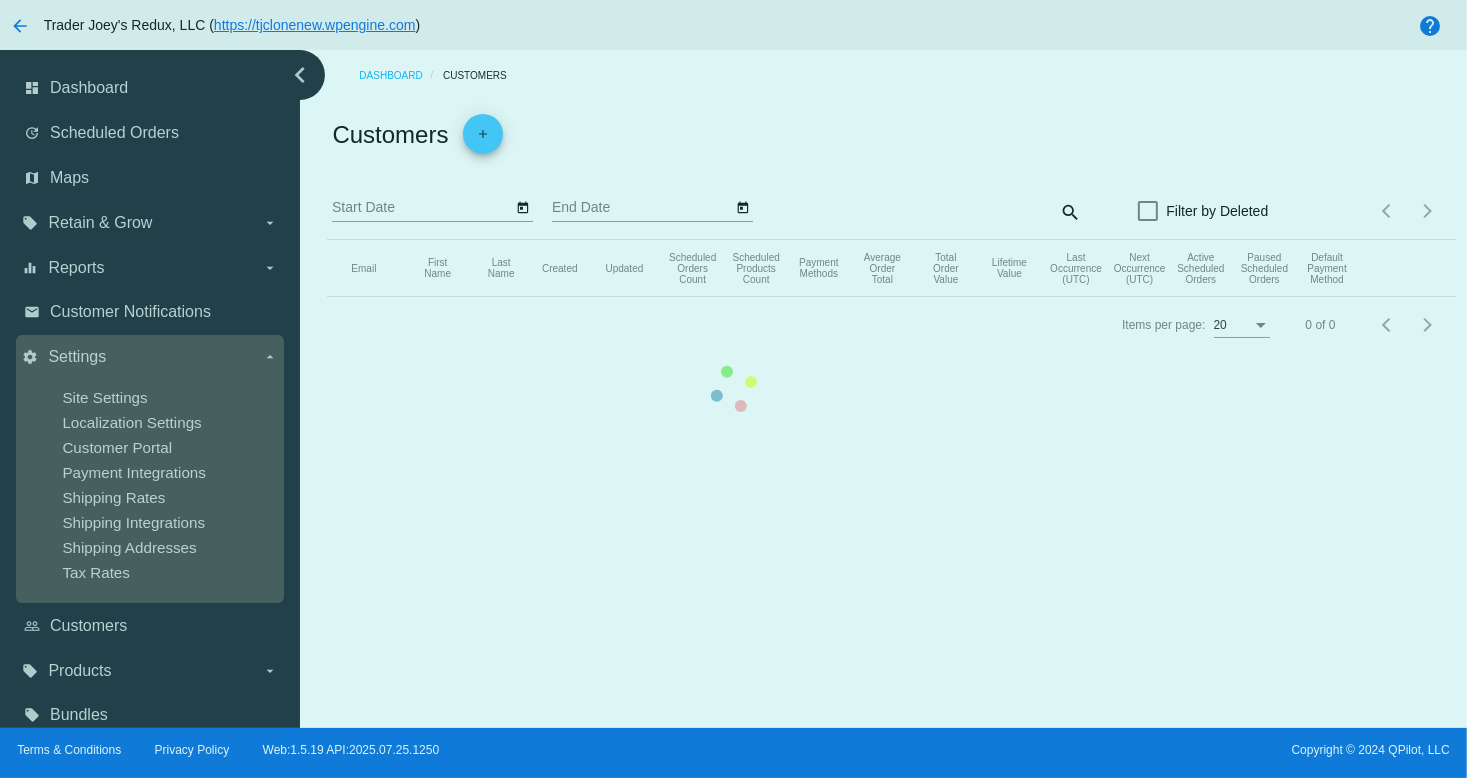 click on "chevron_left
dashboard
Dashboard
update
Scheduled Orders
map
Maps
local_offer
Retain & Grow
arrow_drop_down
equalizer
Reports
arrow_drop_down
email
Customer Notifications" at bounding box center (733, 389) 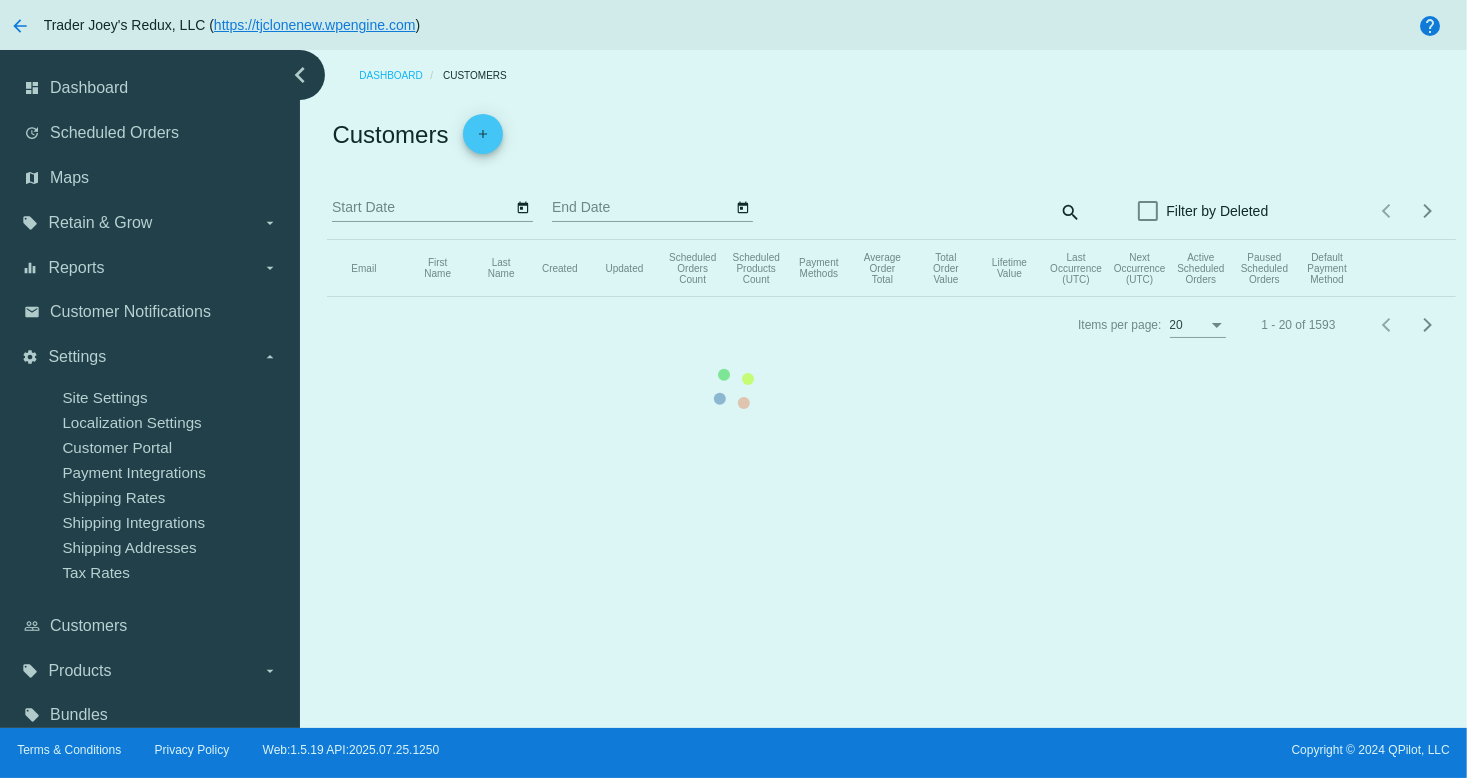drag, startPoint x: 124, startPoint y: 425, endPoint x: 140, endPoint y: 426, distance: 16.03122 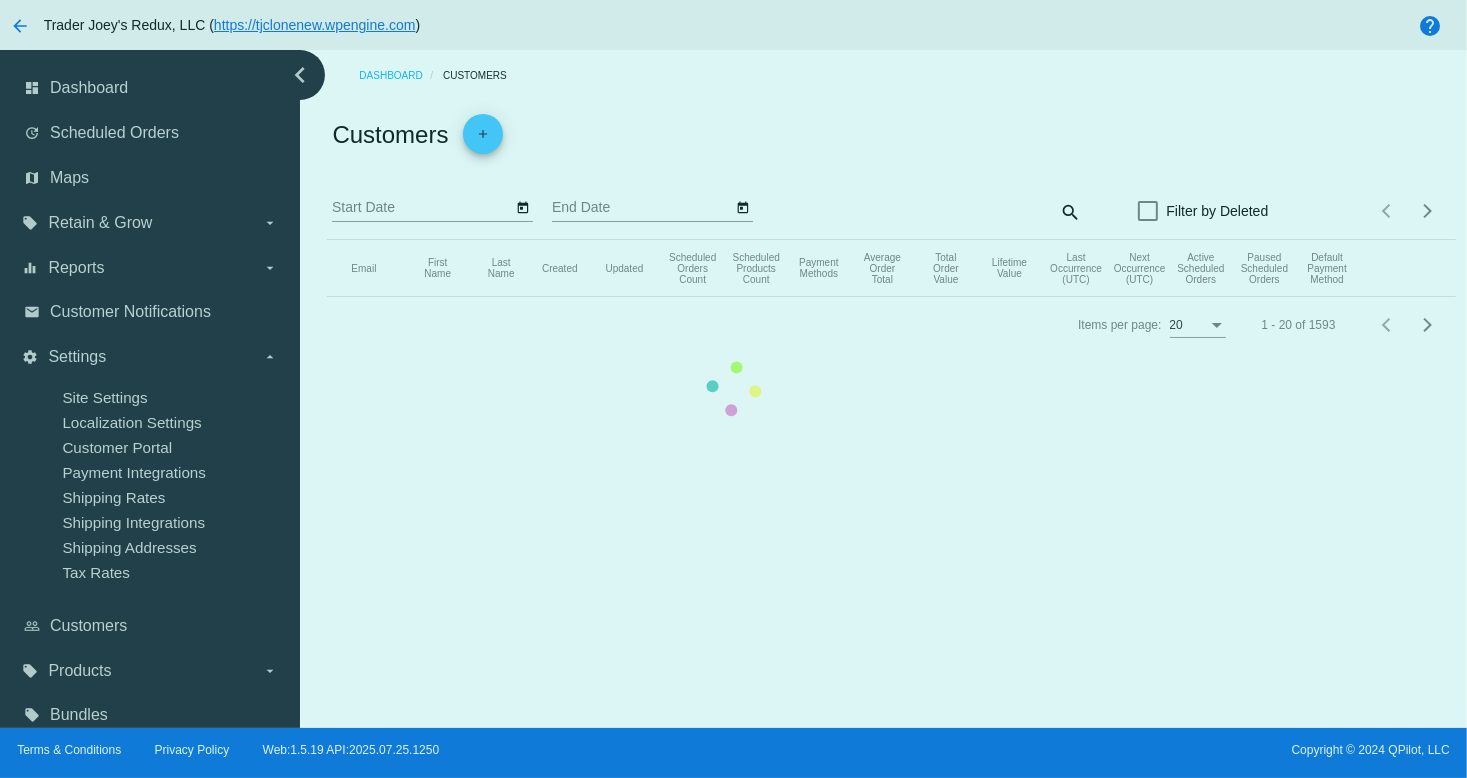 click on "chevron_left
dashboard
Dashboard
update
Scheduled Orders
map
Maps
local_offer
Retain & Grow
arrow_drop_down
equalizer
Reports
arrow_drop_down
email
Customer Notifications" at bounding box center (733, 389) 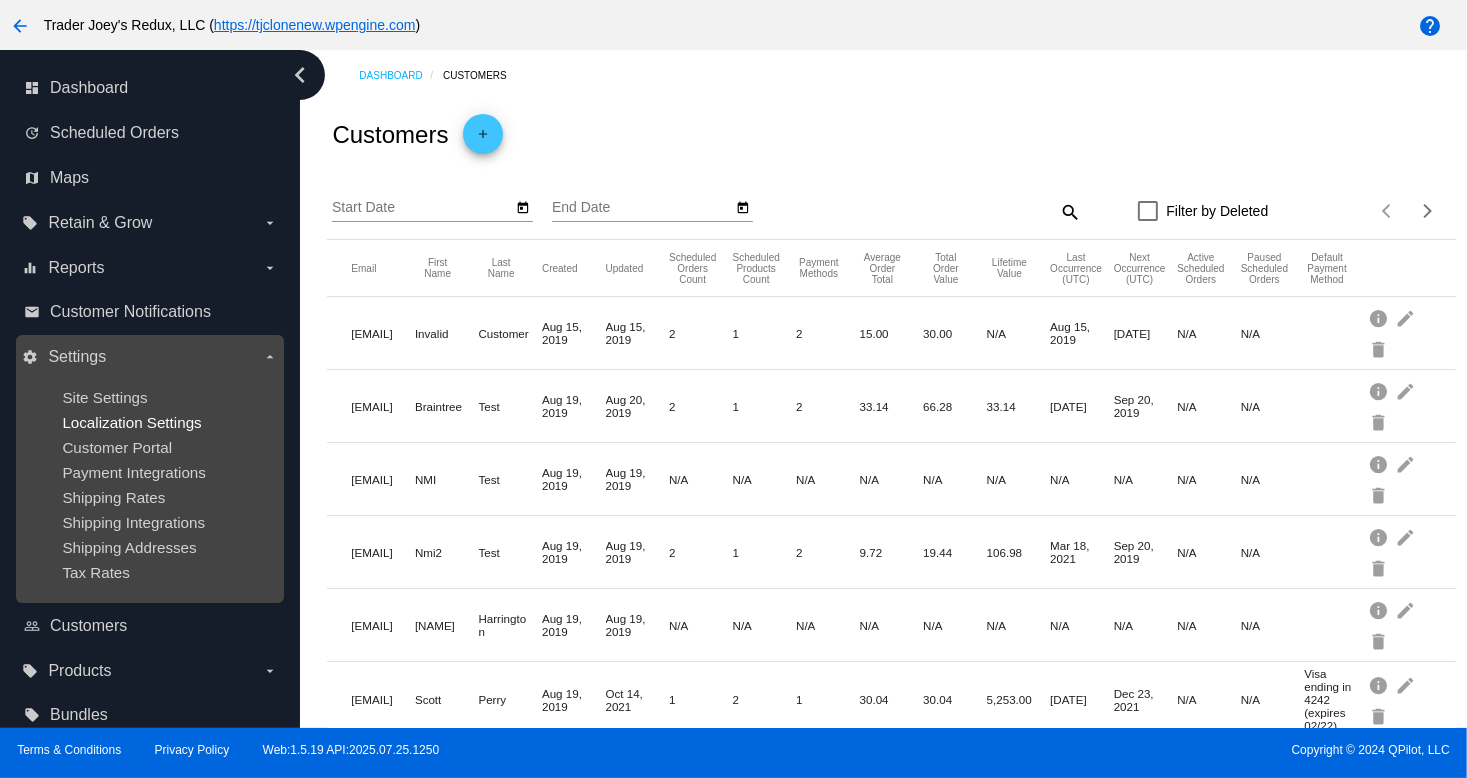 click on "Localization Settings" at bounding box center [131, 422] 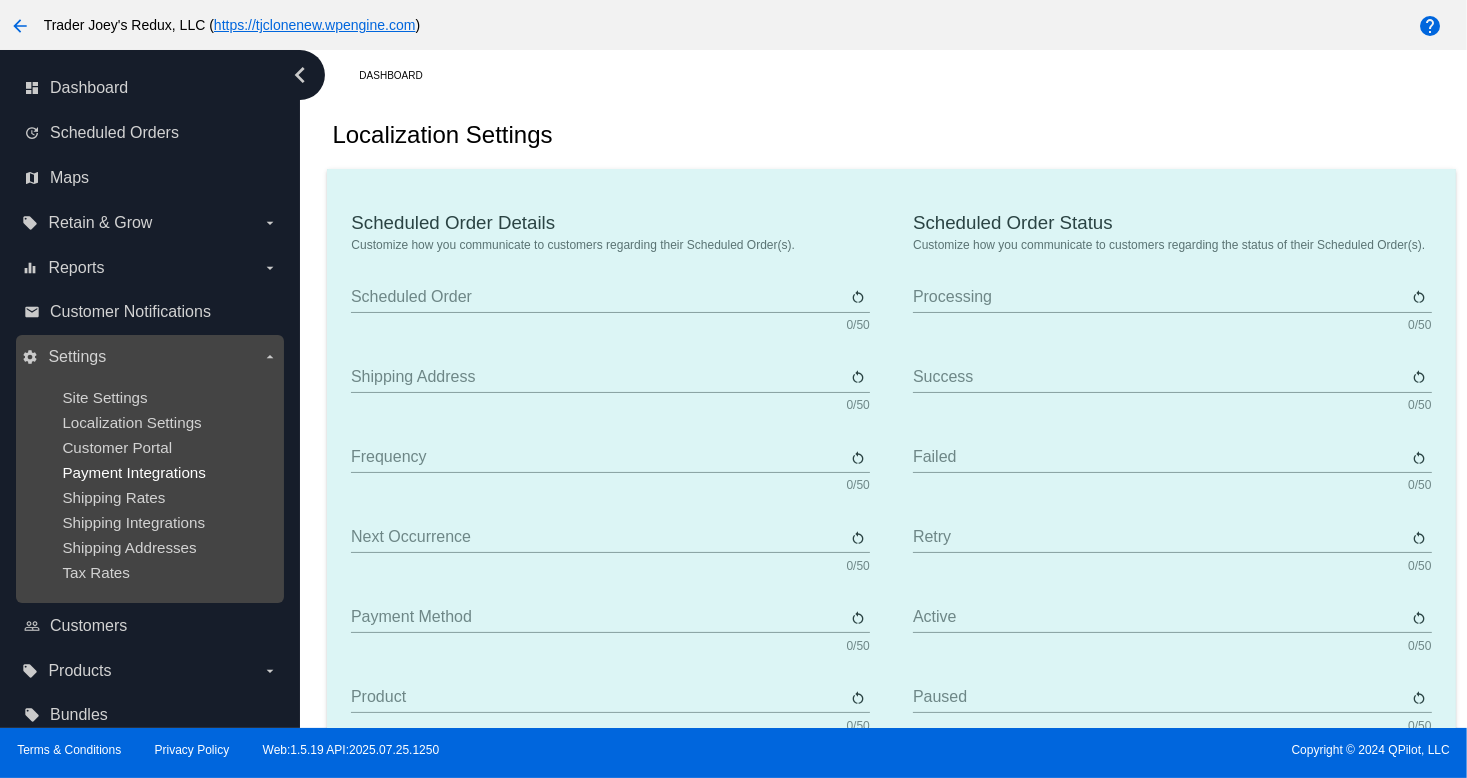 drag, startPoint x: 128, startPoint y: 423, endPoint x: 128, endPoint y: 482, distance: 59 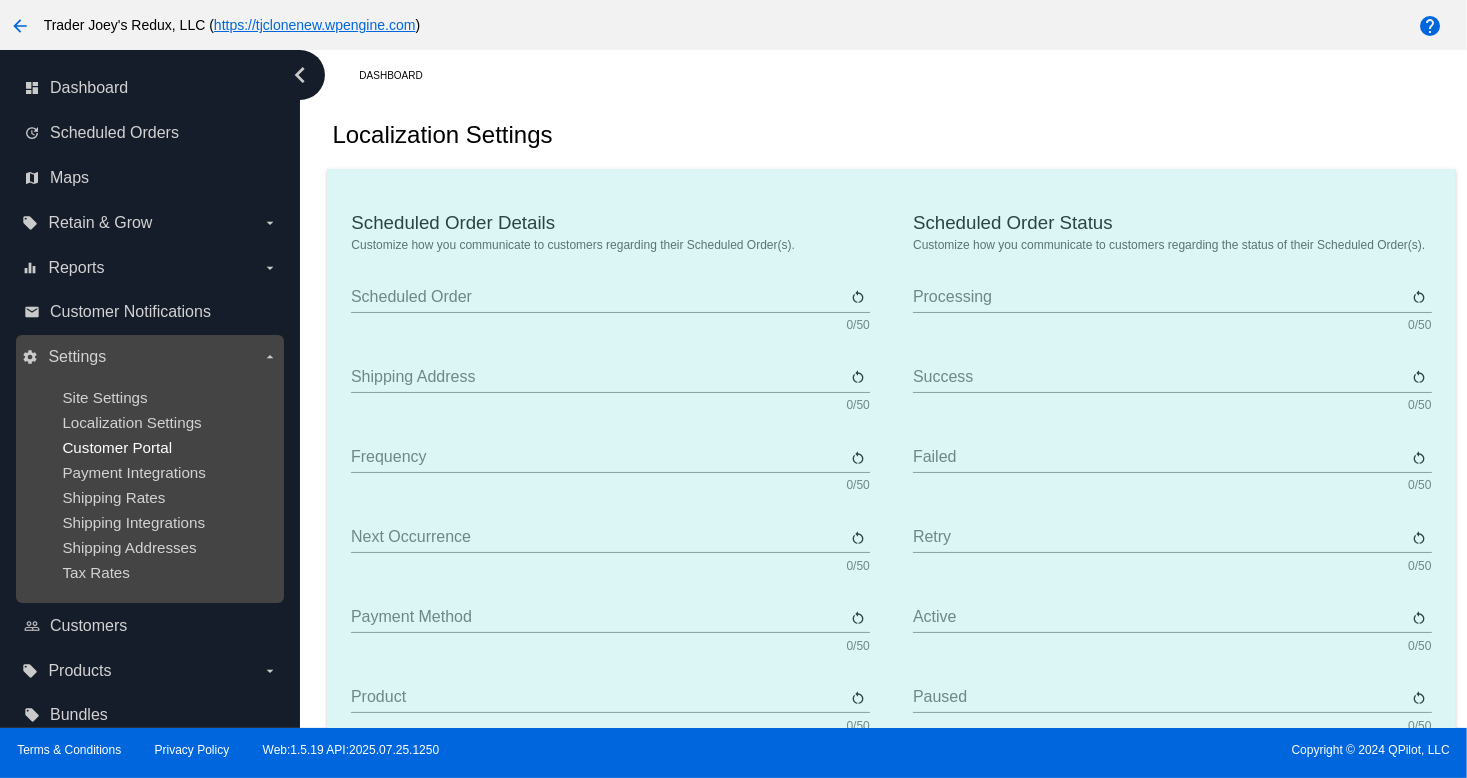 click on "Customer Portal" at bounding box center [117, 447] 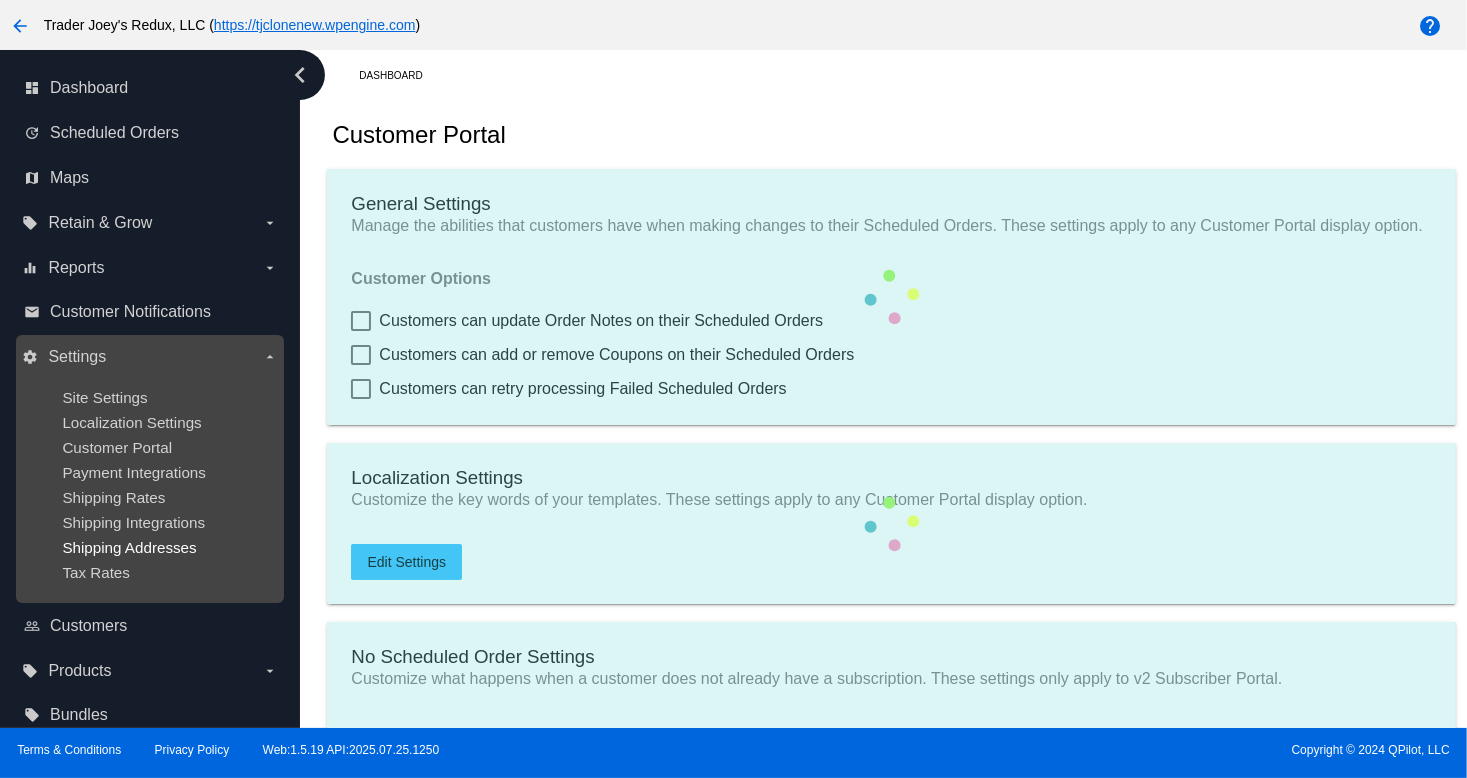 checkbox on "true" 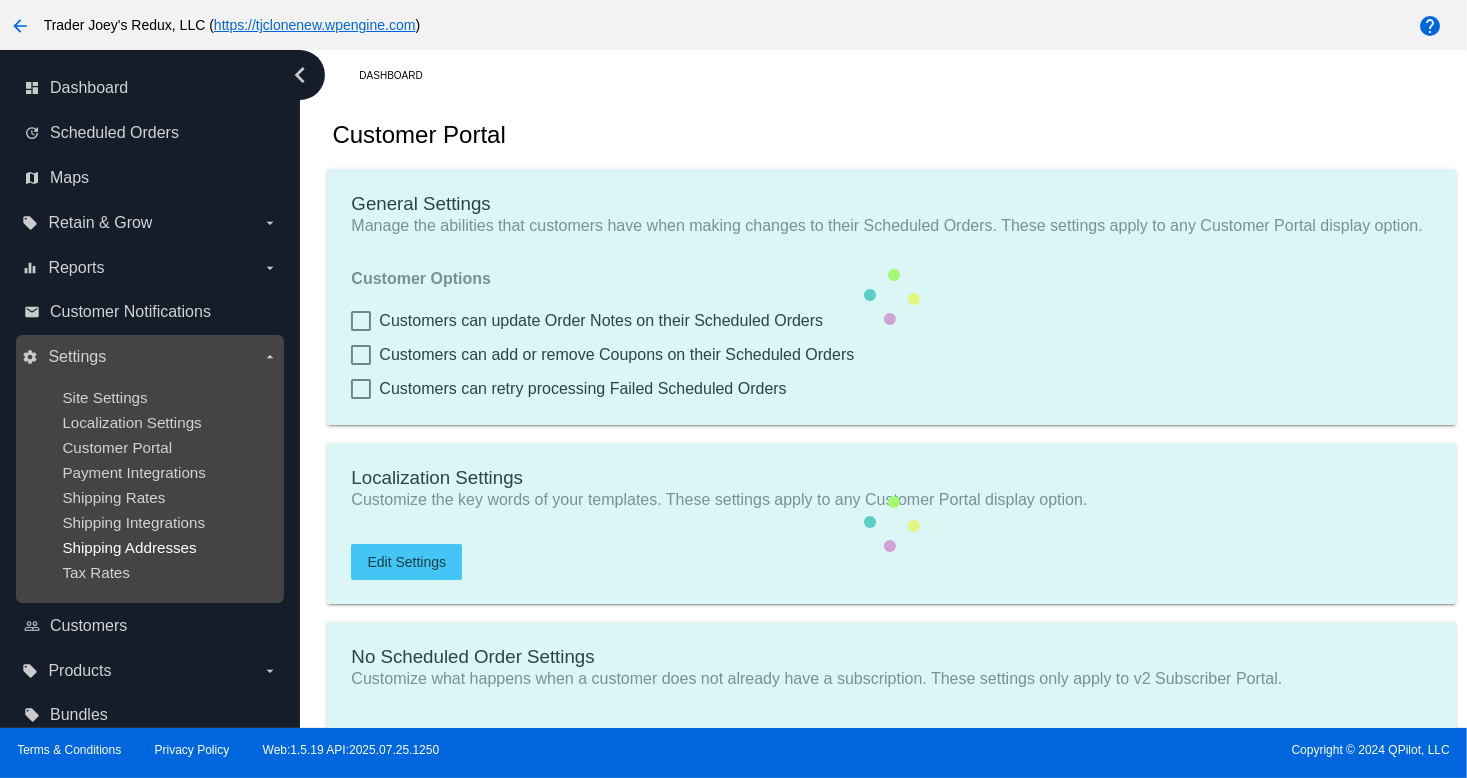 checkbox on "true" 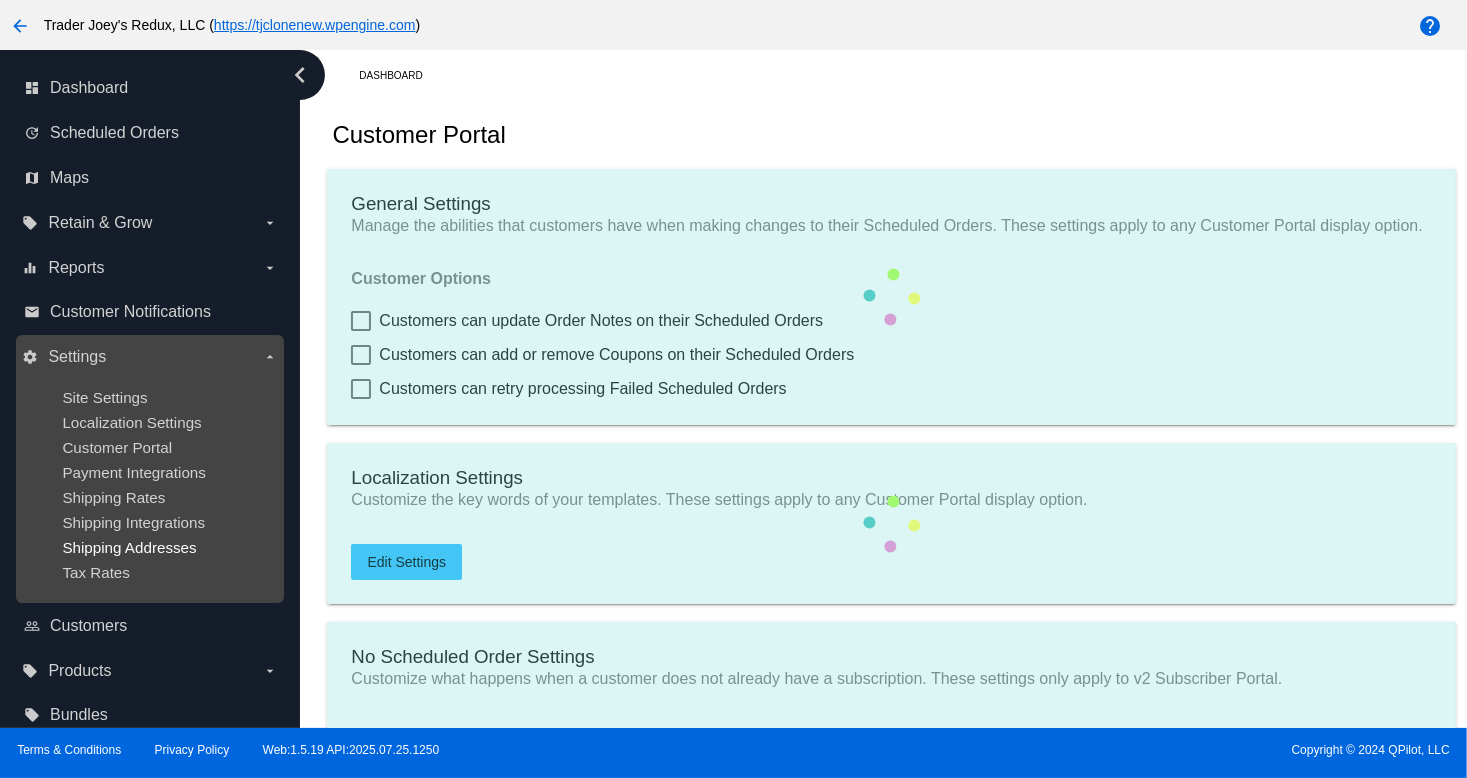 type on "Create a Subscription" 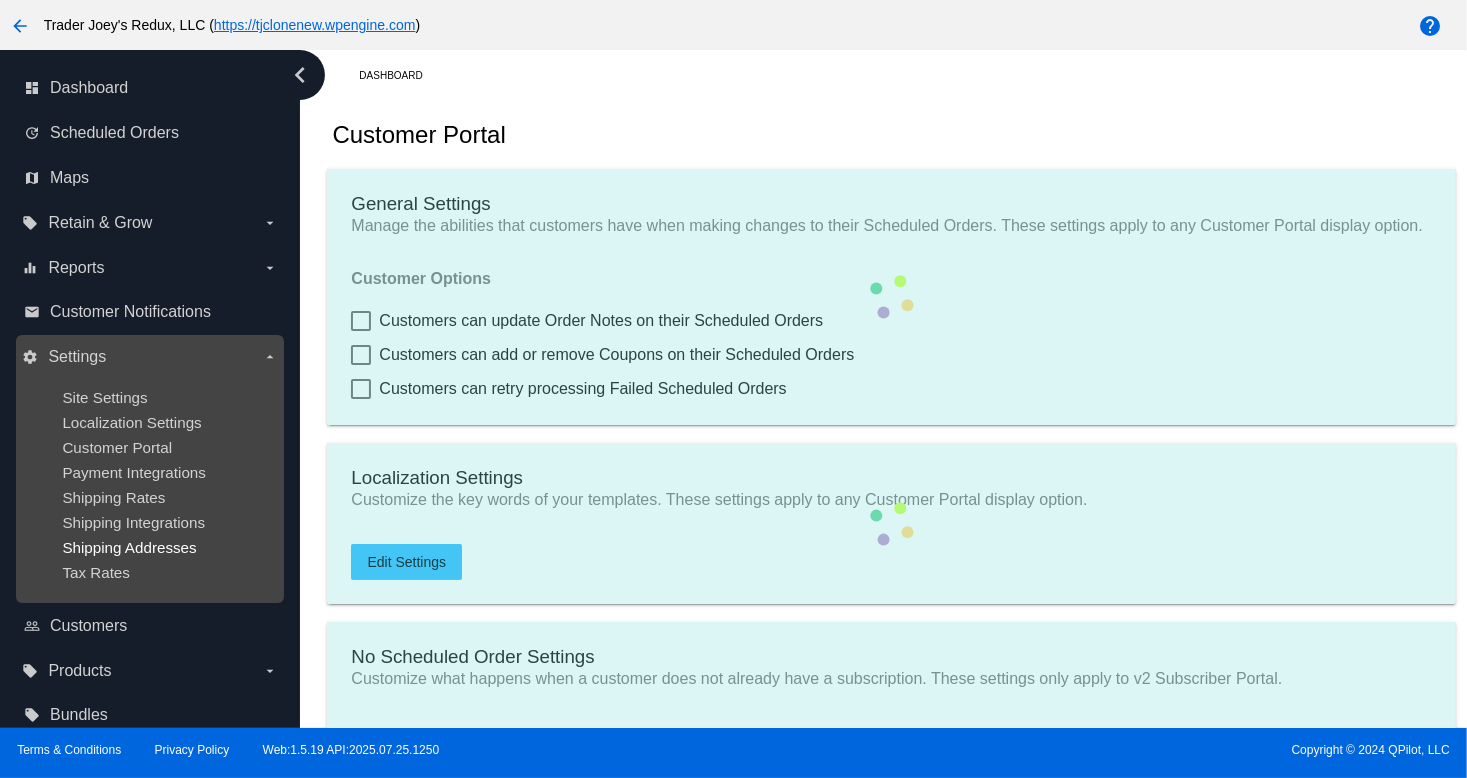 type on "https://tjclonenew.wpengine.com//my-account/scheduled-orders//?action=create-scheduled-order&customer=[CUSTOMER_ID]" 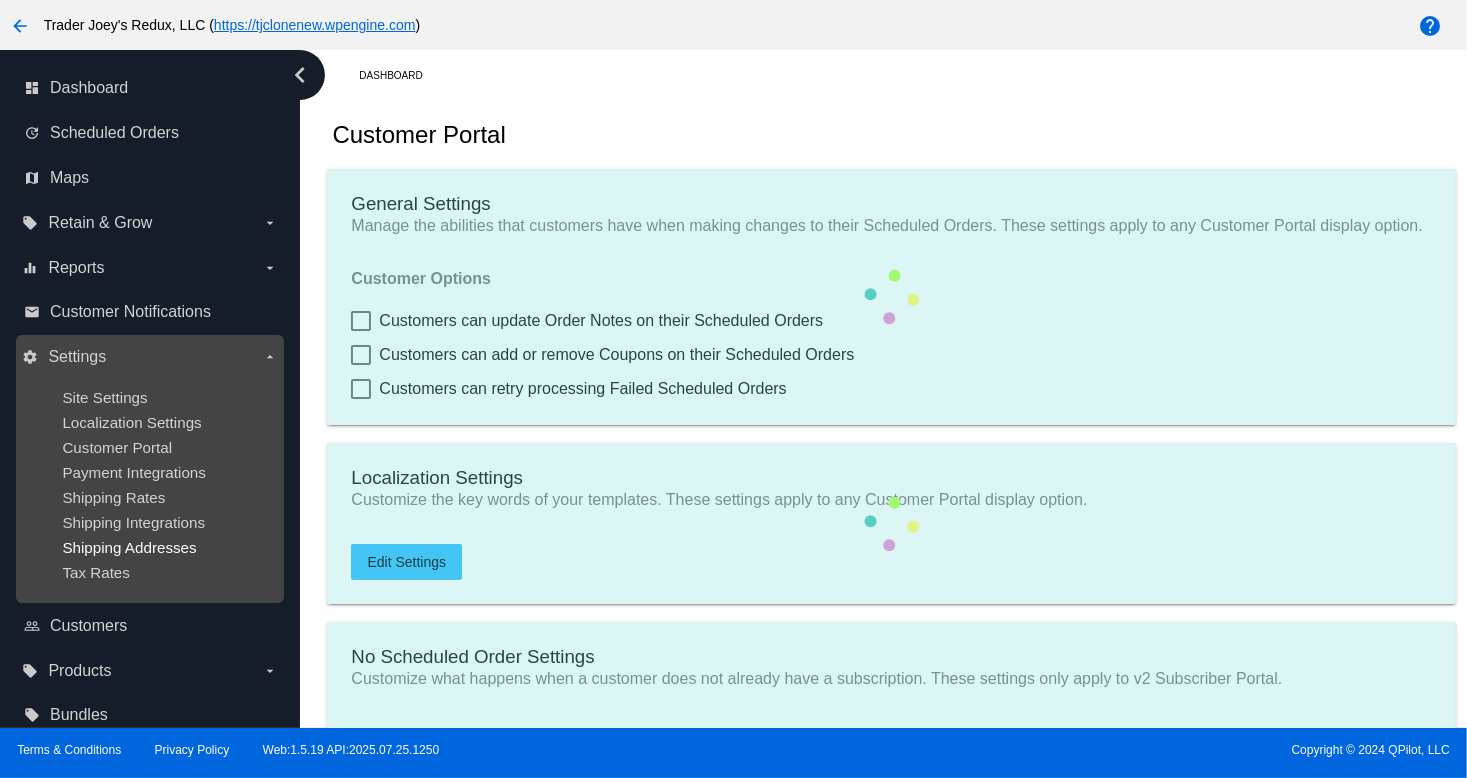 checkbox on "true" 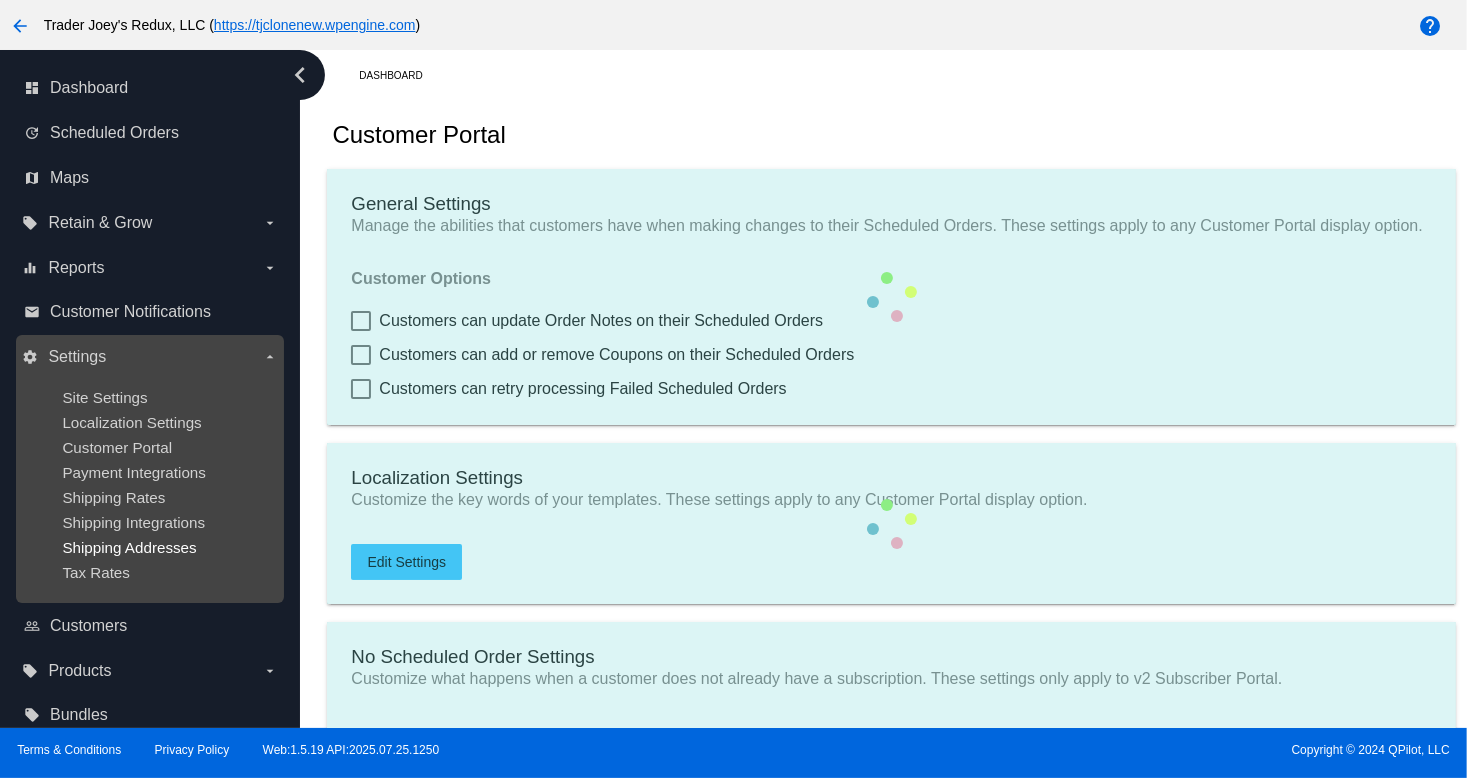 click on "Shipping Addresses" at bounding box center [129, 547] 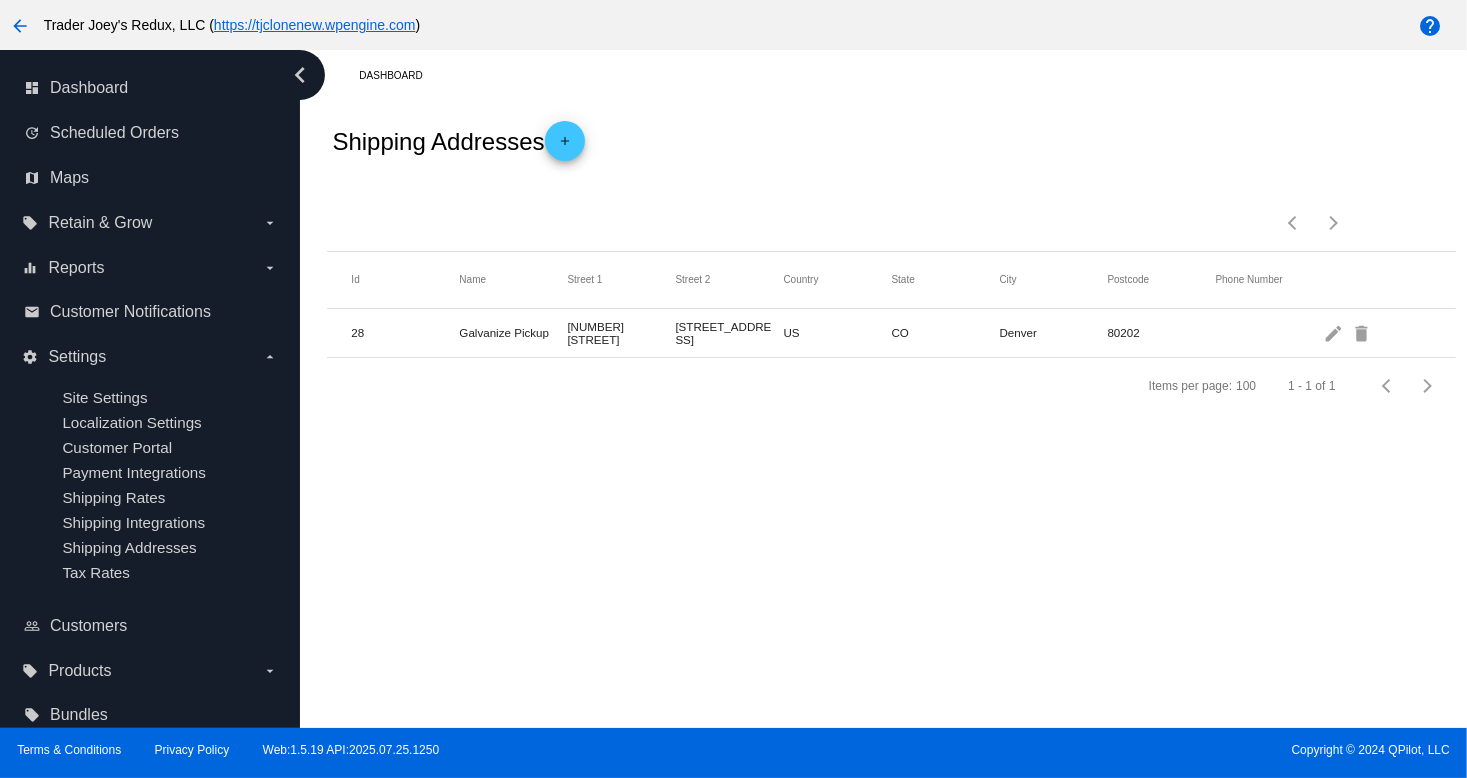 click on "Shipping Integrations" at bounding box center (133, 522) 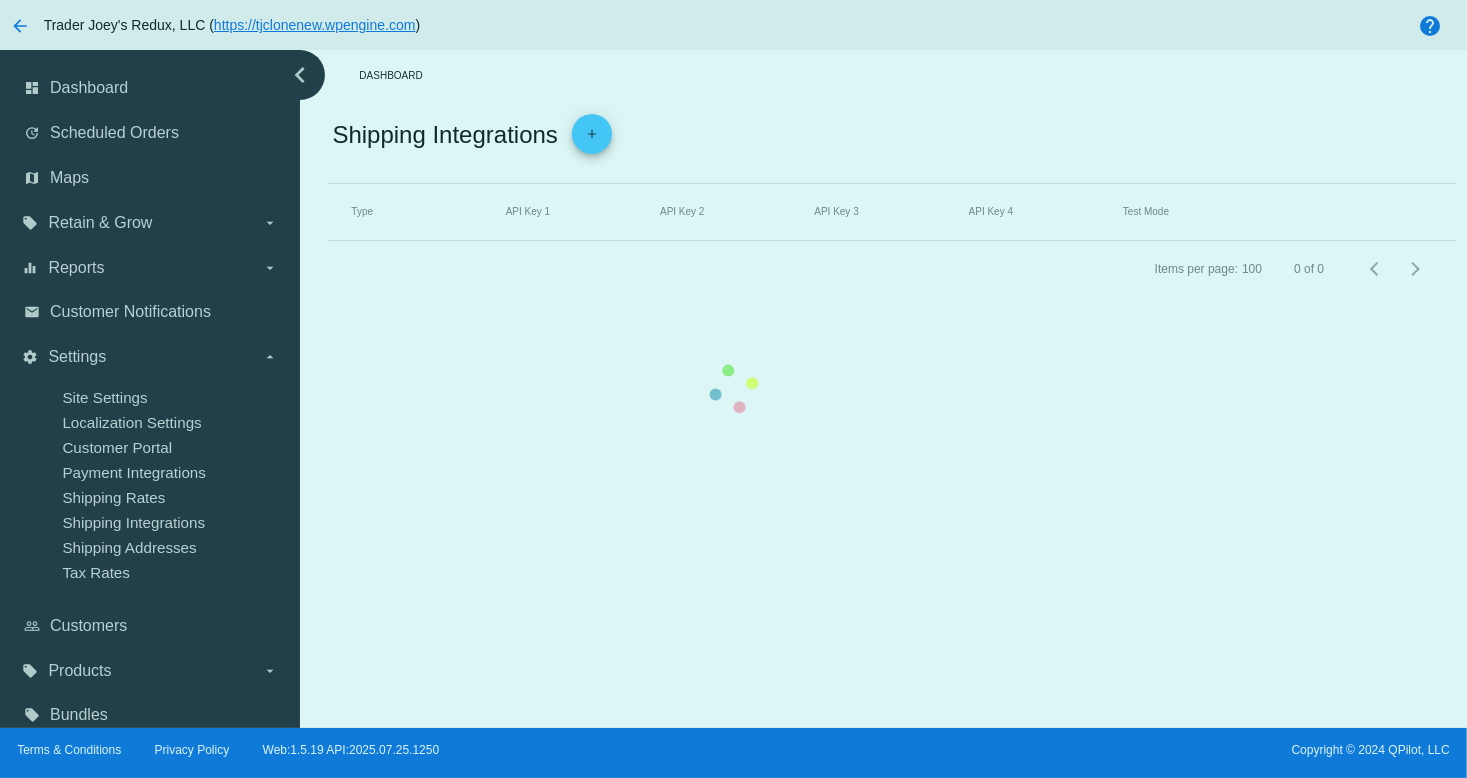 click on "Type   API Key 1   API Key 2   API Key 3   API Key 4   Test Mode" 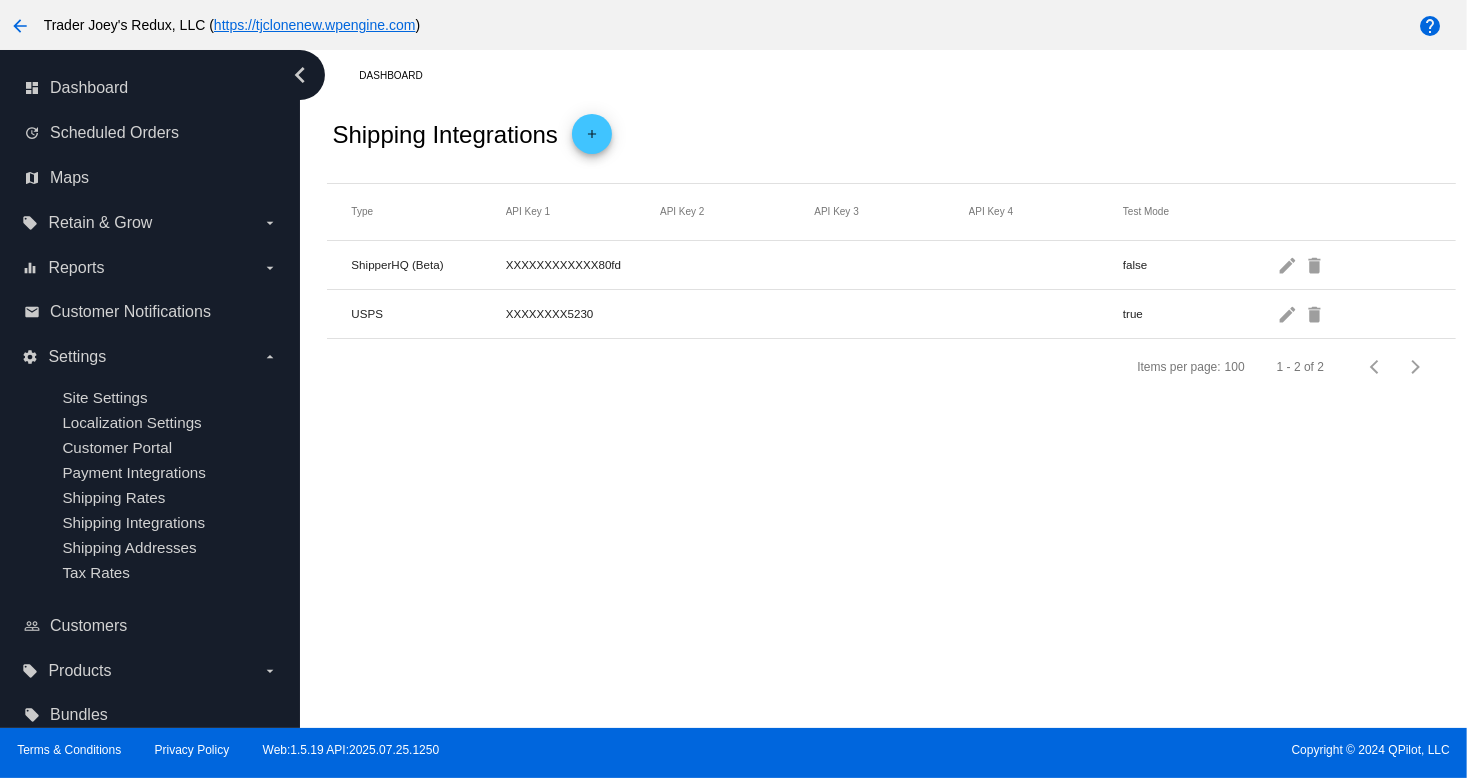 click on "Payment Integrations" at bounding box center (134, 472) 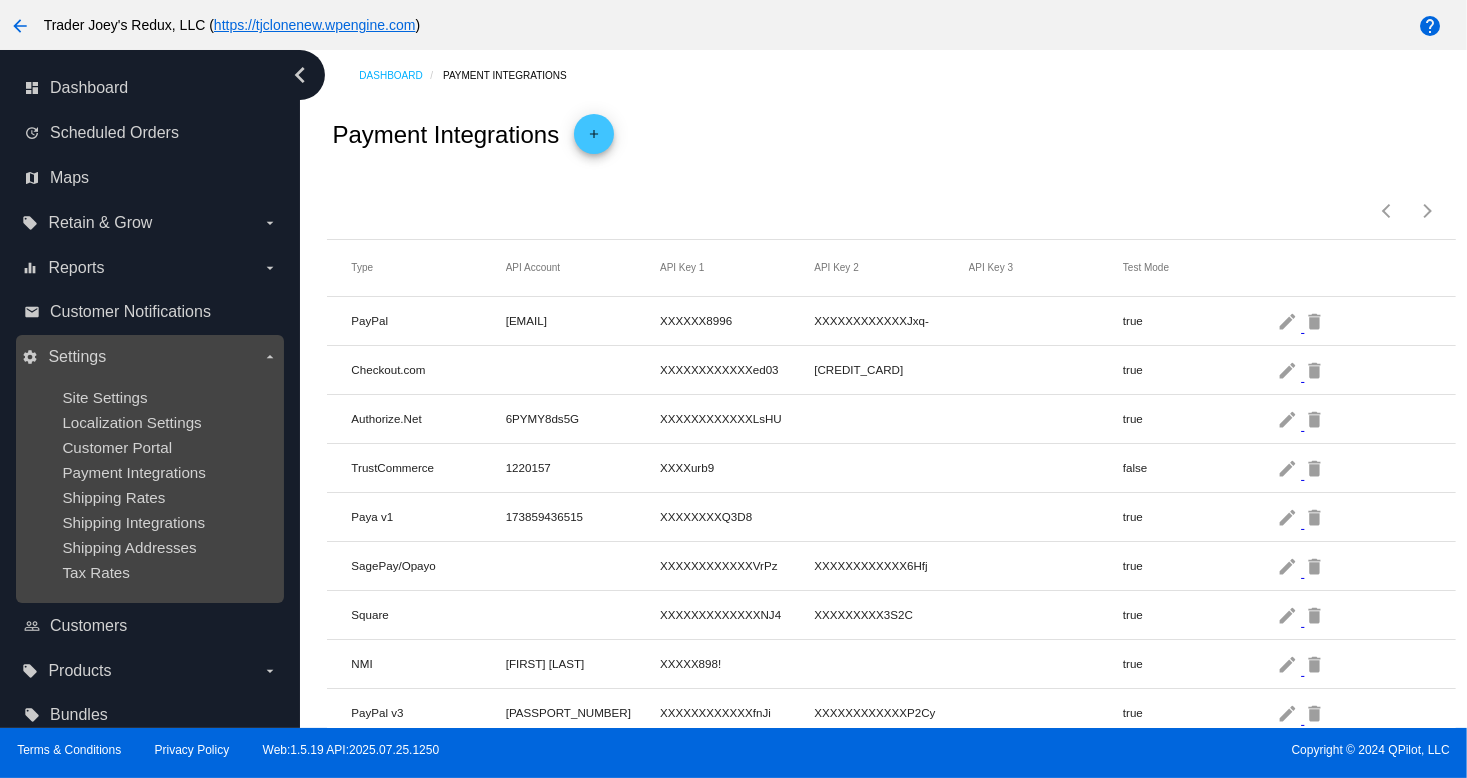 click on "Site Settings
Localization Settings
Customer Portal
Payment Integrations
Shipping Rates
Shipping Integrations
Shipping Addresses
Tax Rates" at bounding box center [149, 485] 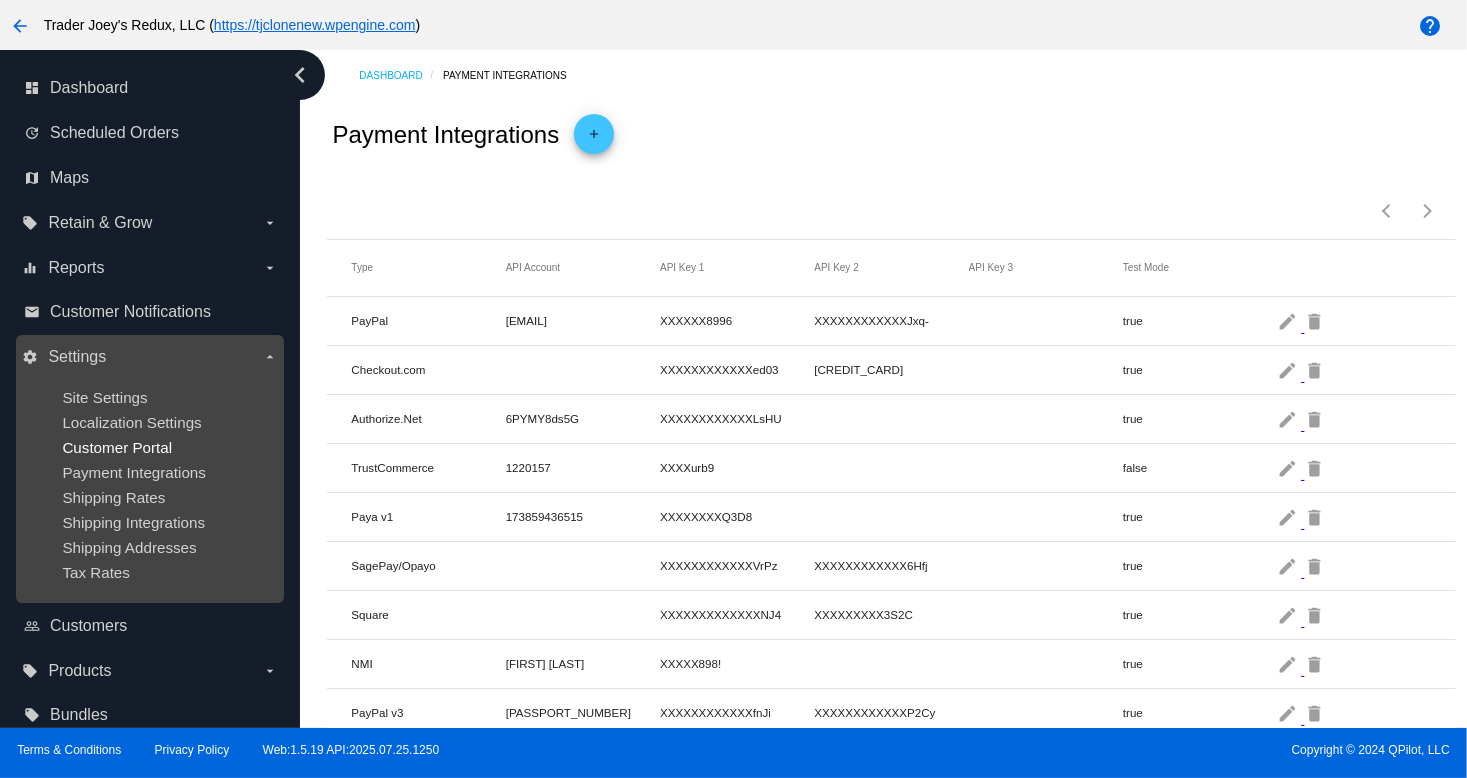 click on "Customer Portal" at bounding box center [117, 447] 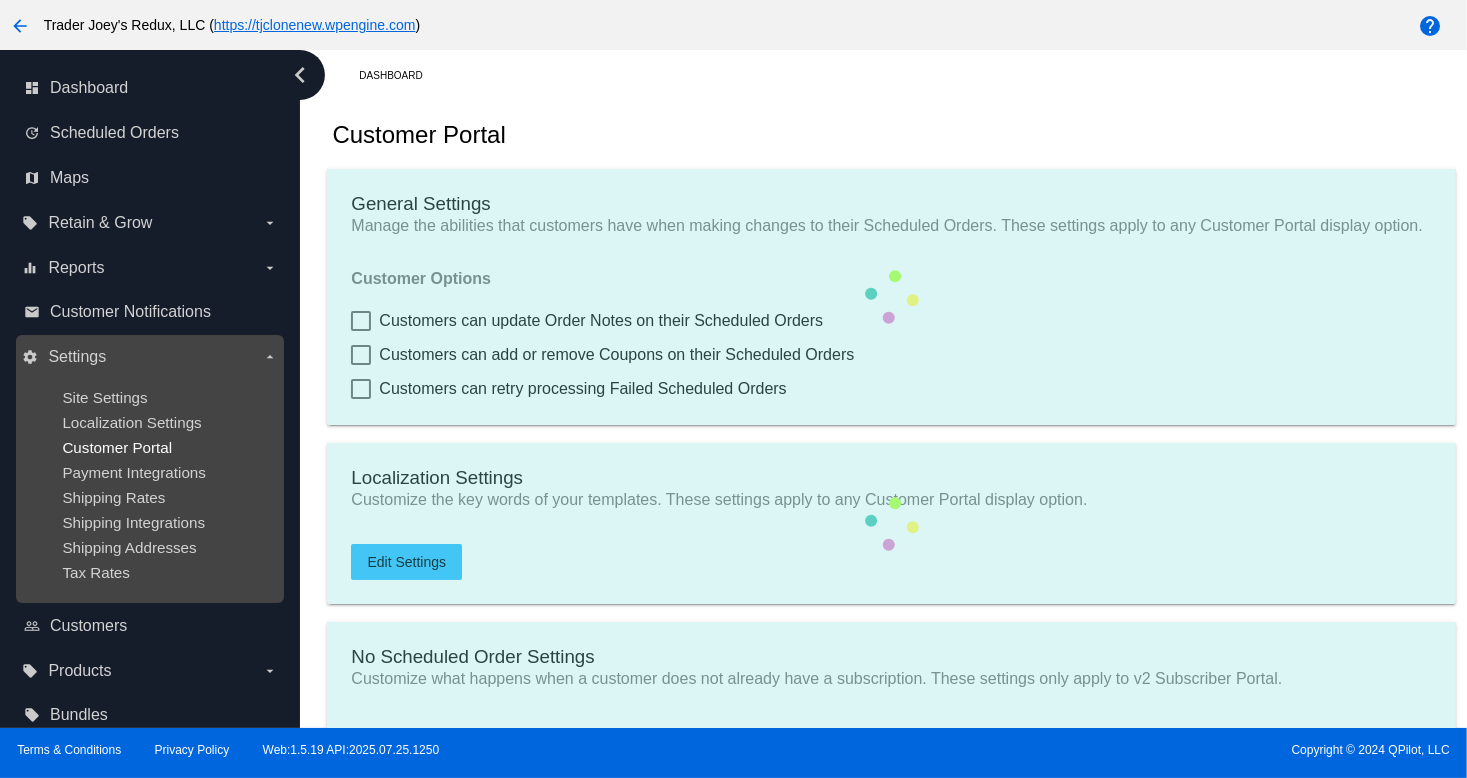 click on "Customer Portal" at bounding box center [117, 447] 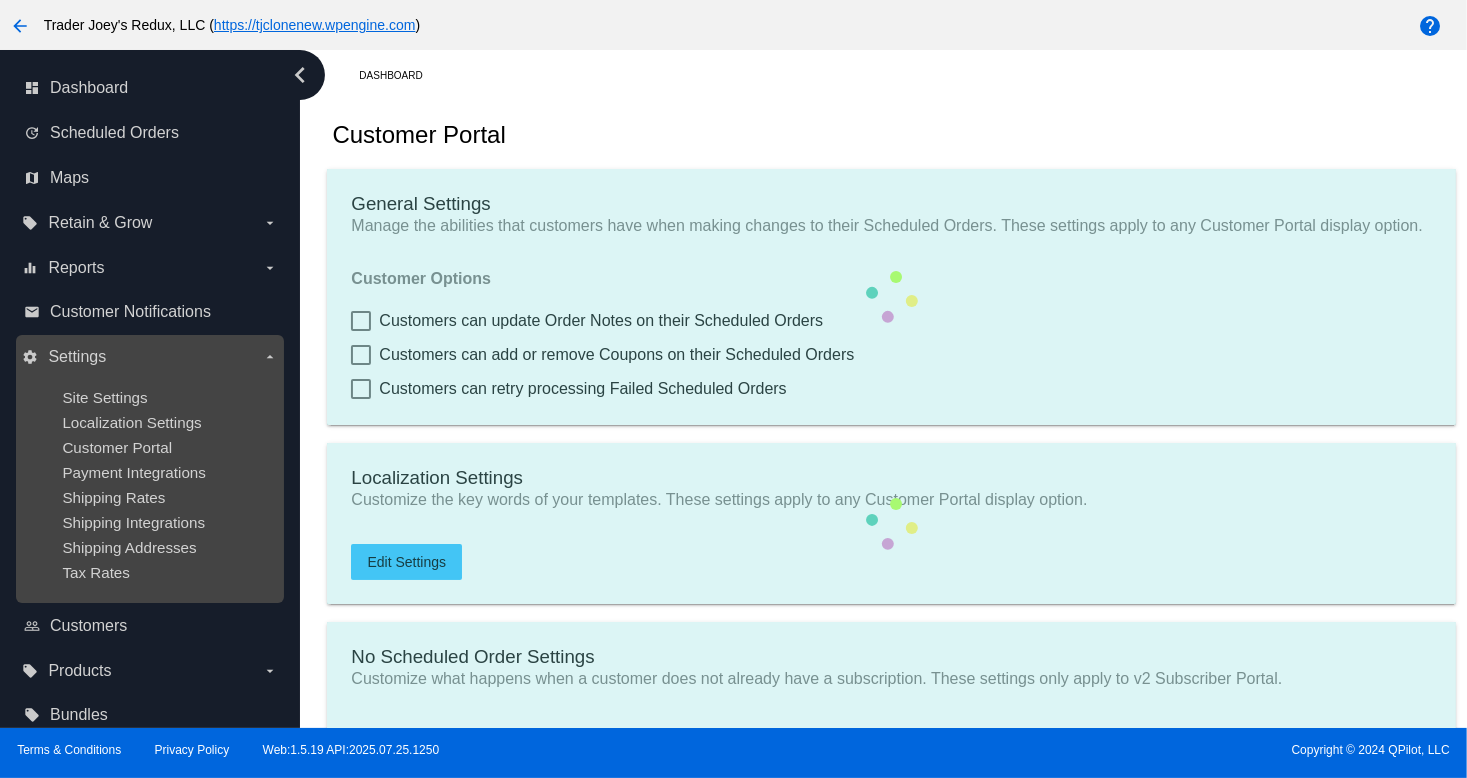 click on "Site Settings
Localization Settings
Customer Portal
Payment Integrations
Shipping Rates
Shipping Integrations
Shipping Addresses
Tax Rates" at bounding box center (149, 485) 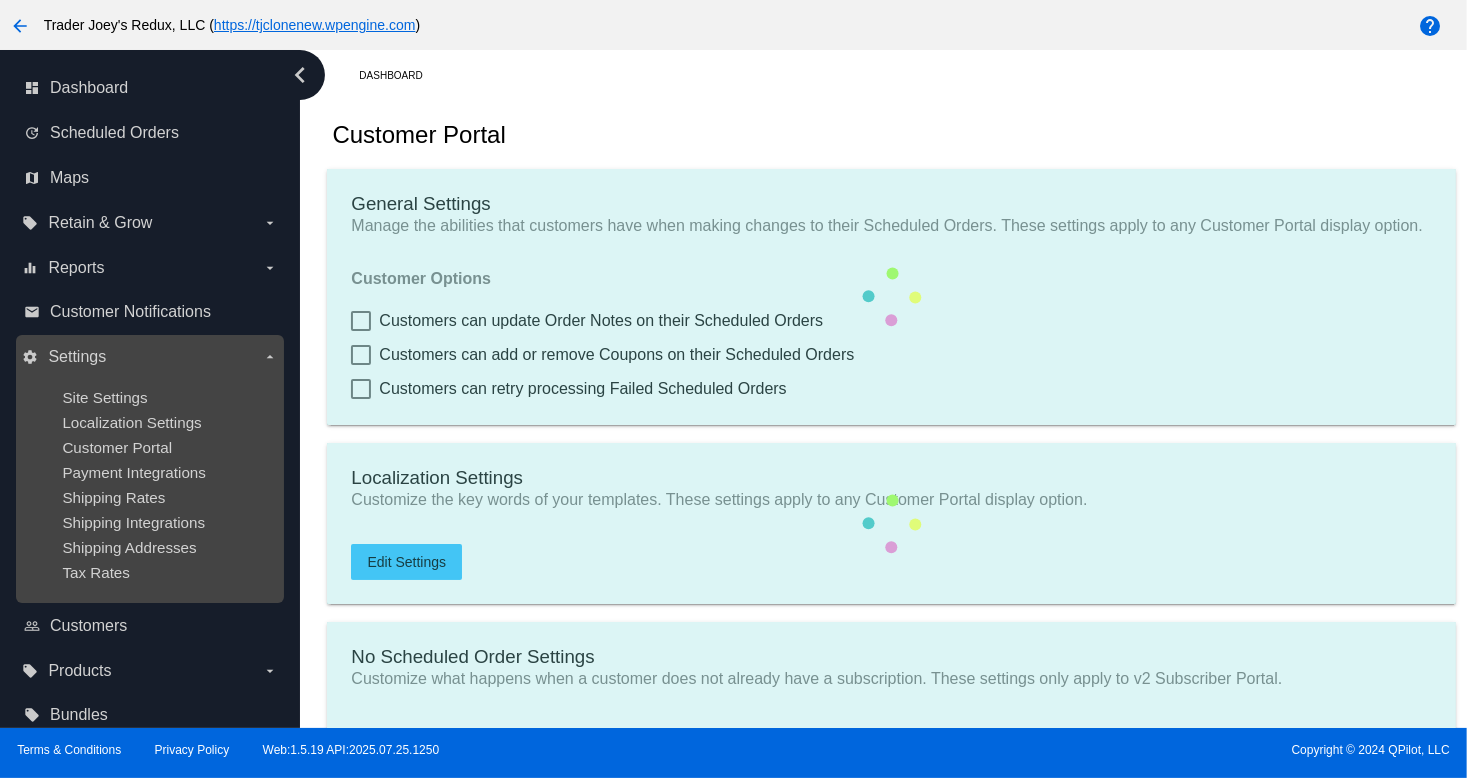 checkbox on "true" 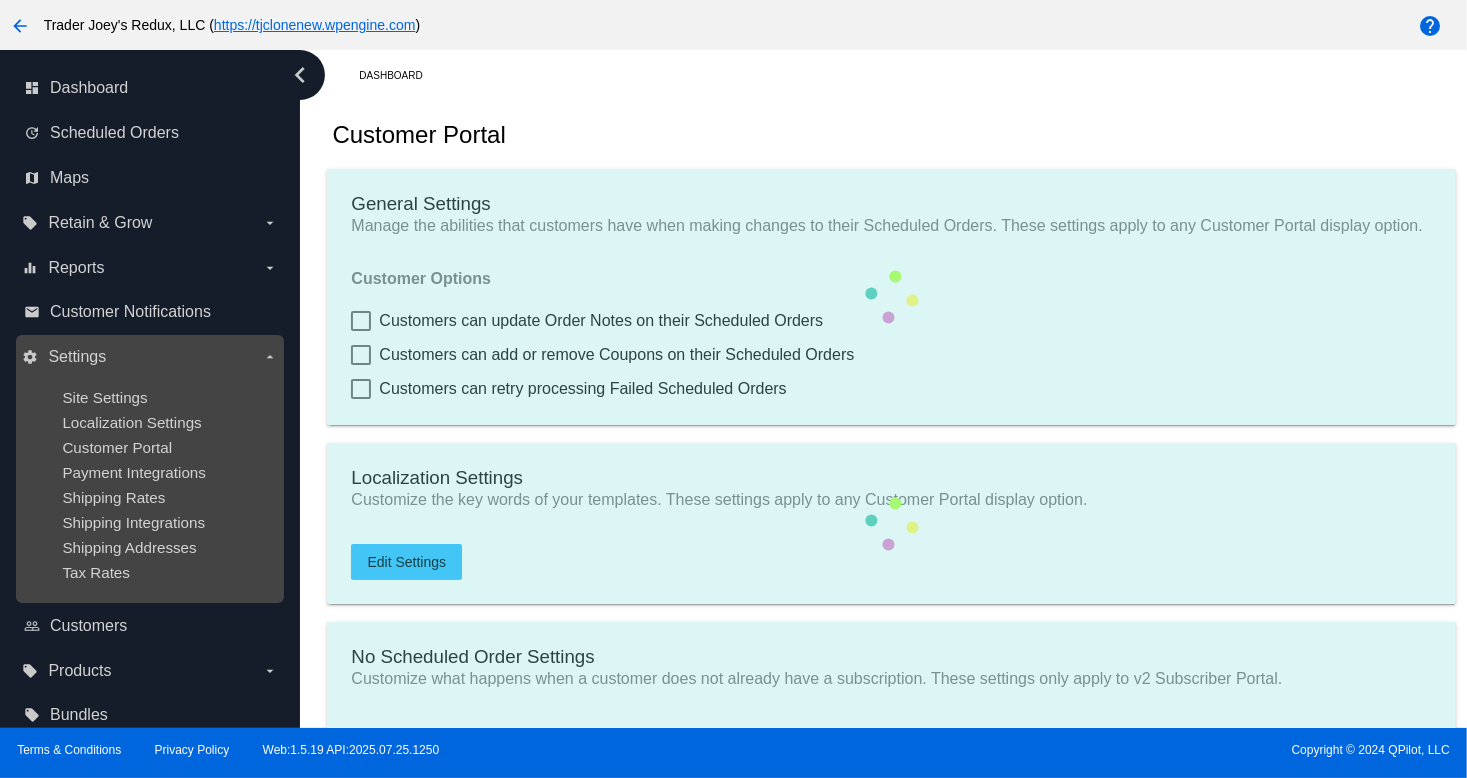 checkbox on "true" 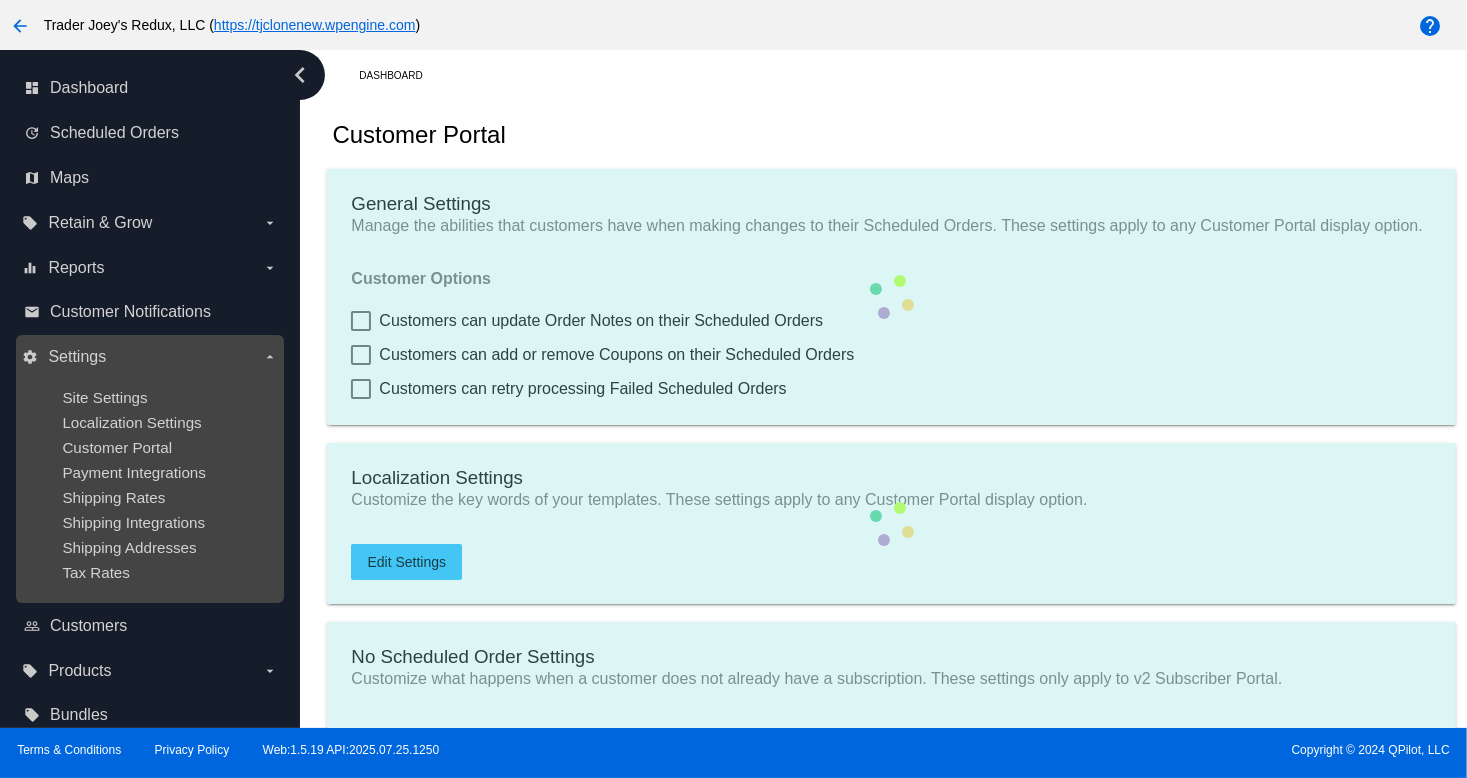type on "Create a Subscription" 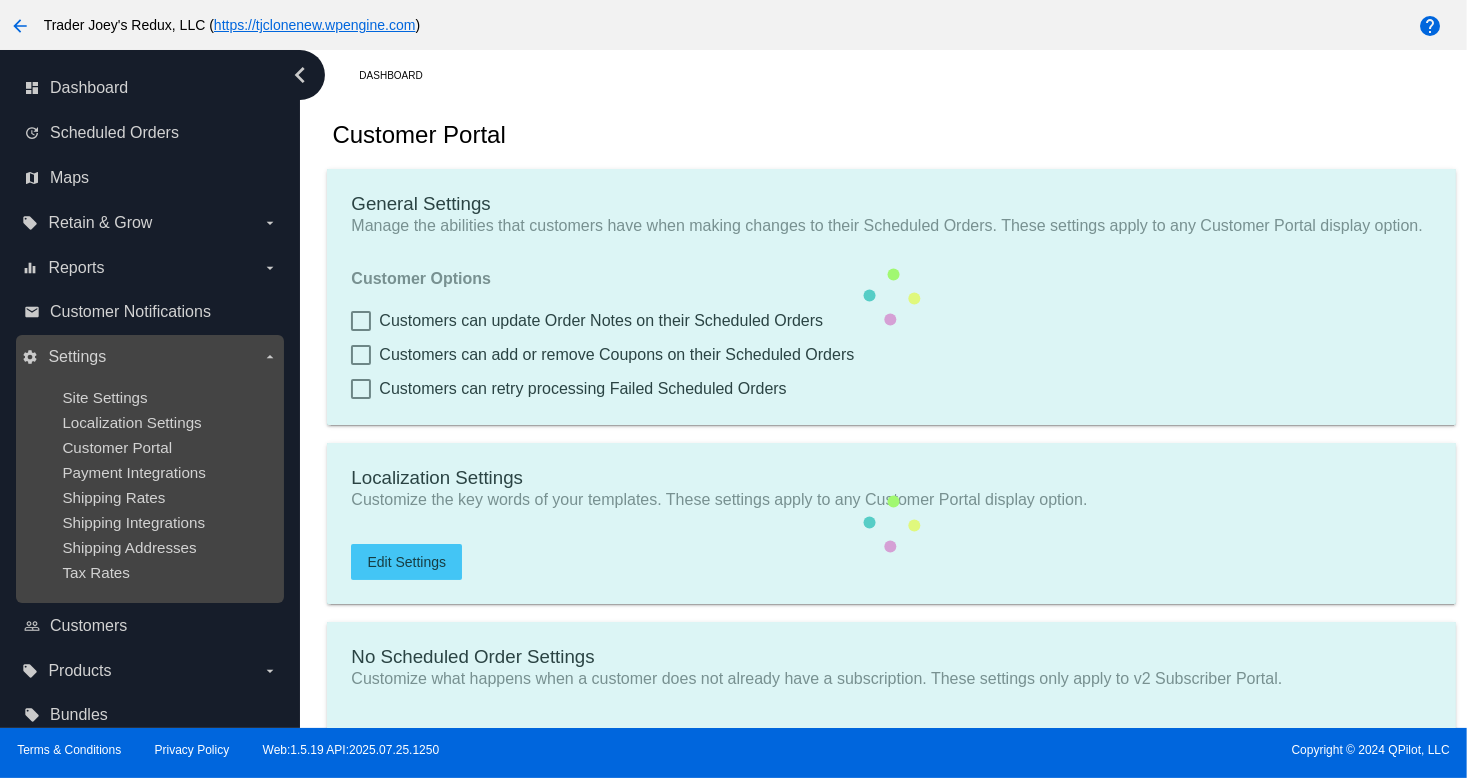 type on "https://tjclonenew.wpengine.com//my-account/scheduled-orders//?action=create-scheduled-order&customer=[CUSTOMER_ID]" 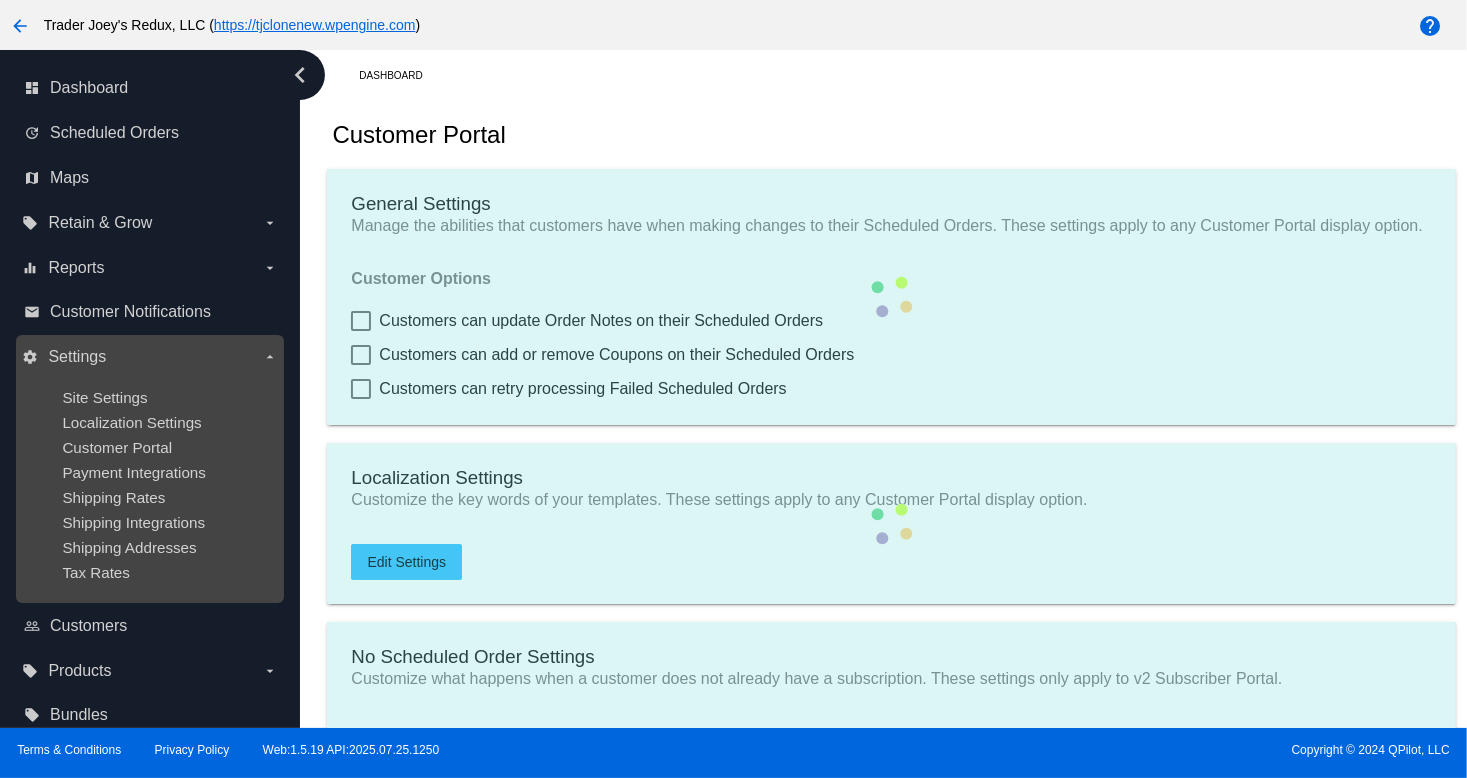 checkbox on "true" 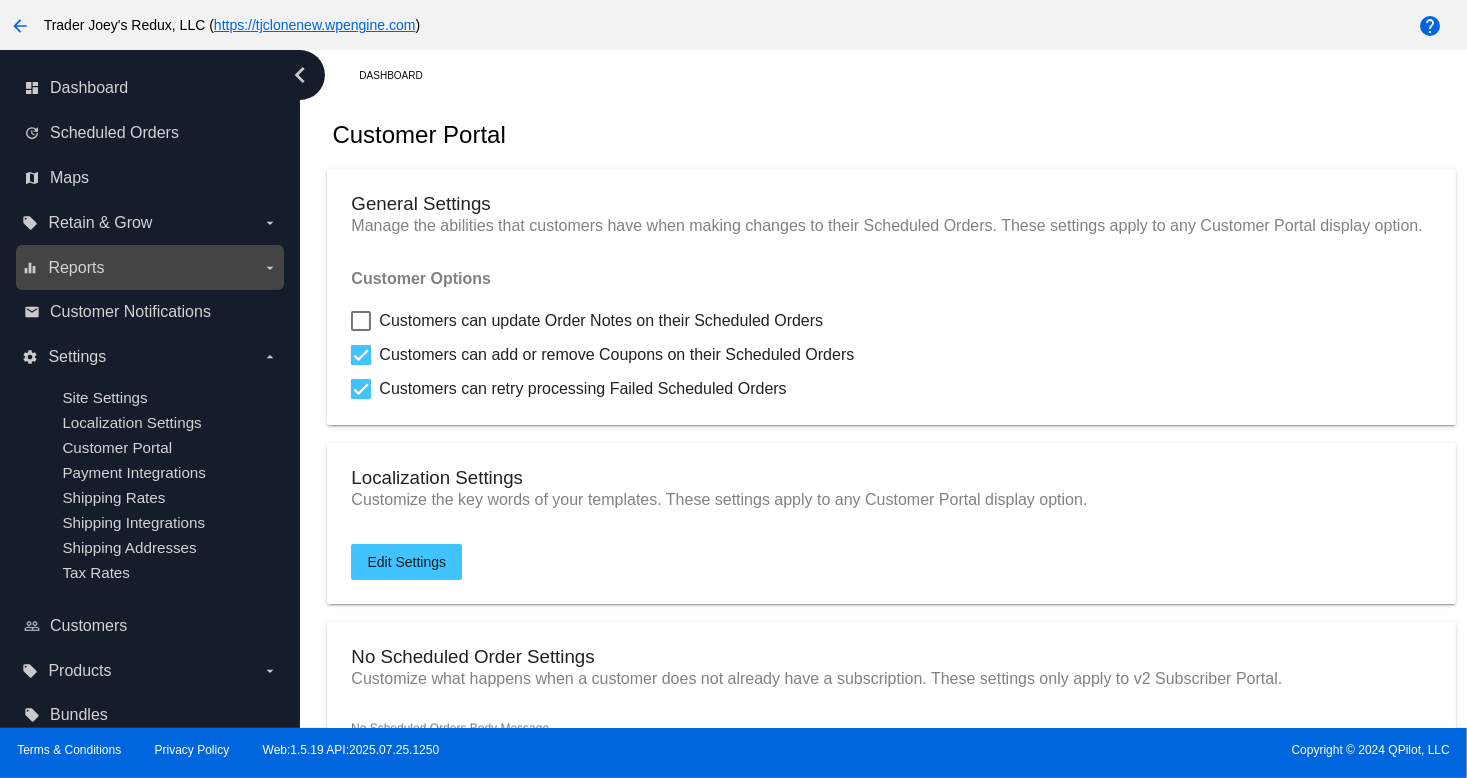 click on "Reports" at bounding box center (76, 268) 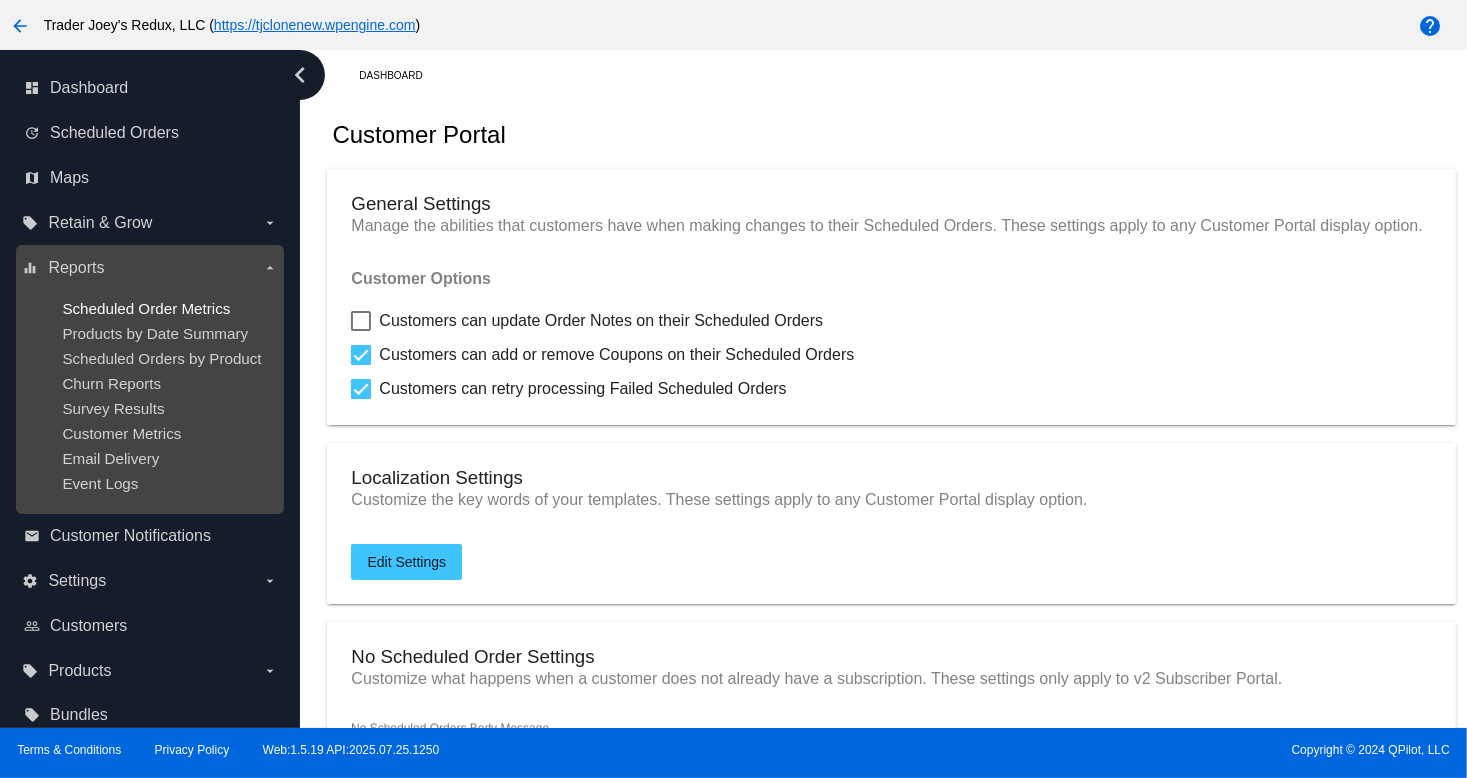 click on "Scheduled Order Metrics" at bounding box center (146, 308) 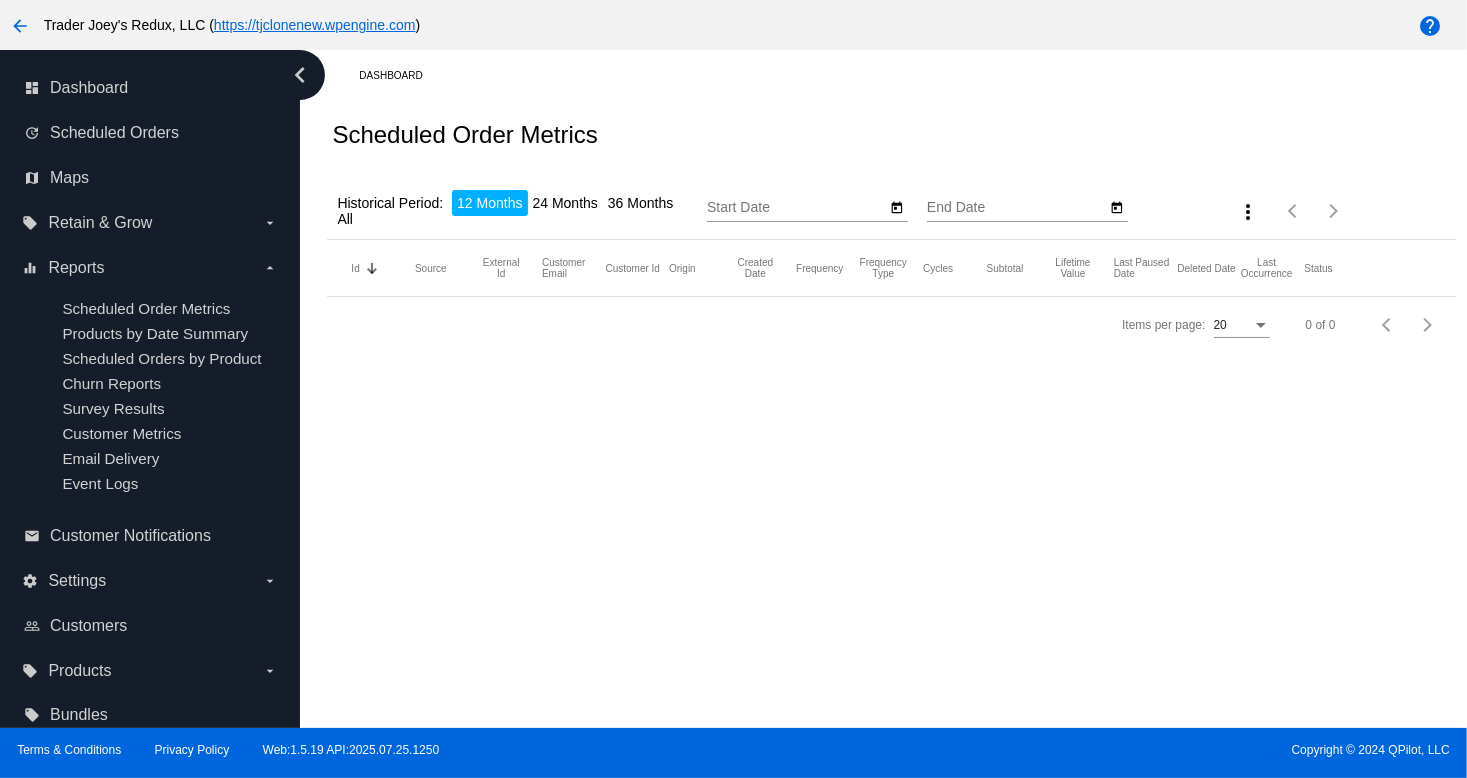 type on "[DATE]" 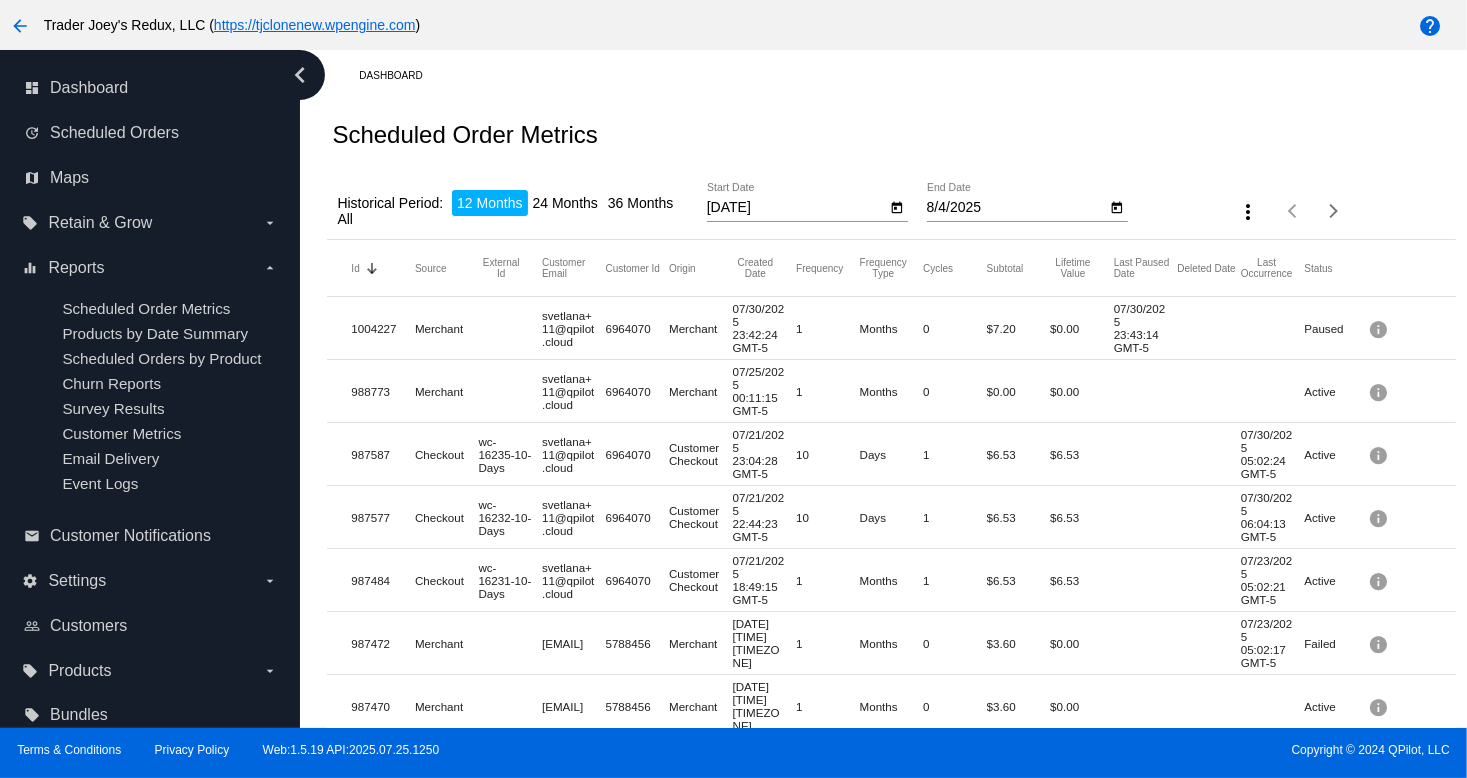 click on "12 Months" 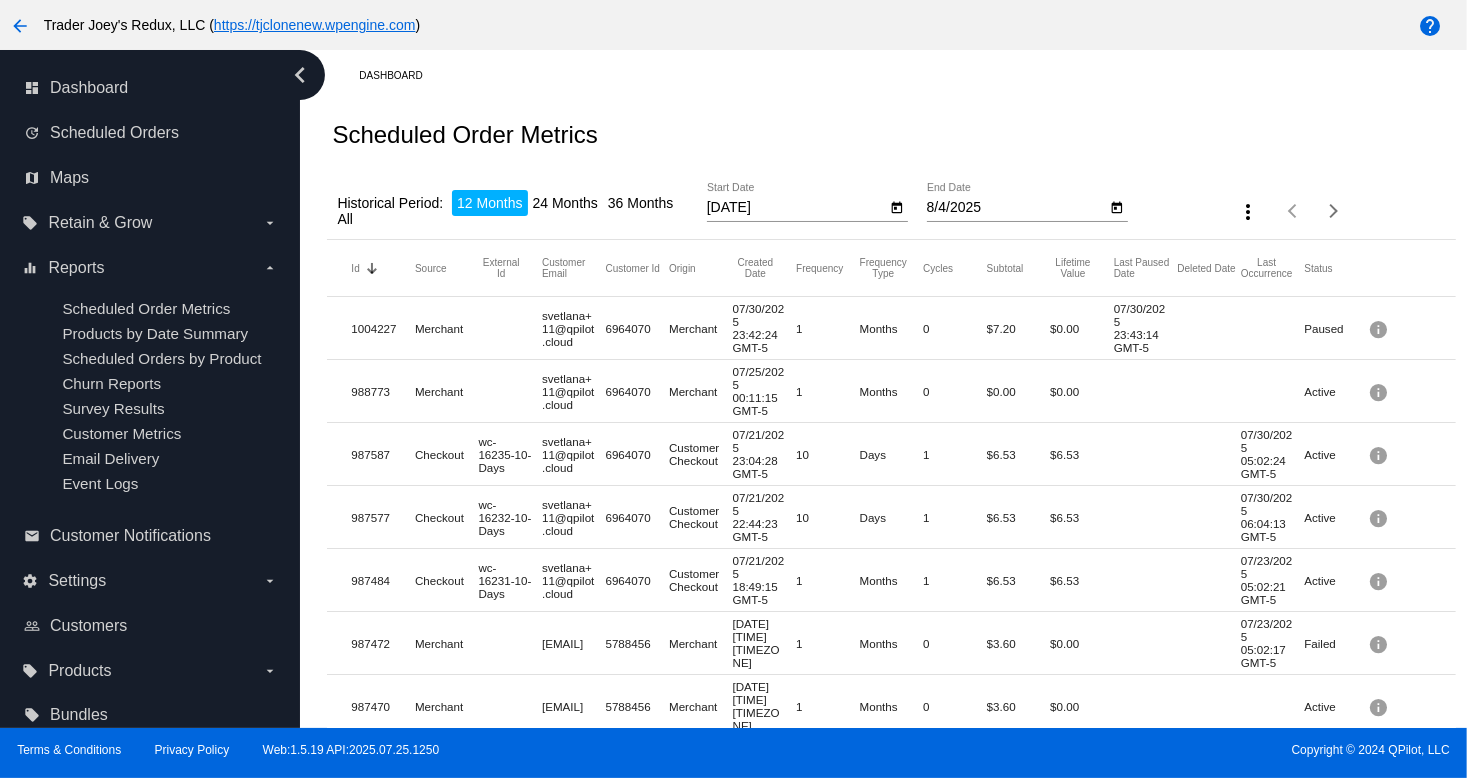click on "24 Months" 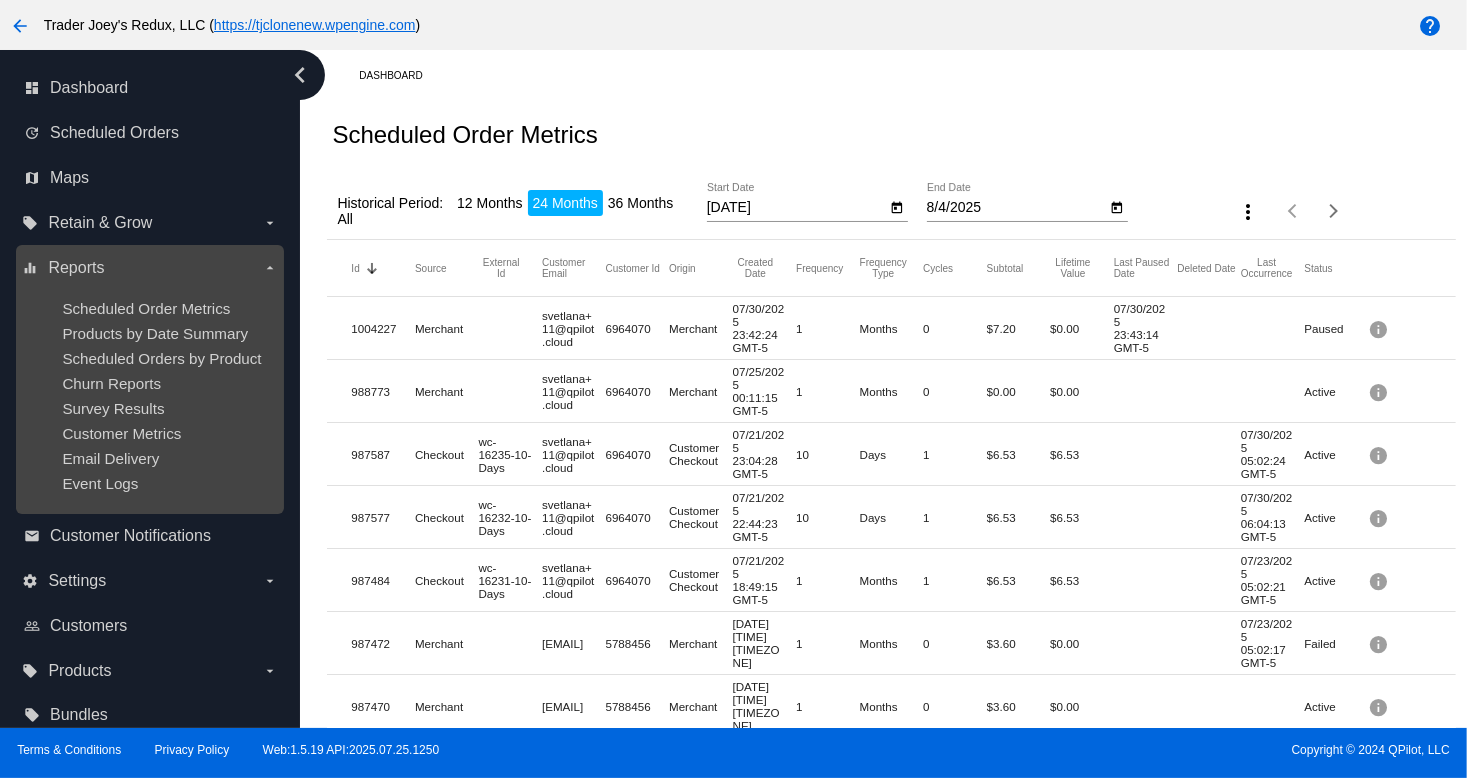 click on "Scheduled Order Metrics
Products by Date Summary
Scheduled Orders by Product
Churn Reports
Survey Results
Customer Metrics
Email Delivery
Event Logs" at bounding box center [149, 396] 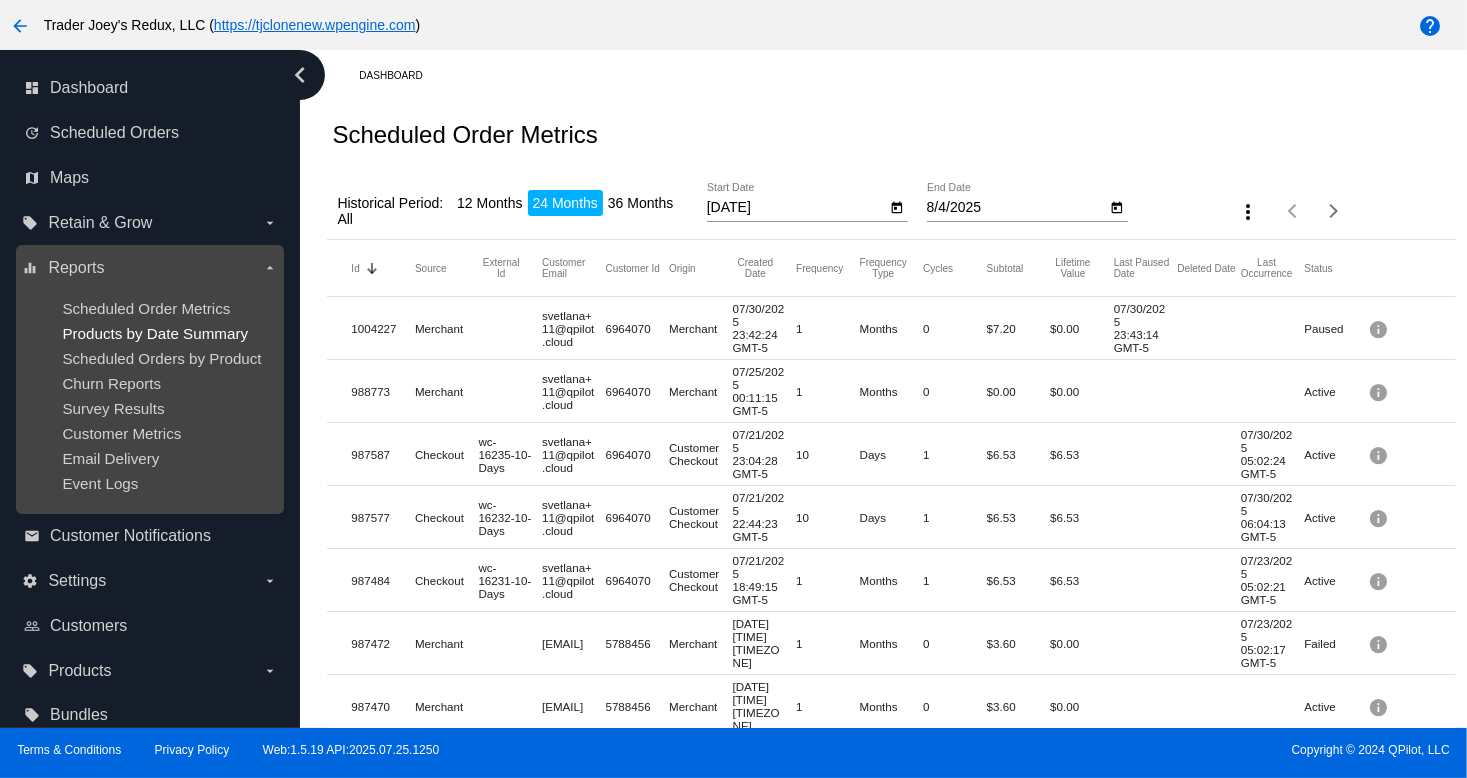 click on "Products by Date Summary" at bounding box center [155, 333] 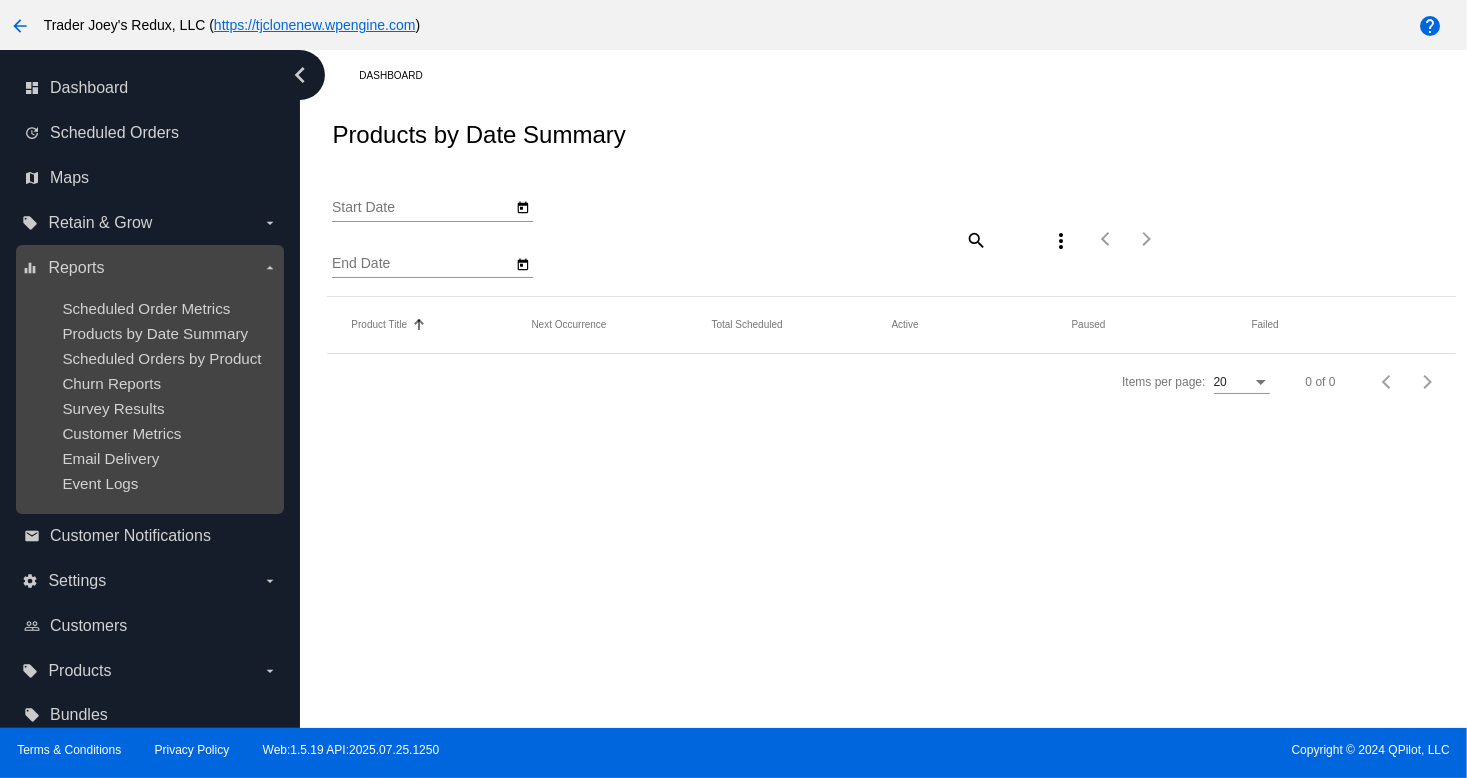 drag, startPoint x: 240, startPoint y: 433, endPoint x: 235, endPoint y: 394, distance: 39.319206 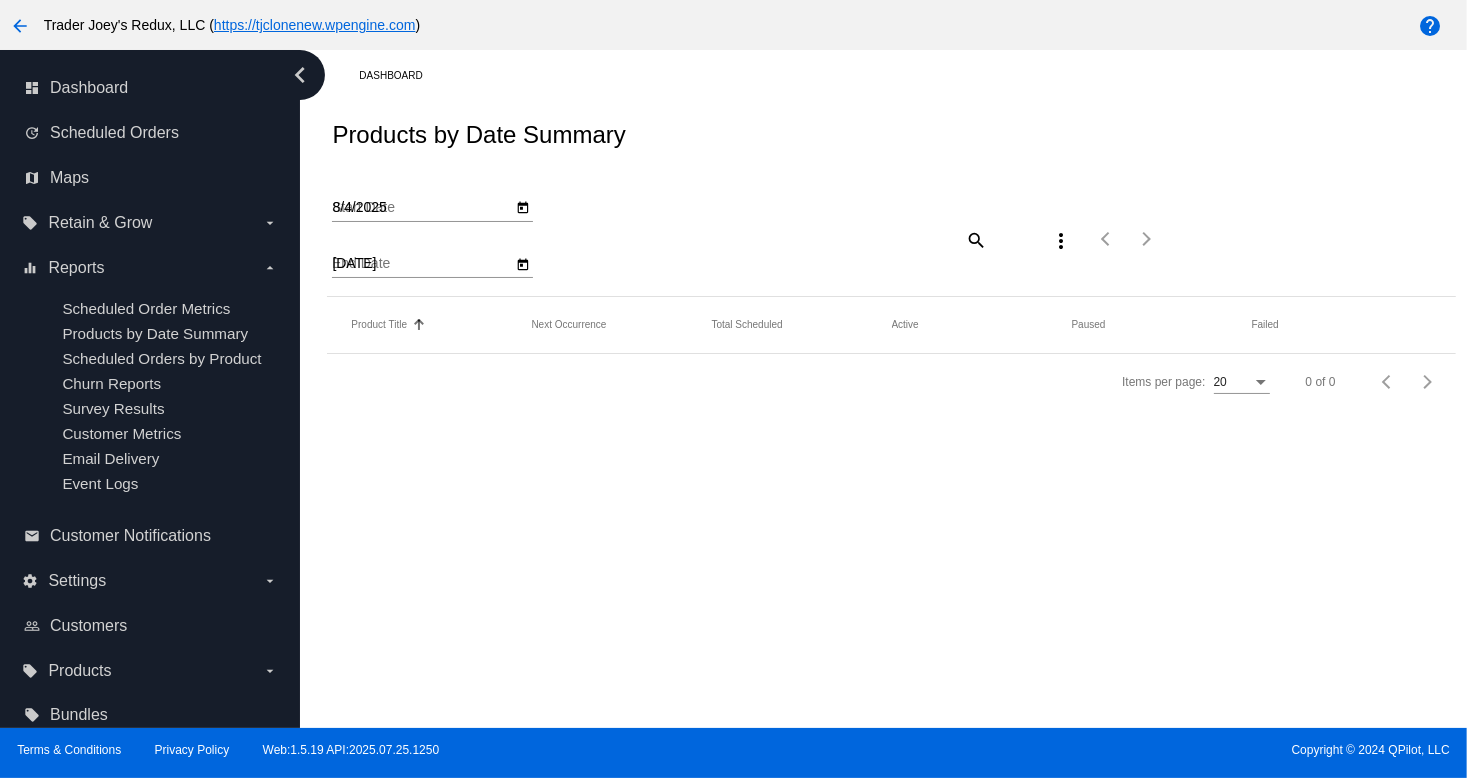 click on "Product Title   Sorted by Title ascending  Next Occurrence   Total Scheduled   Active   Paused  Failed" 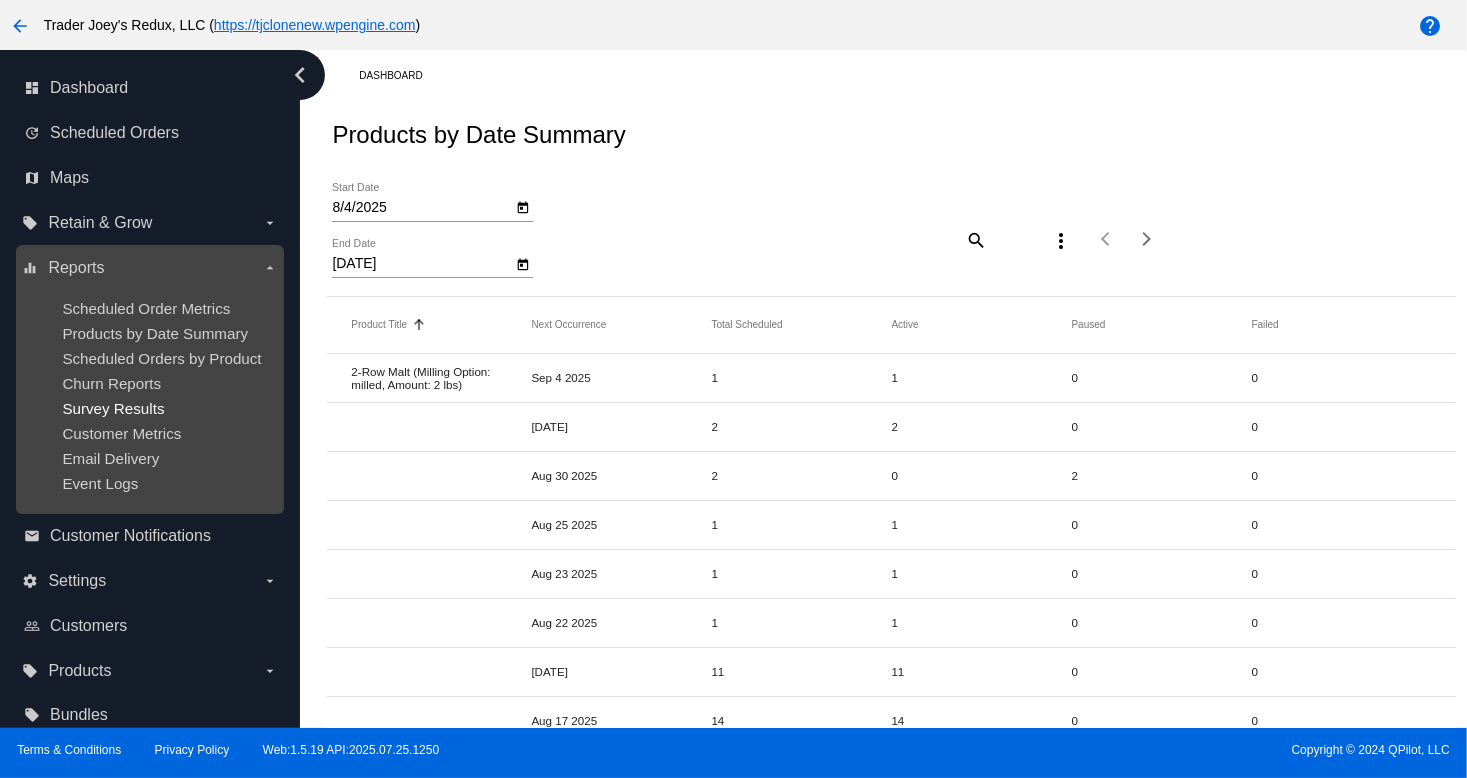 click on "Survey Results" at bounding box center (113, 408) 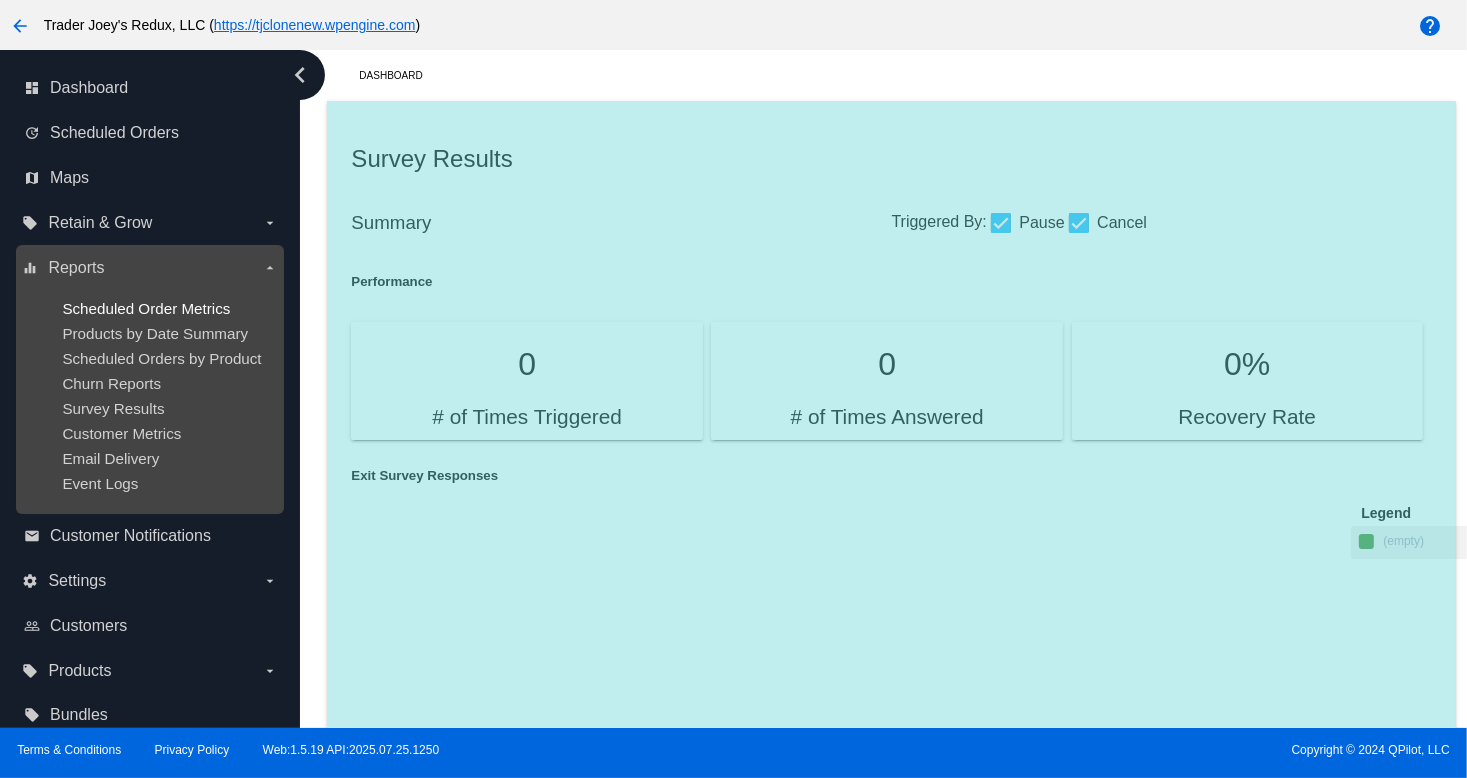 click on "Scheduled Order Metrics" at bounding box center (146, 308) 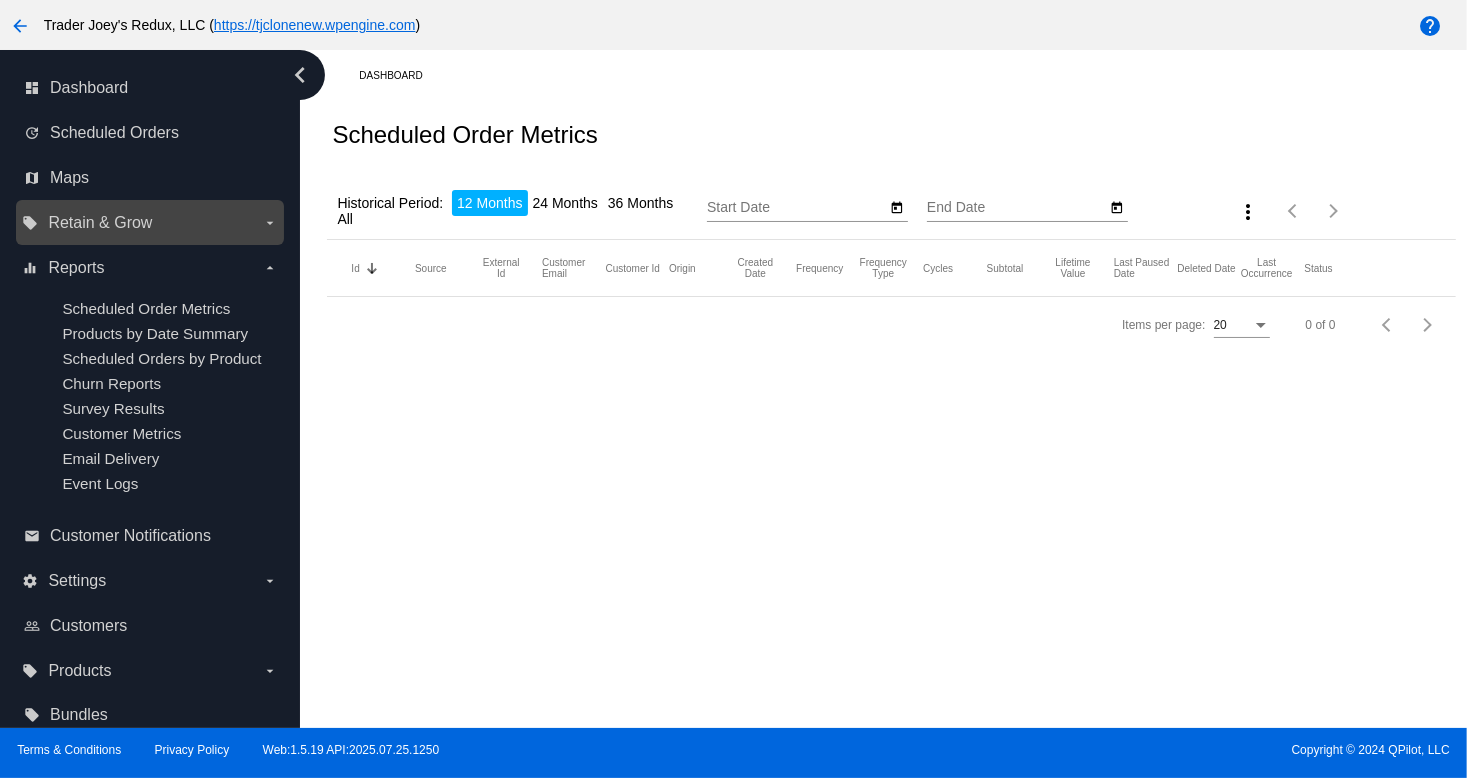 click on "local_offer
Retain & Grow
arrow_drop_down" at bounding box center (149, 223) 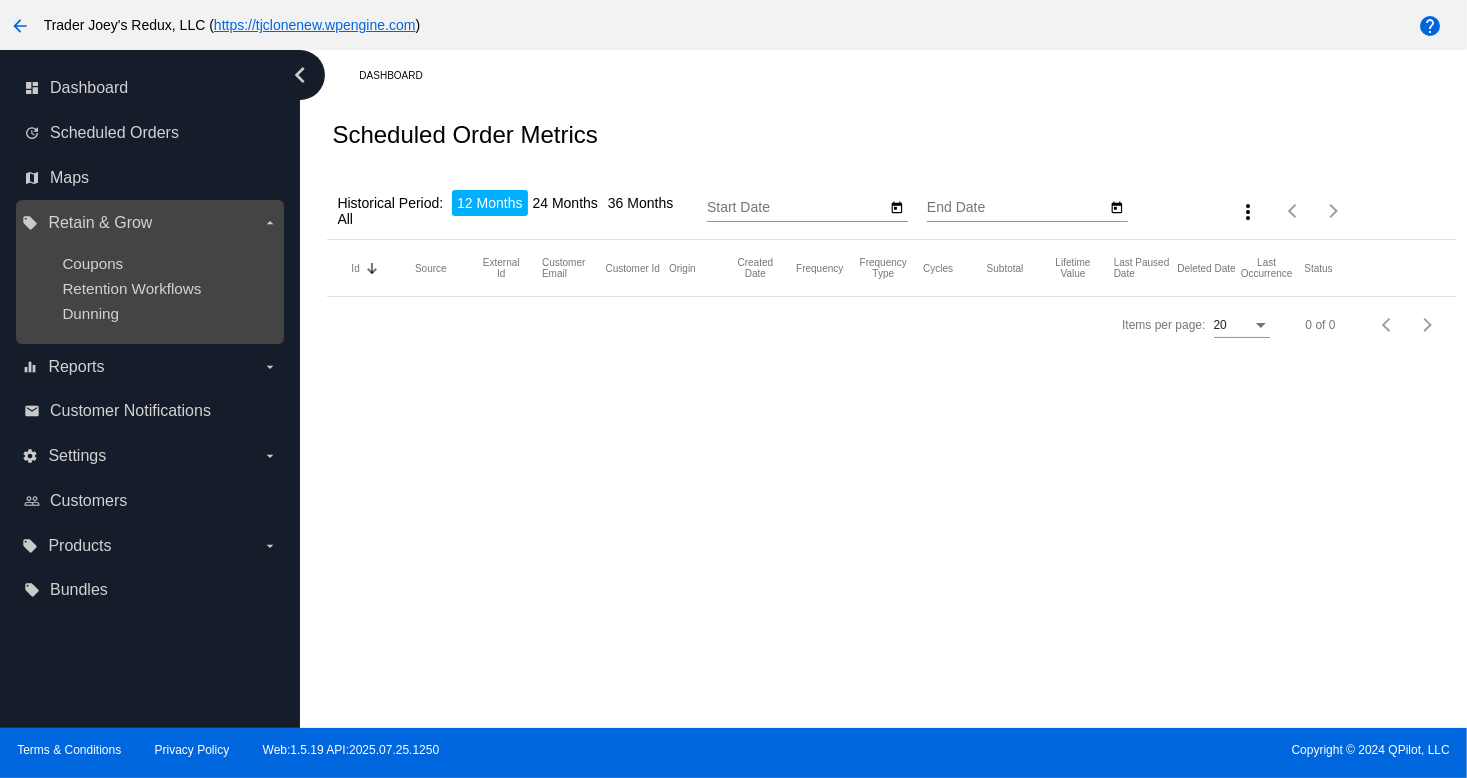 type on "[DATE]" 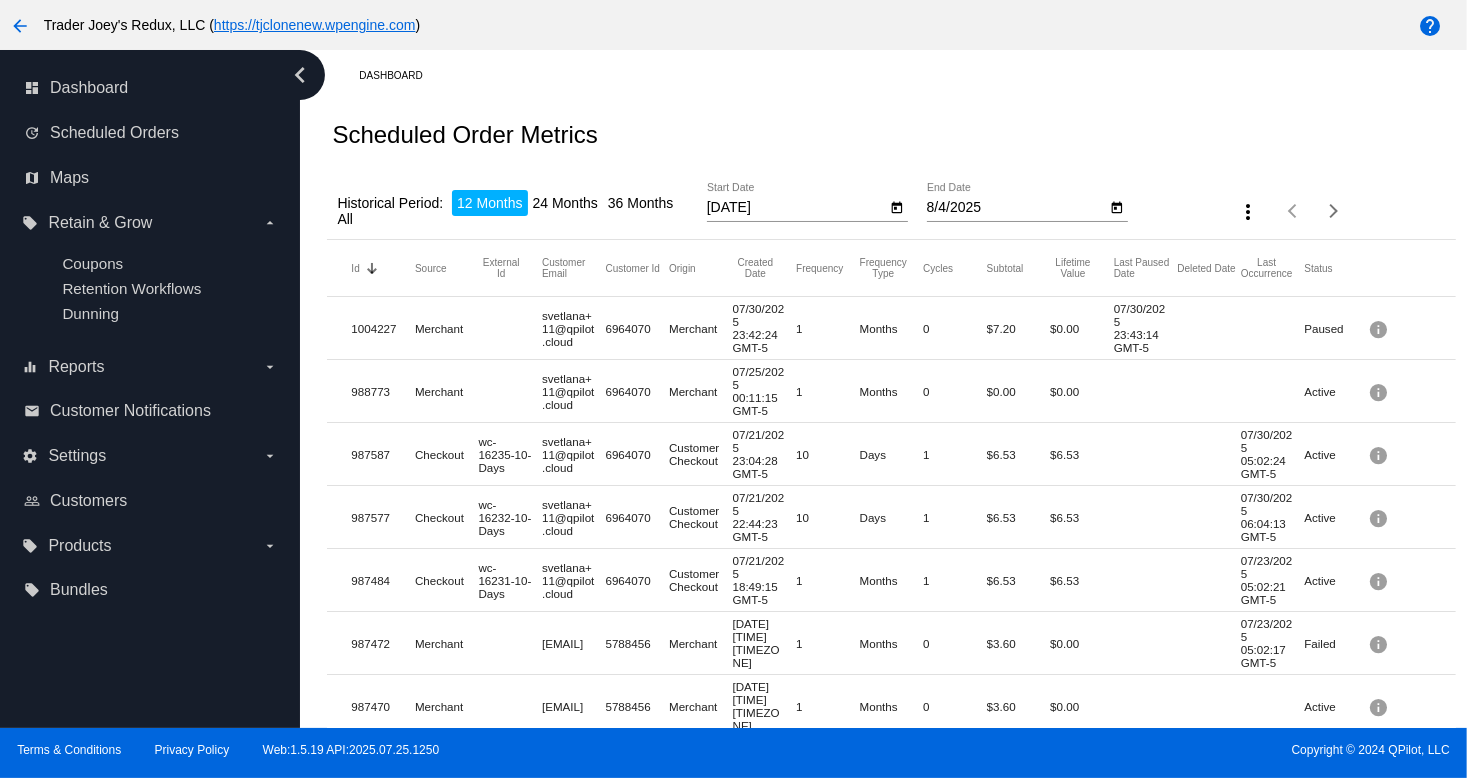 click on "Historical Period:
12 Months
24 Months
36 Months
All
[DATE]
Start Date
[DATE]
End Date
more_vert
Items per page: 20 1 - 20 of 266" 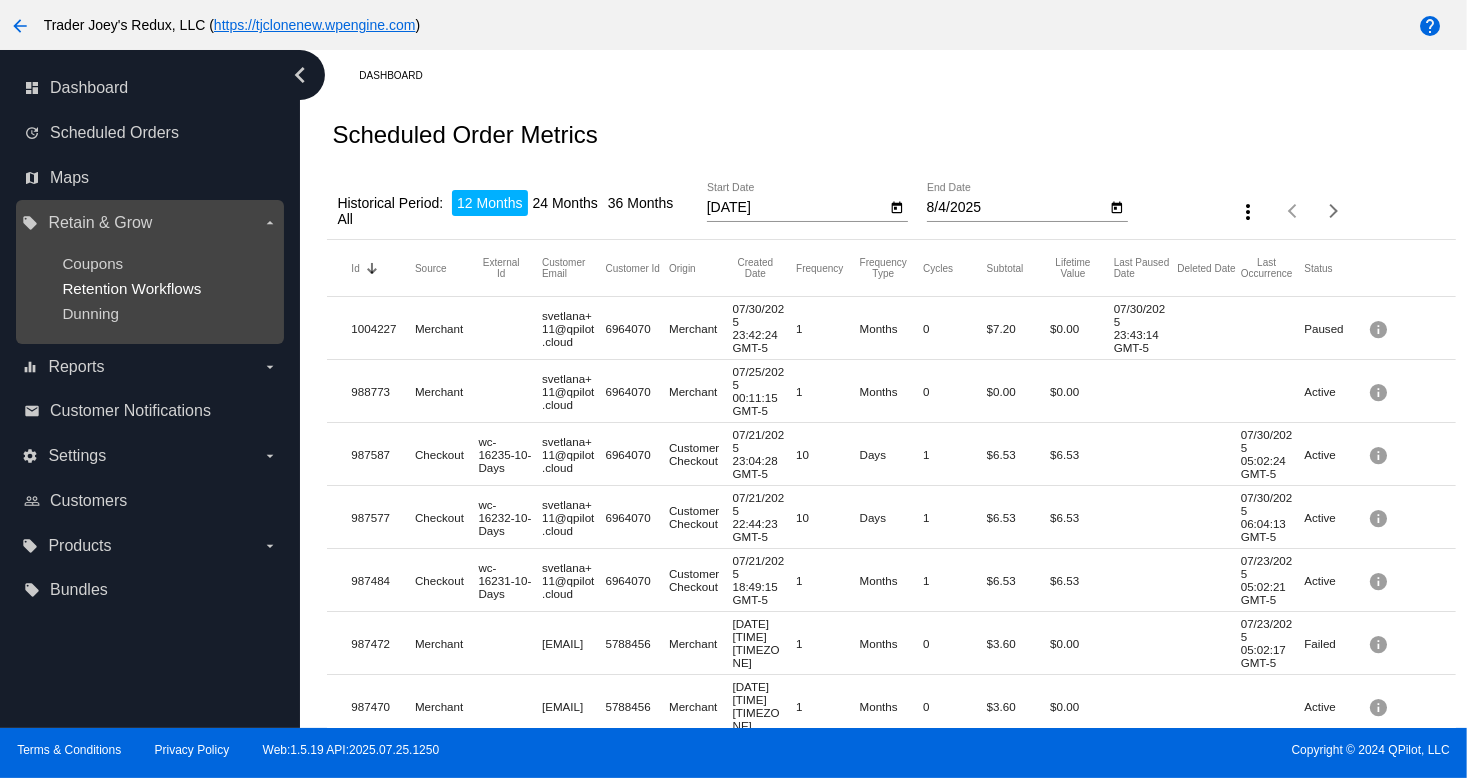 click on "Retention Workflows" at bounding box center (131, 288) 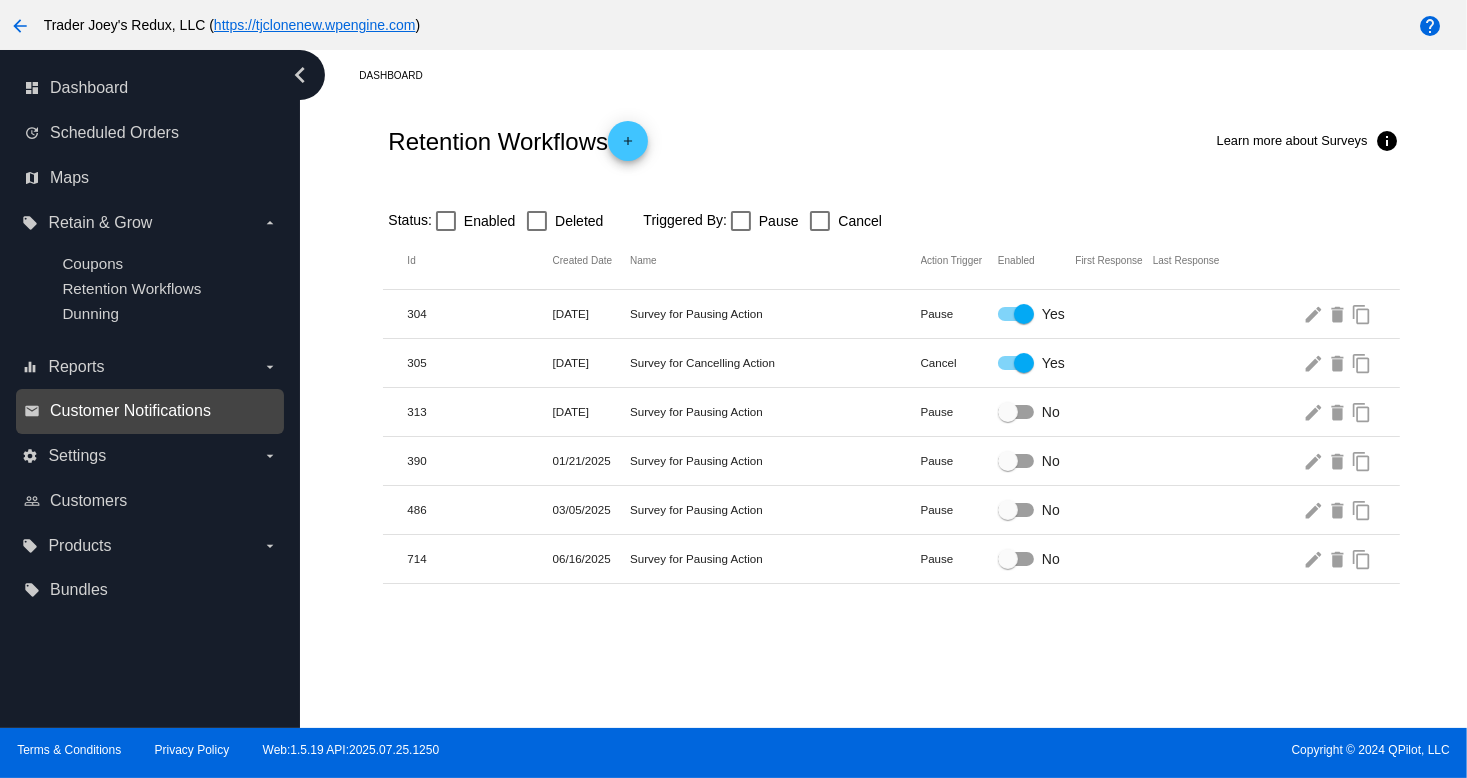 click on "Customer Notifications" at bounding box center [130, 411] 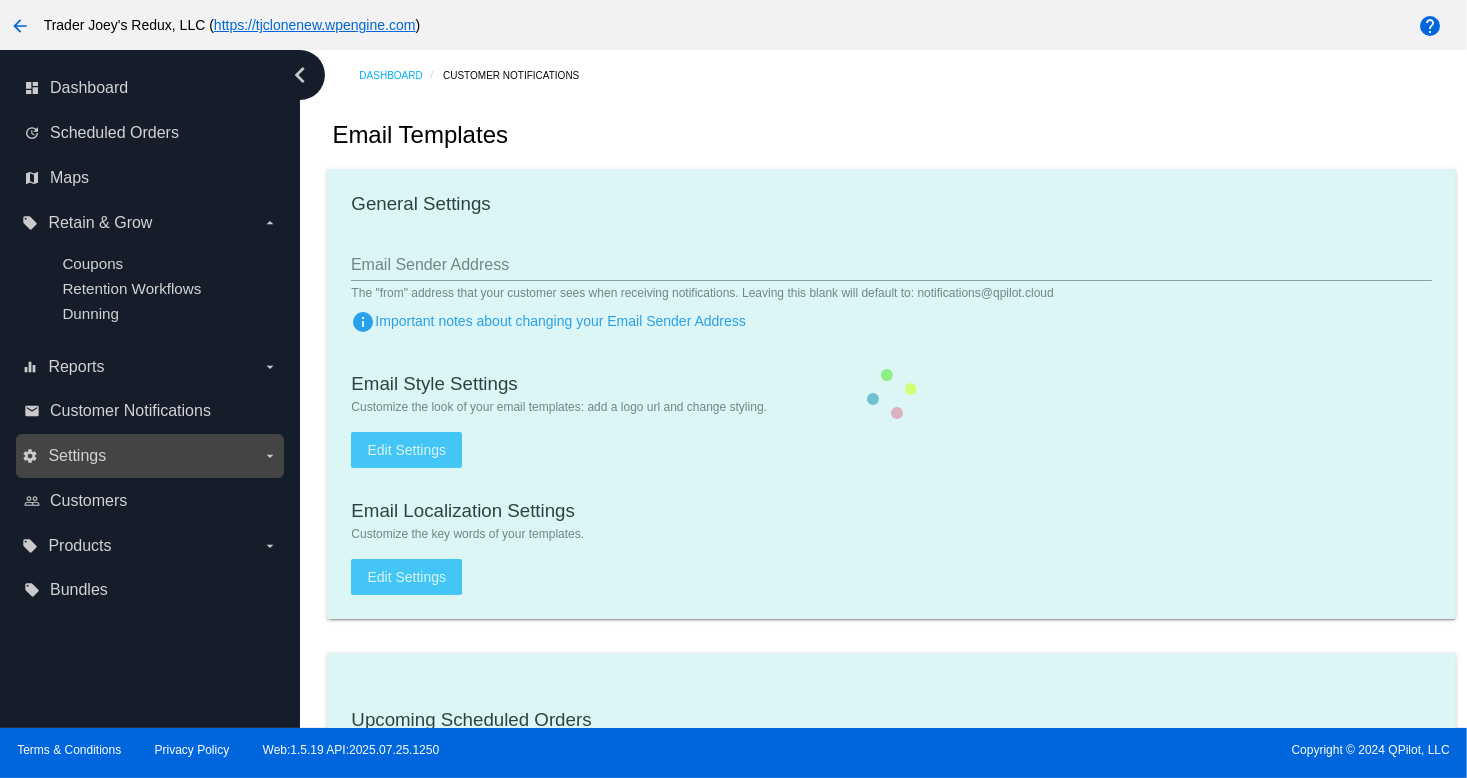 checkbox on "true" 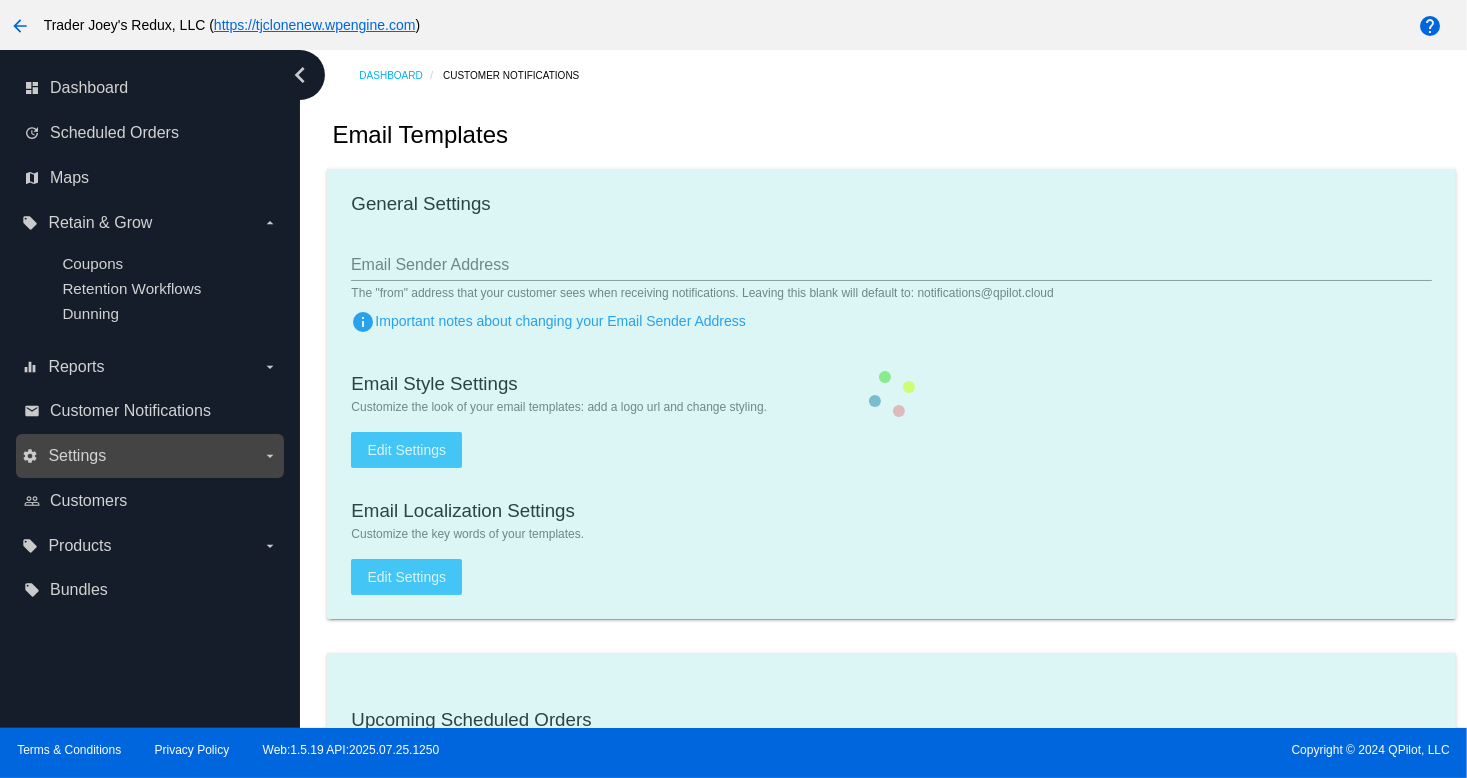 checkbox on "true" 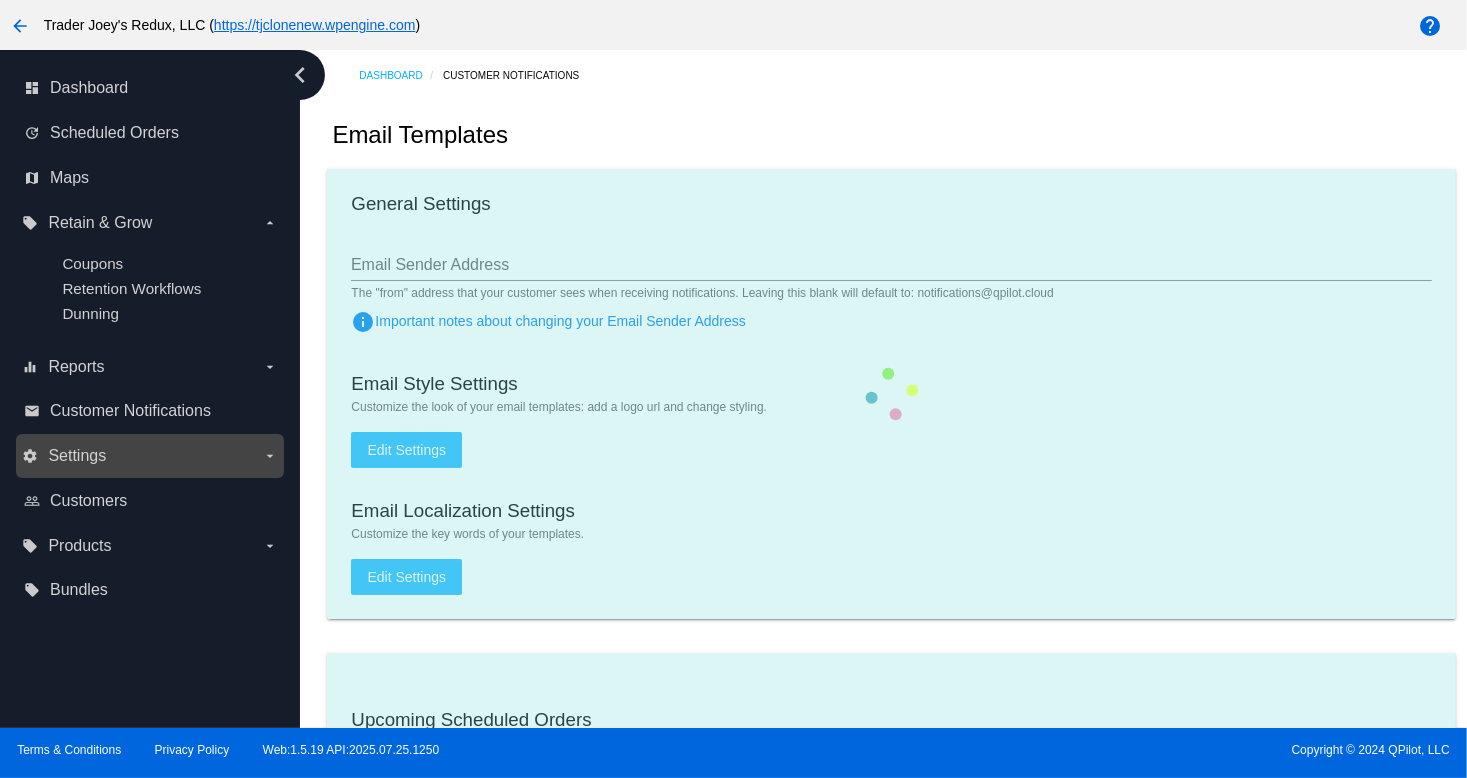 type on "1" 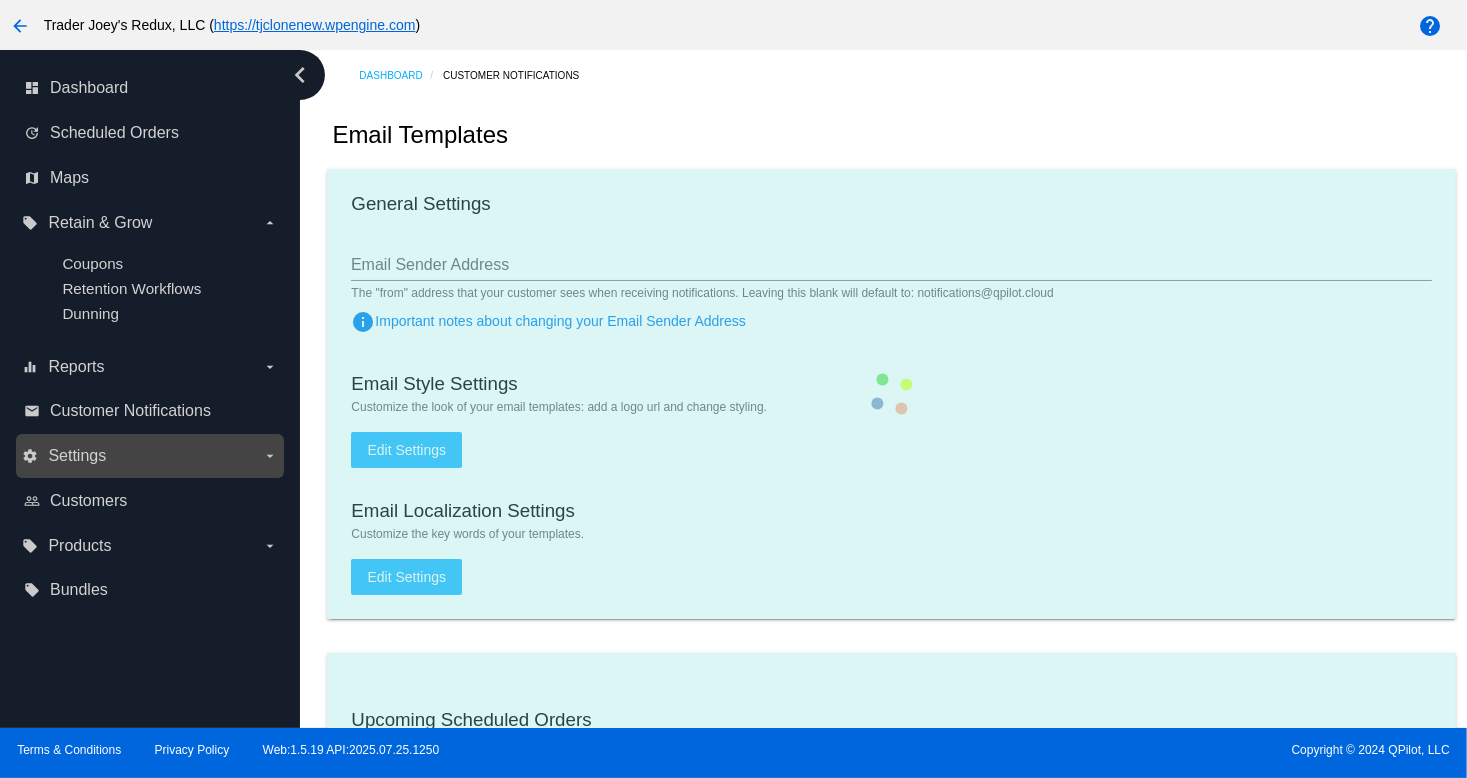checkbox on "true" 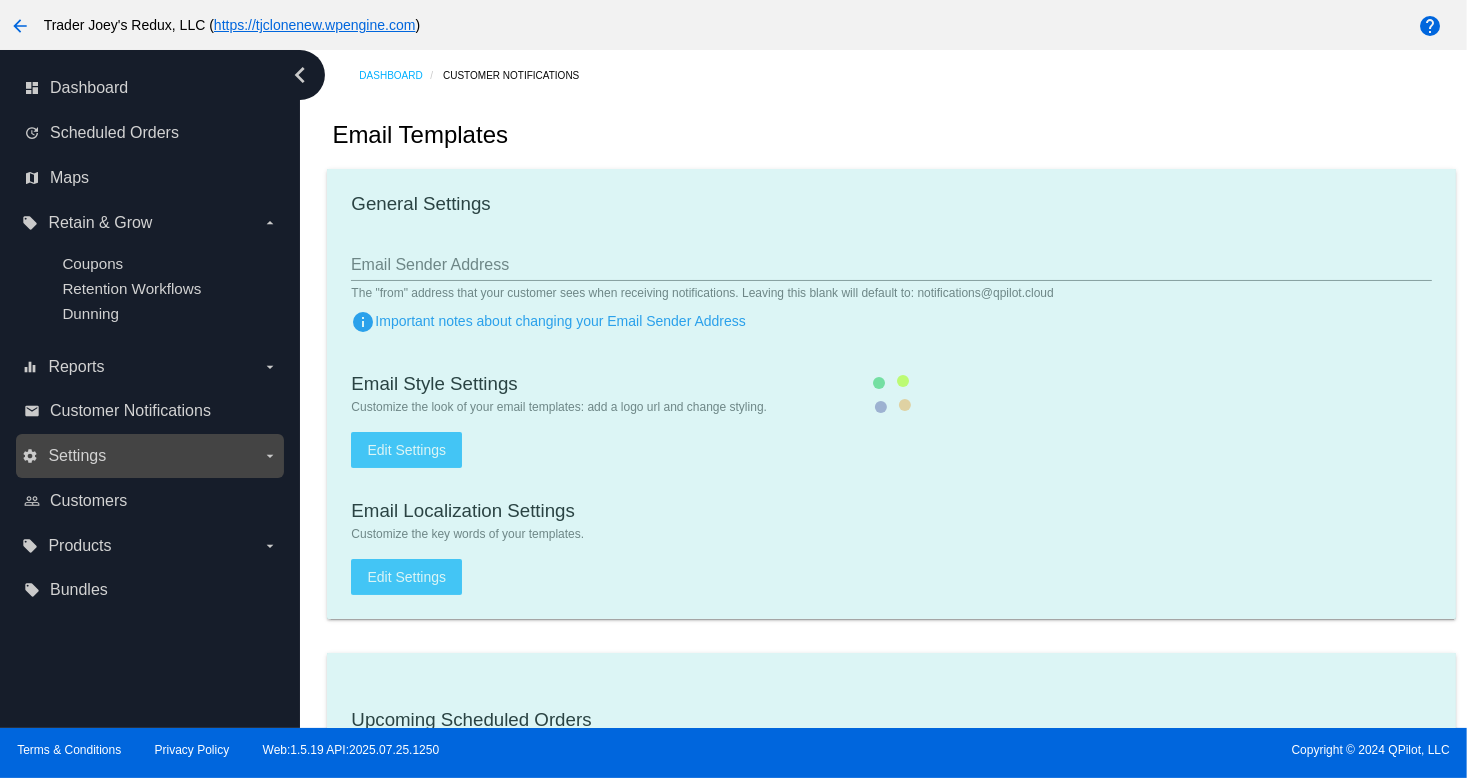 checkbox on "true" 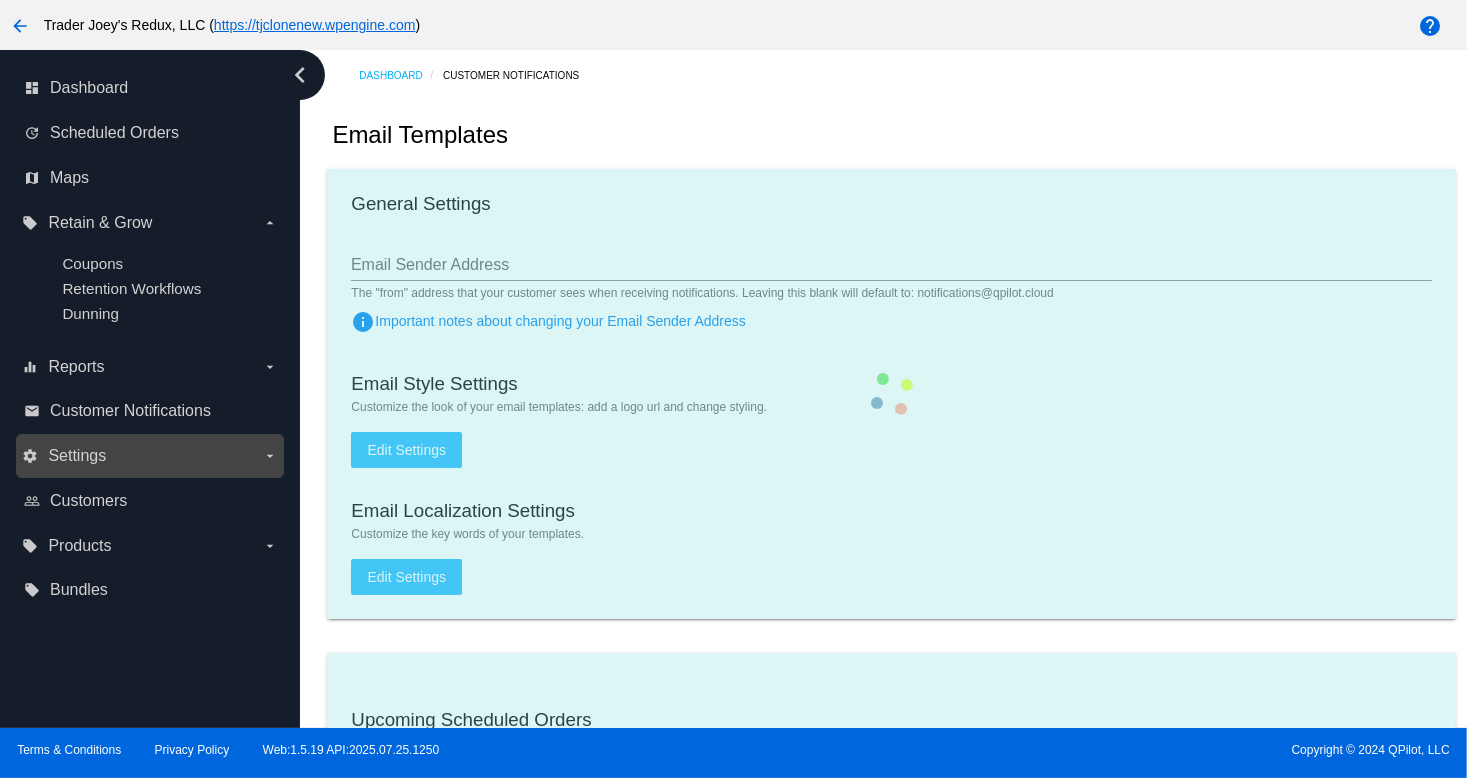 checkbox on "true" 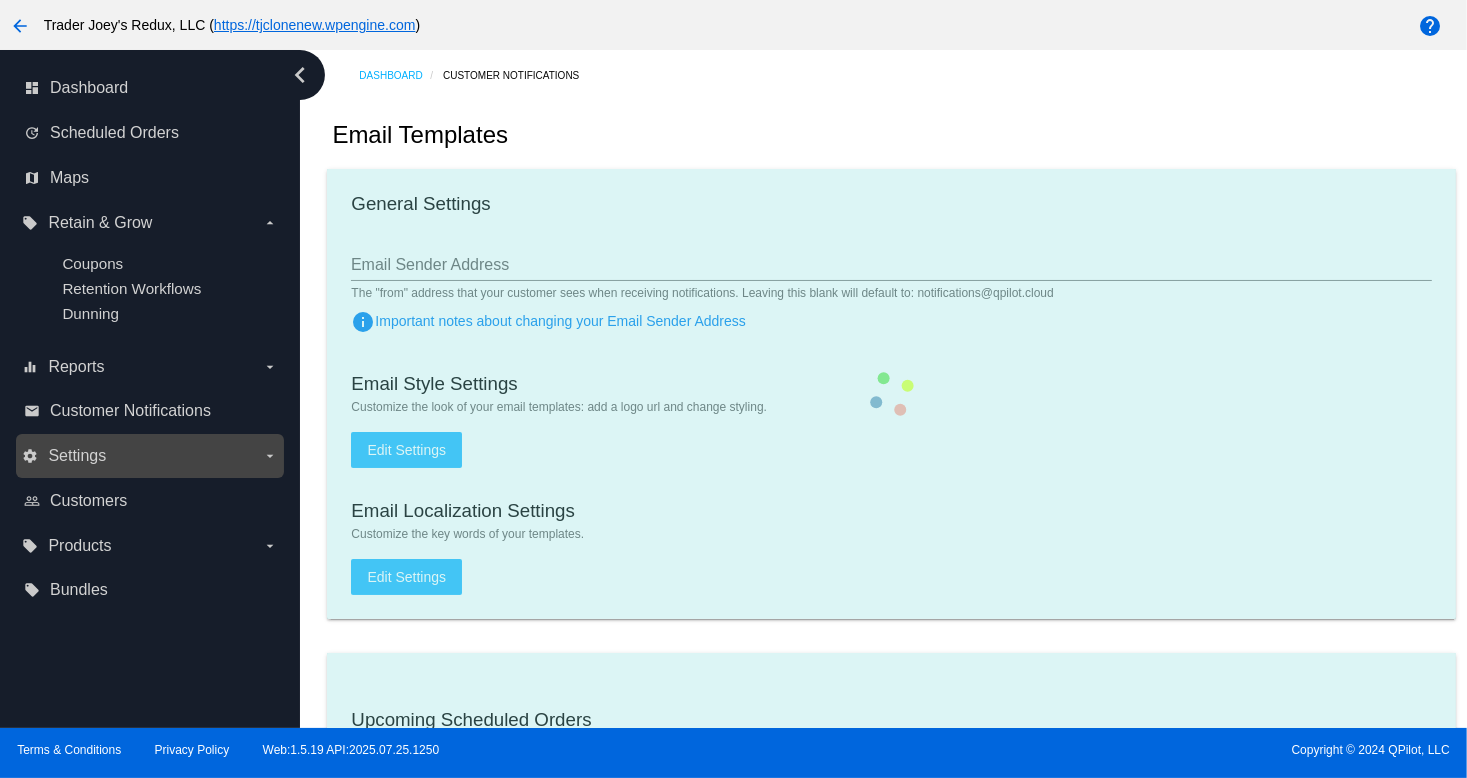 checkbox on "true" 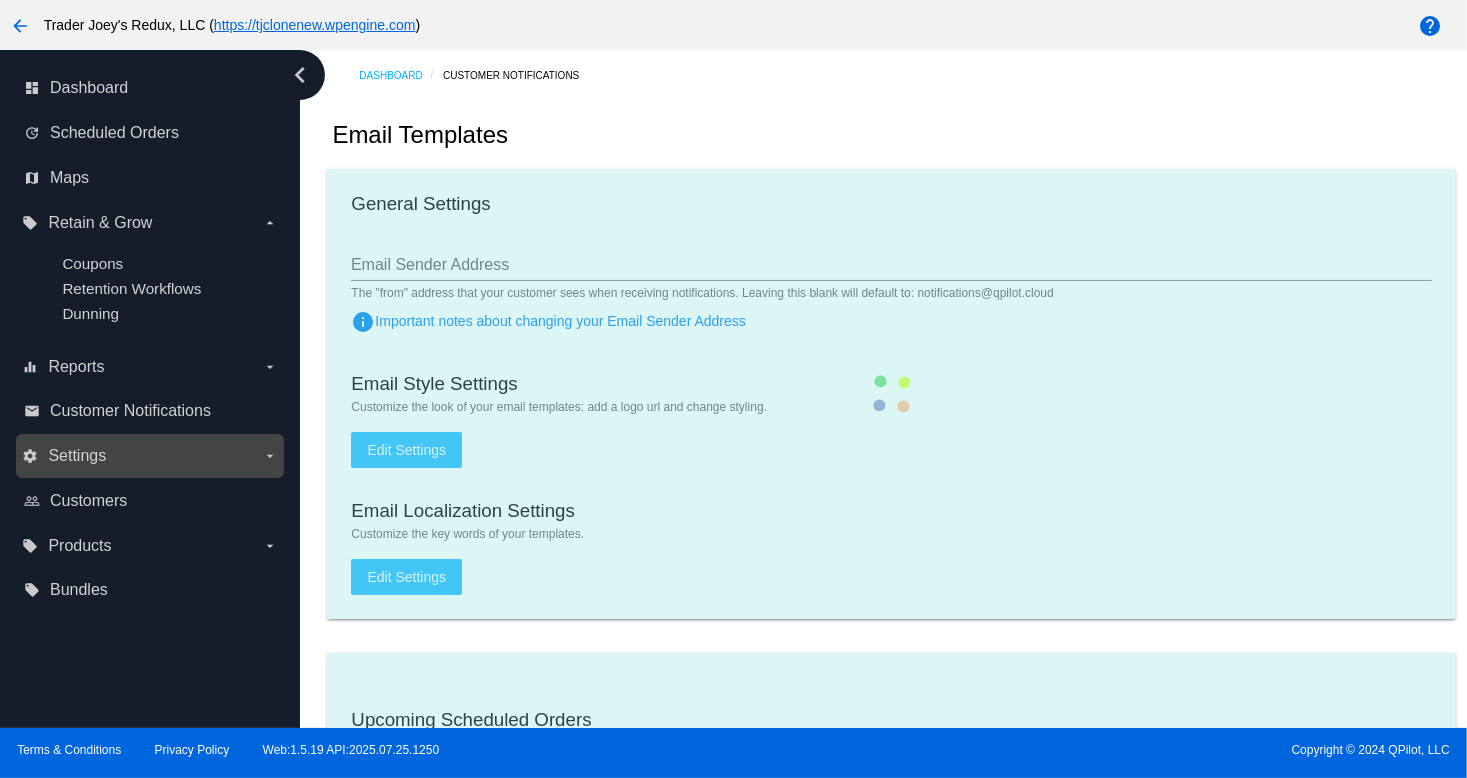 type on "[EMAIL]" 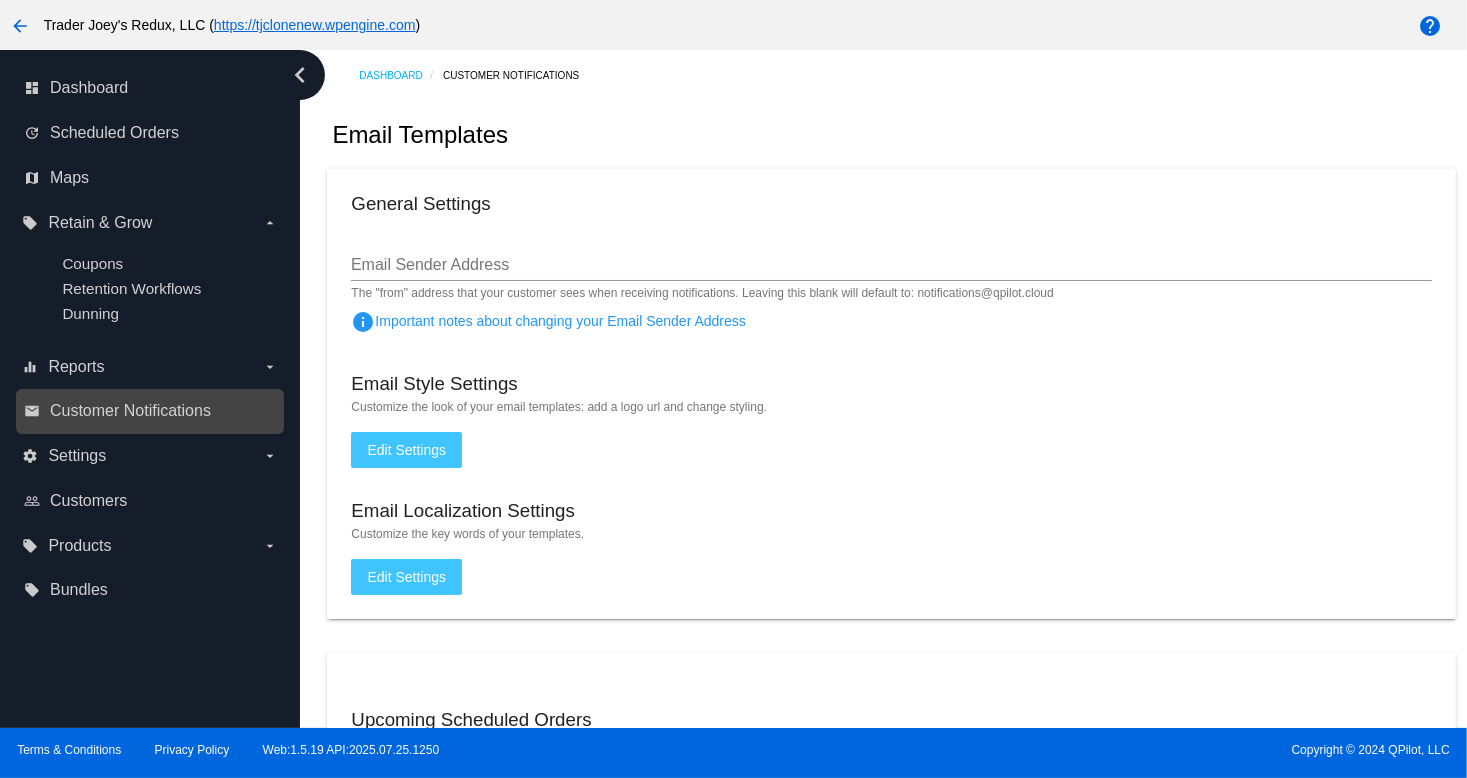click on "email
Customer Notifications" at bounding box center [151, 411] 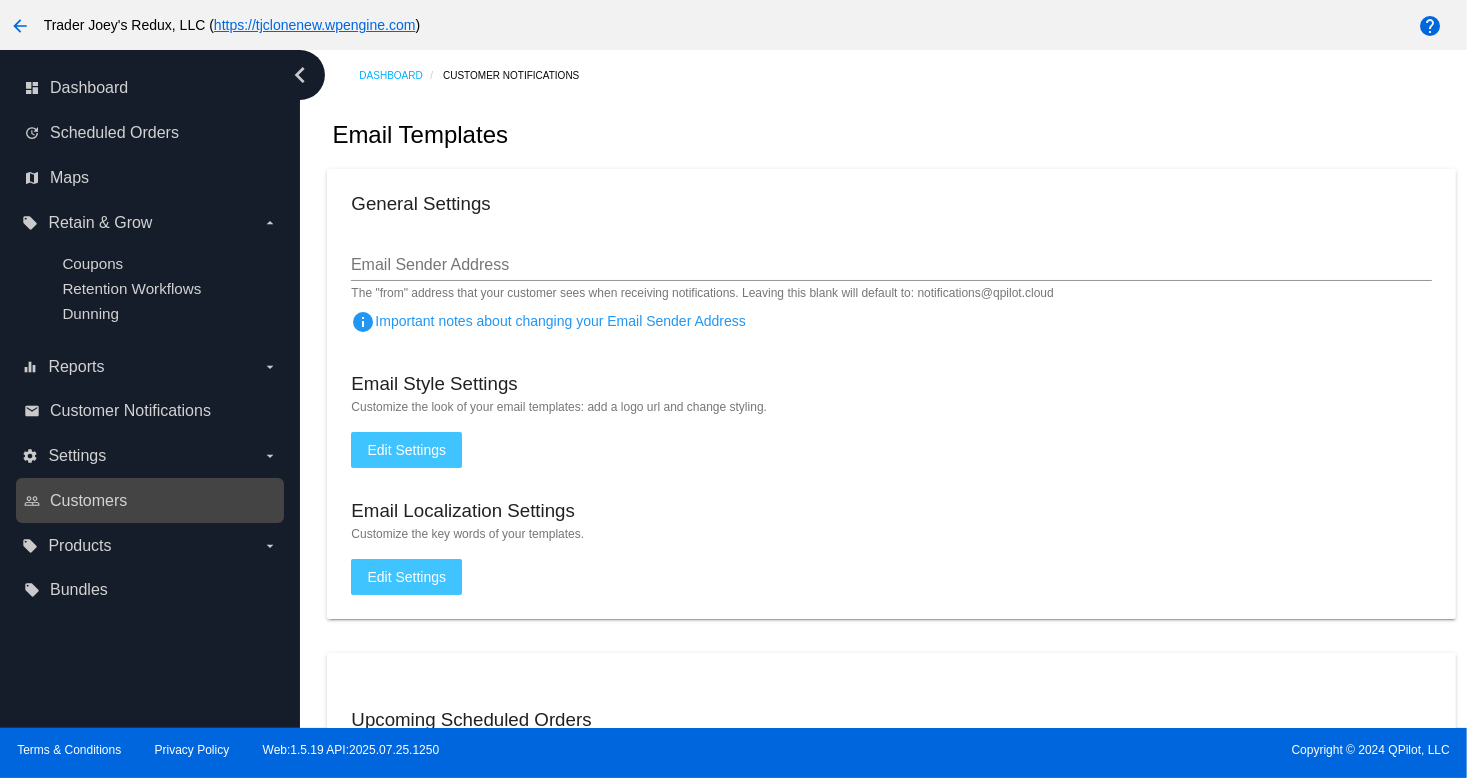 click on "people_outline
Customers" at bounding box center [151, 501] 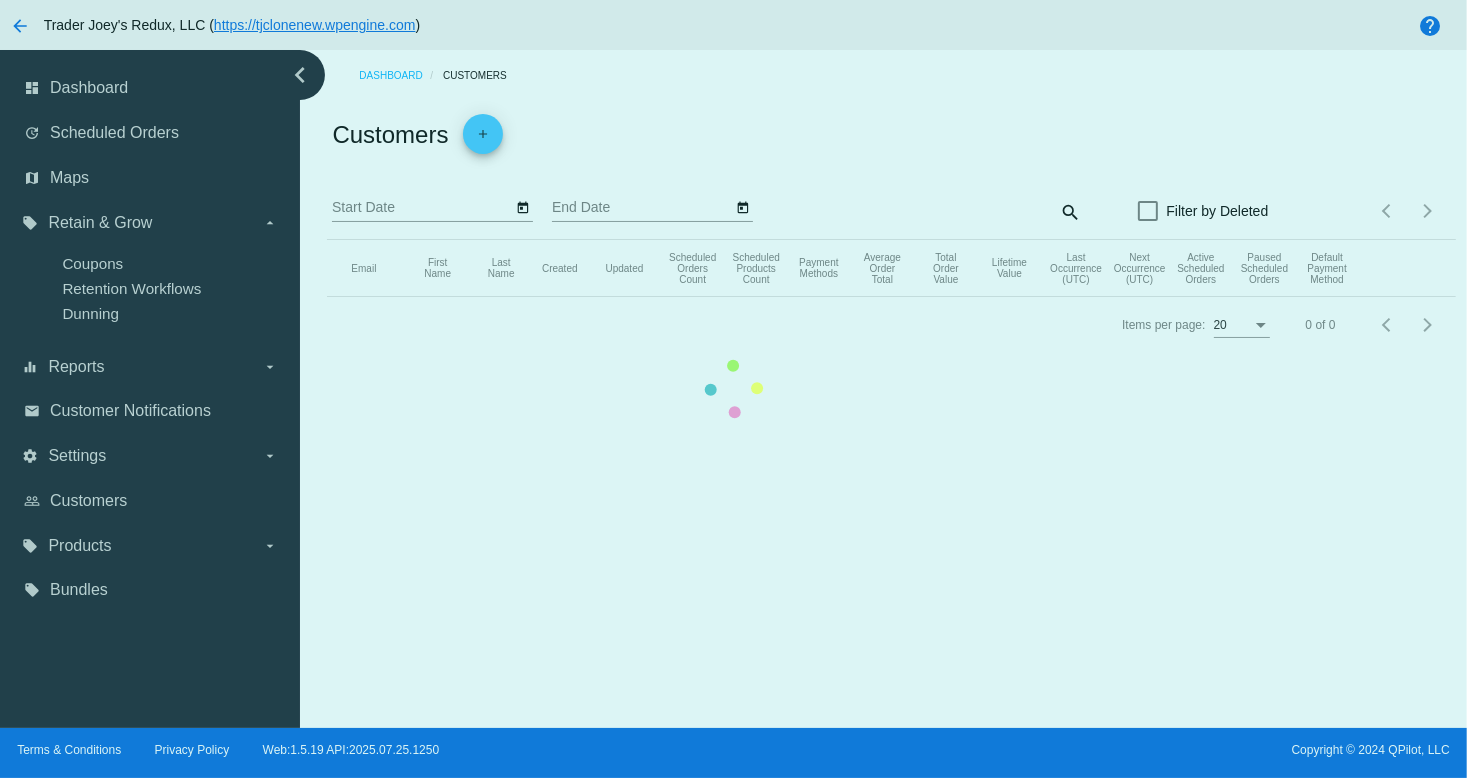 click on "Email   First Name   Last Name   Created   Updated   Scheduled Orders Count   Scheduled Products Count   Payment Methods   Average Order Total   Total Order Value   Lifetime Value   Last Occurrence (UTC)   Next Occurrence (UTC)   Active Scheduled Orders   Paused Scheduled Orders   Default Payment Method" 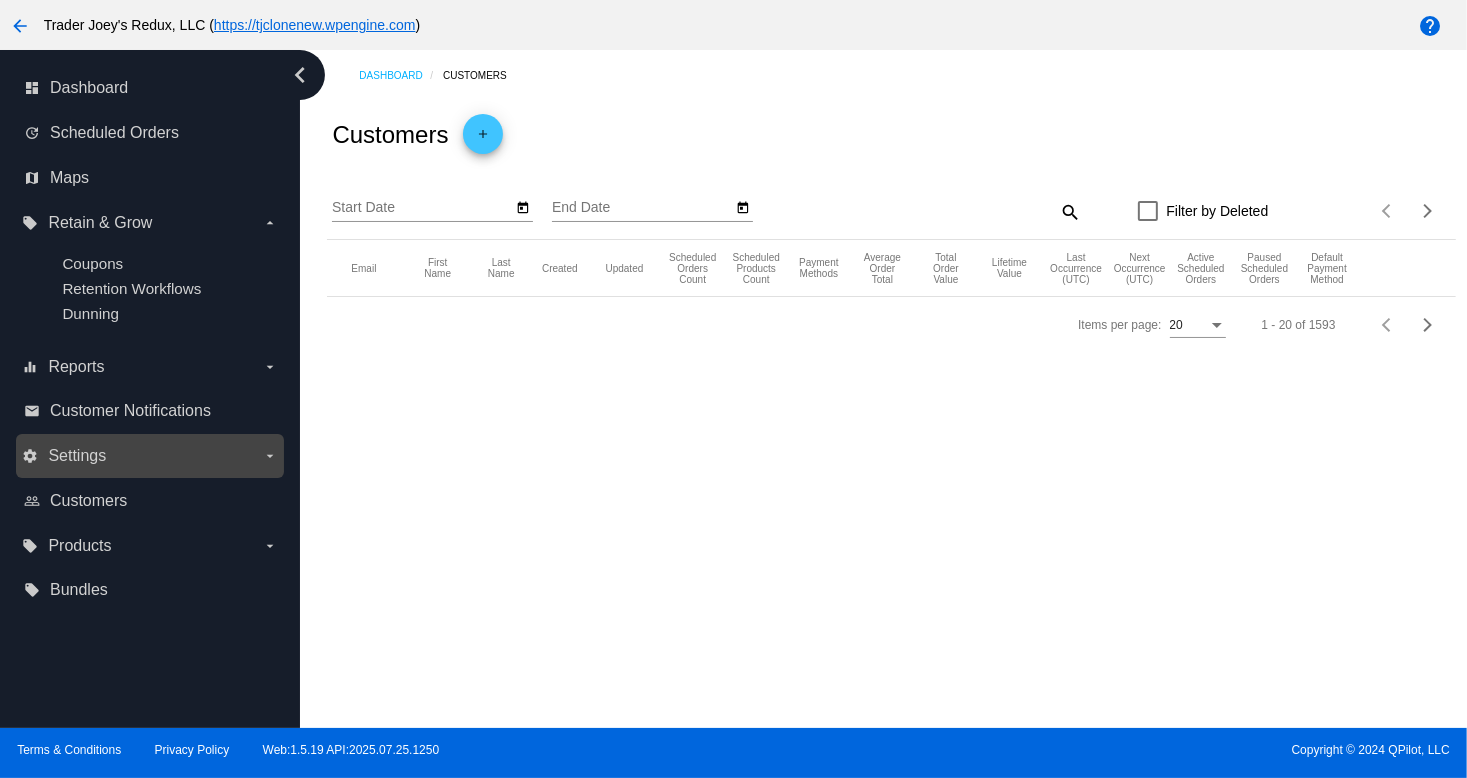 click on "Email   First Name   Last Name   Created   Updated   Scheduled Orders Count   Scheduled Products Count   Payment Methods   Average Order Total   Total Order Value   Lifetime Value   Last Occurrence (UTC)   Next Occurrence (UTC)   Active Scheduled Orders   Paused Scheduled Orders   Default Payment Method" 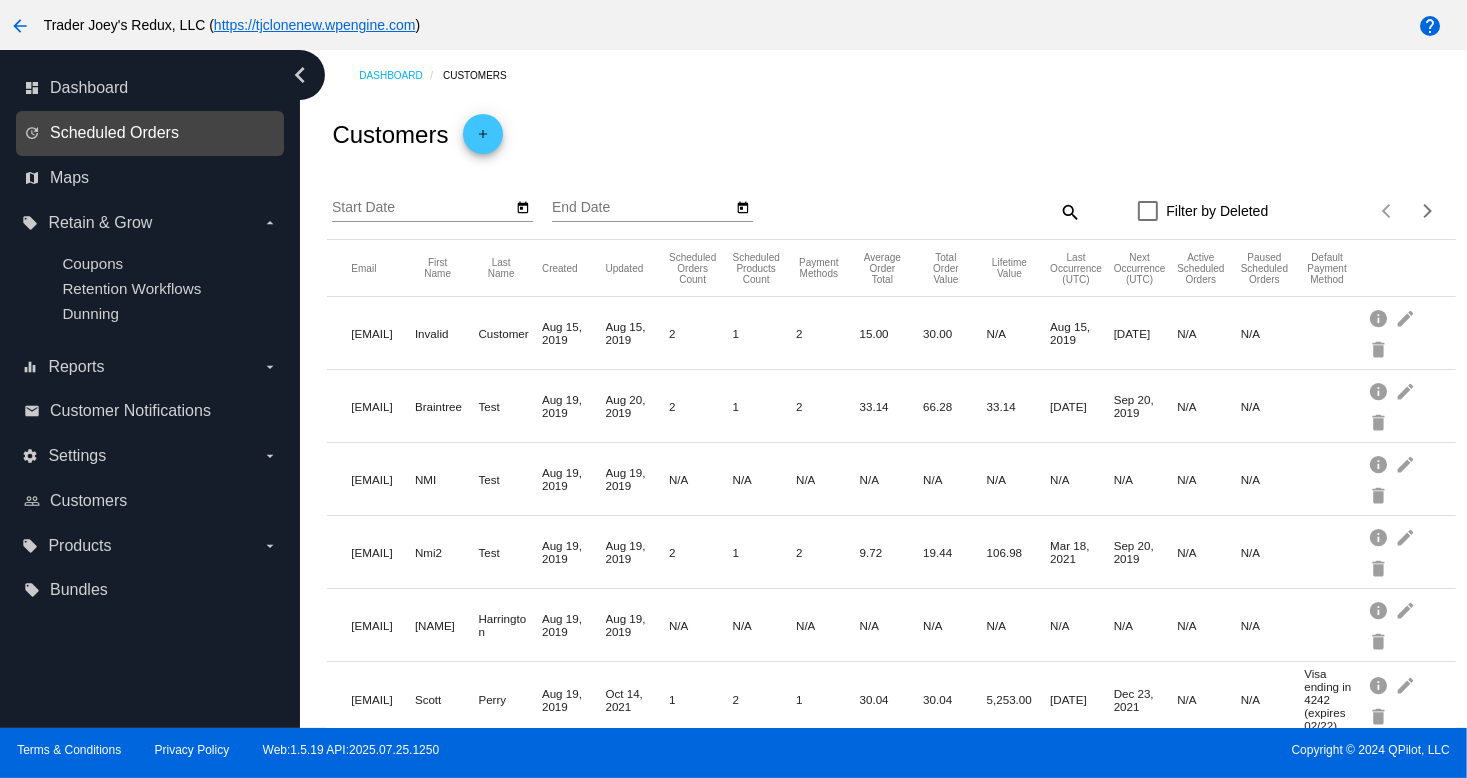 click on "Scheduled Orders" at bounding box center [114, 133] 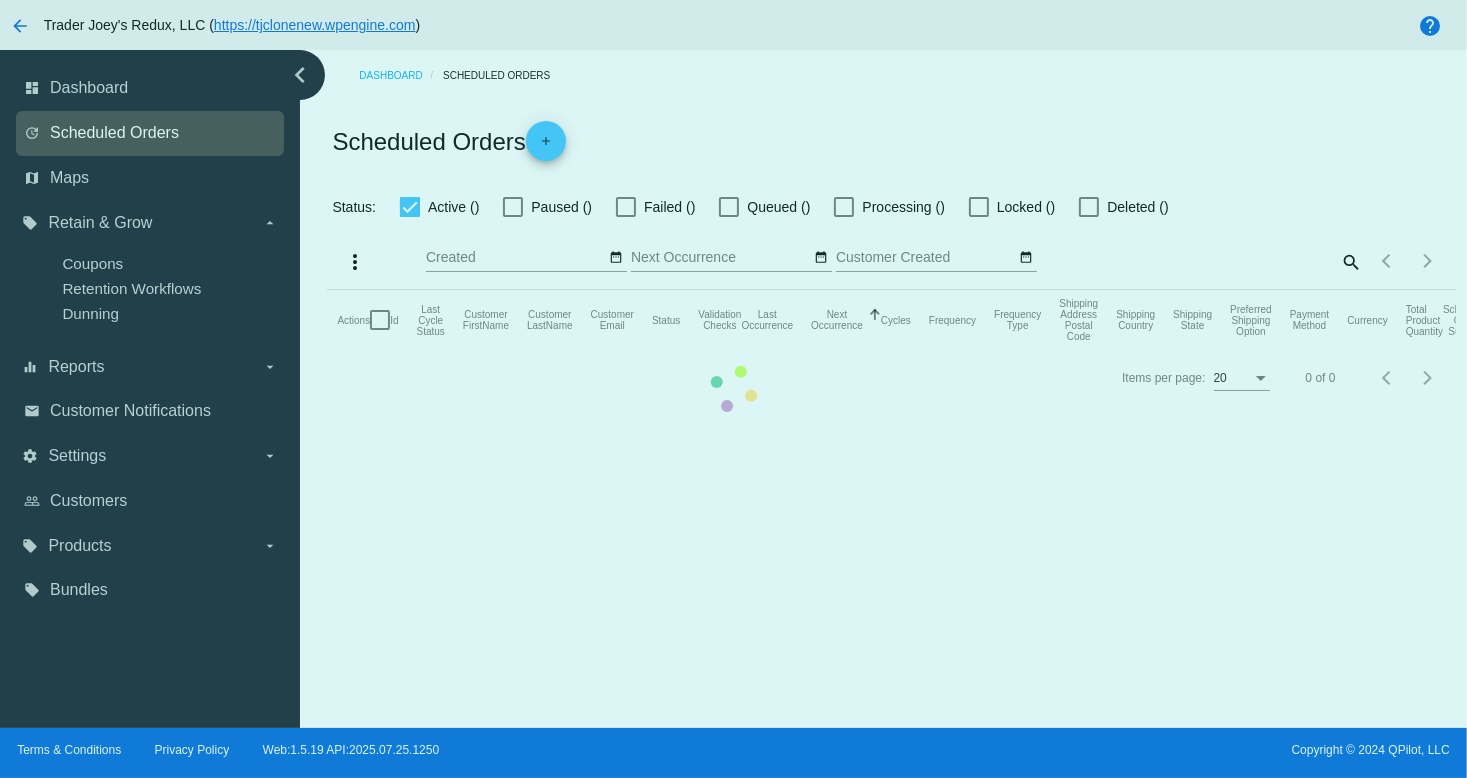 checkbox on "false" 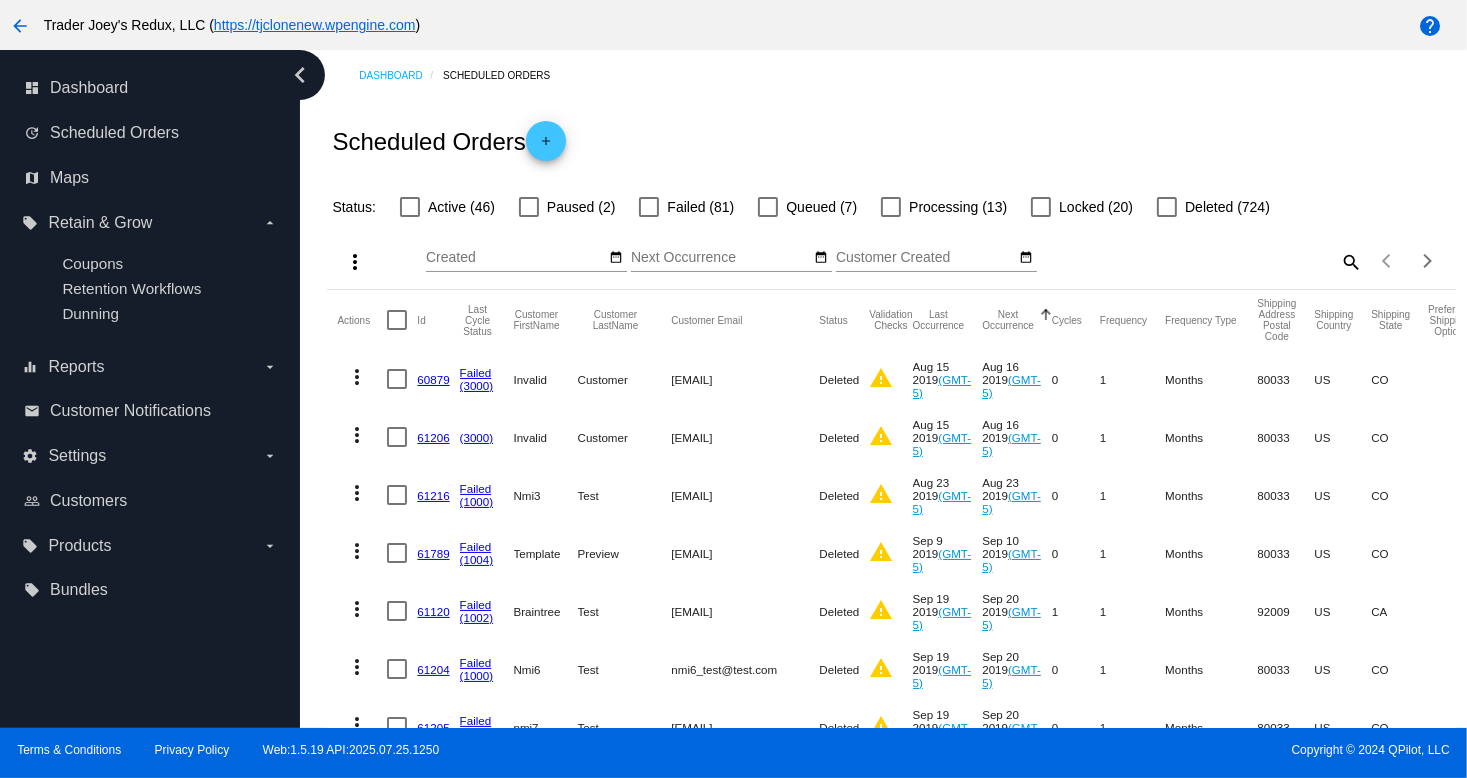 drag, startPoint x: 343, startPoint y: 366, endPoint x: 0, endPoint y: 316, distance: 346.62515 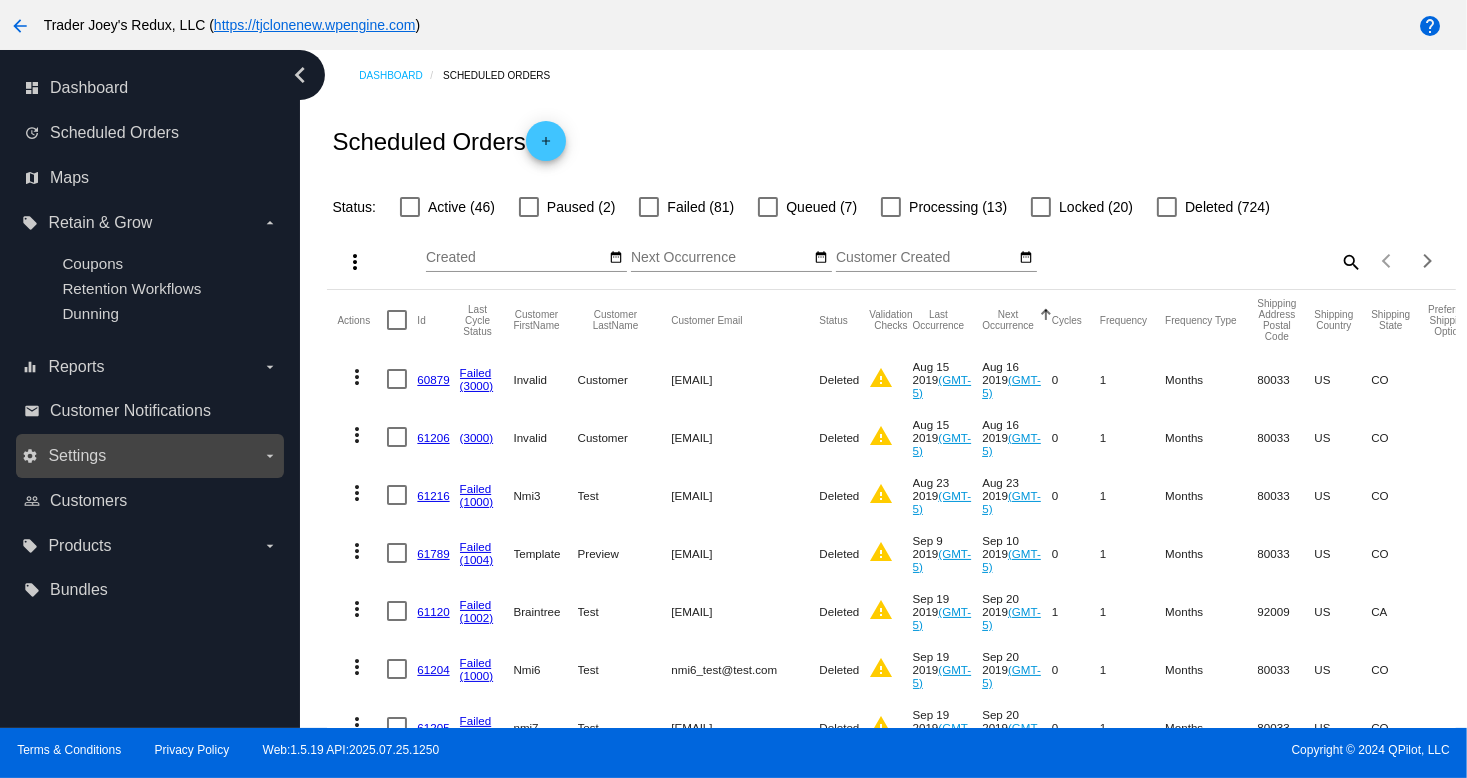 click on "Customer Notifications" at bounding box center (130, 411) 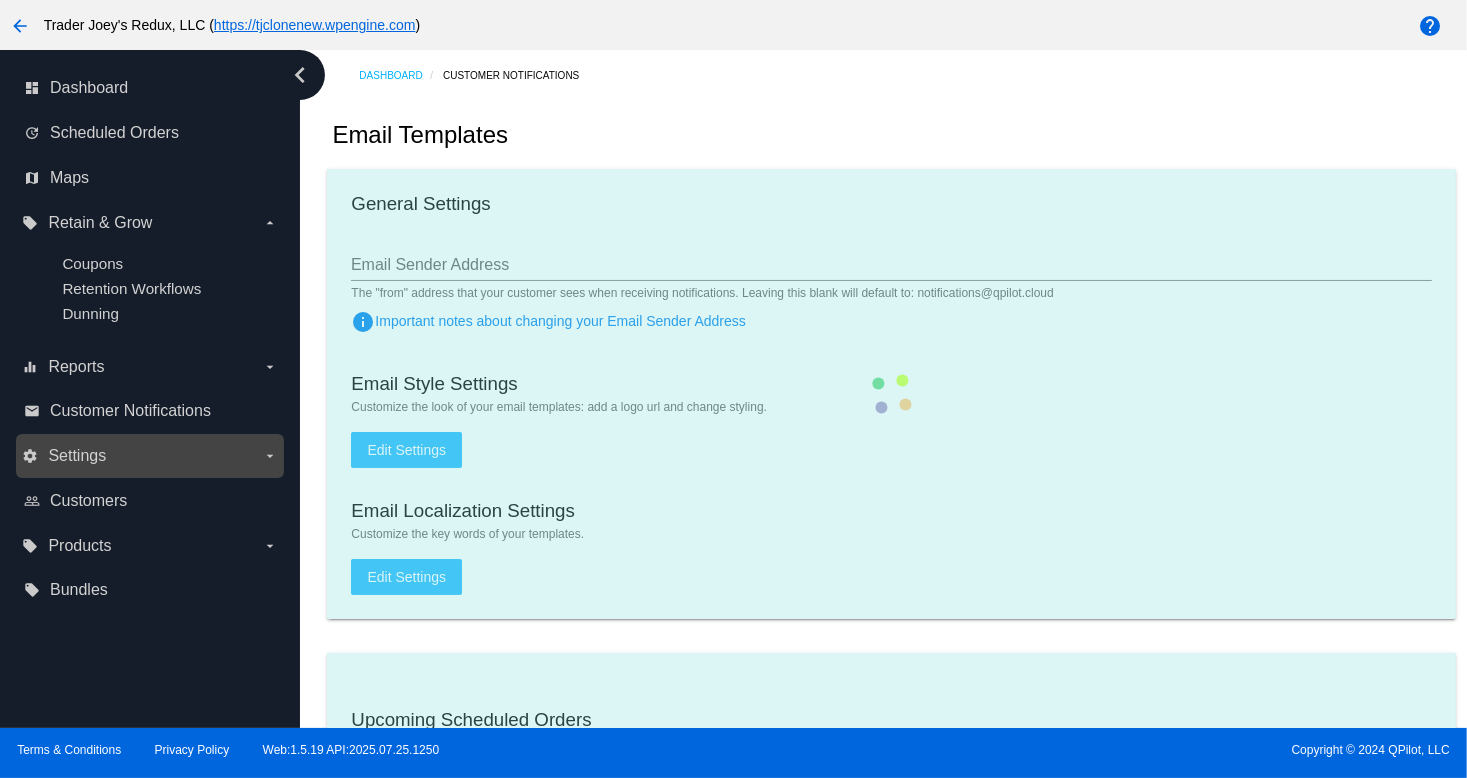 click on "Settings" at bounding box center (77, 456) 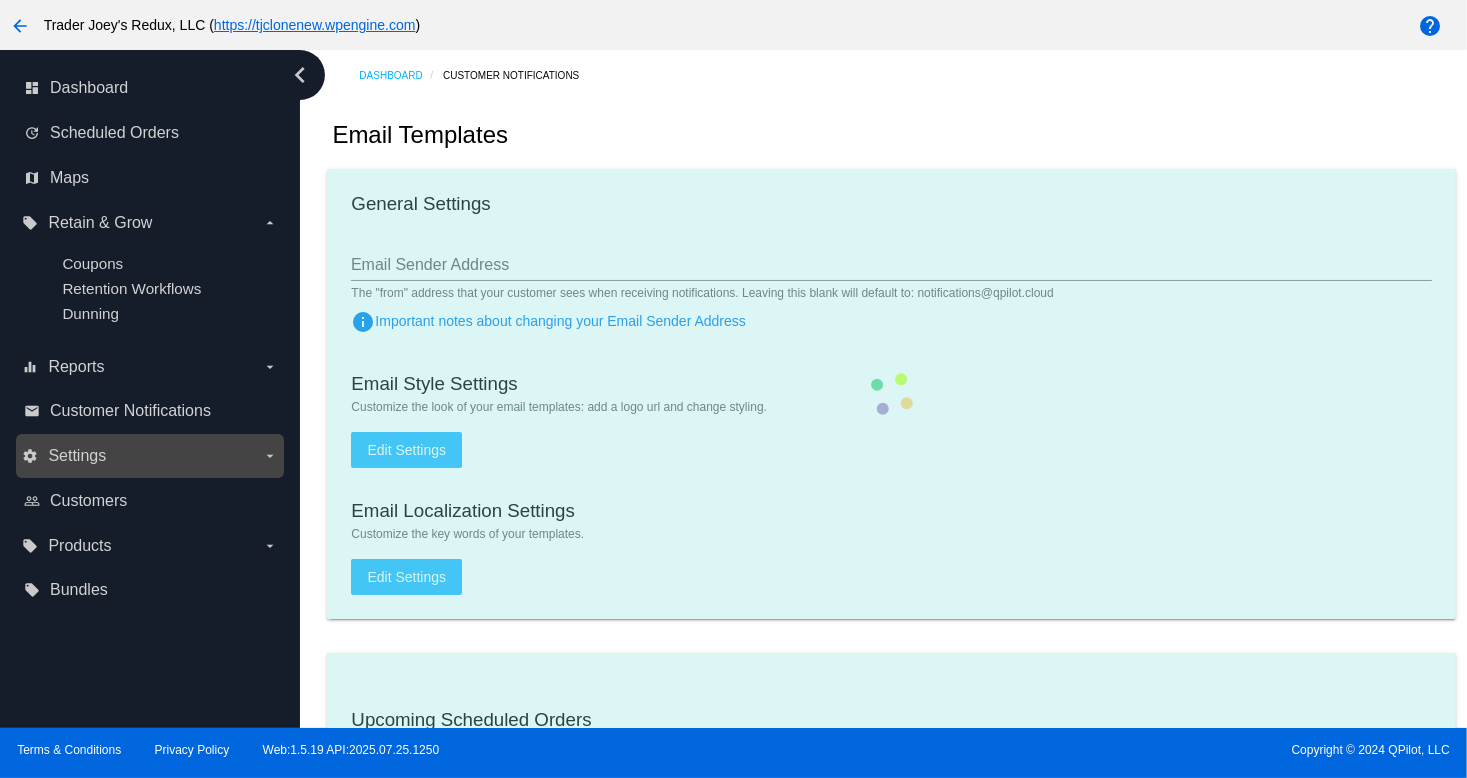 click on "settings
Settings
arrow_drop_down" at bounding box center [0, 0] 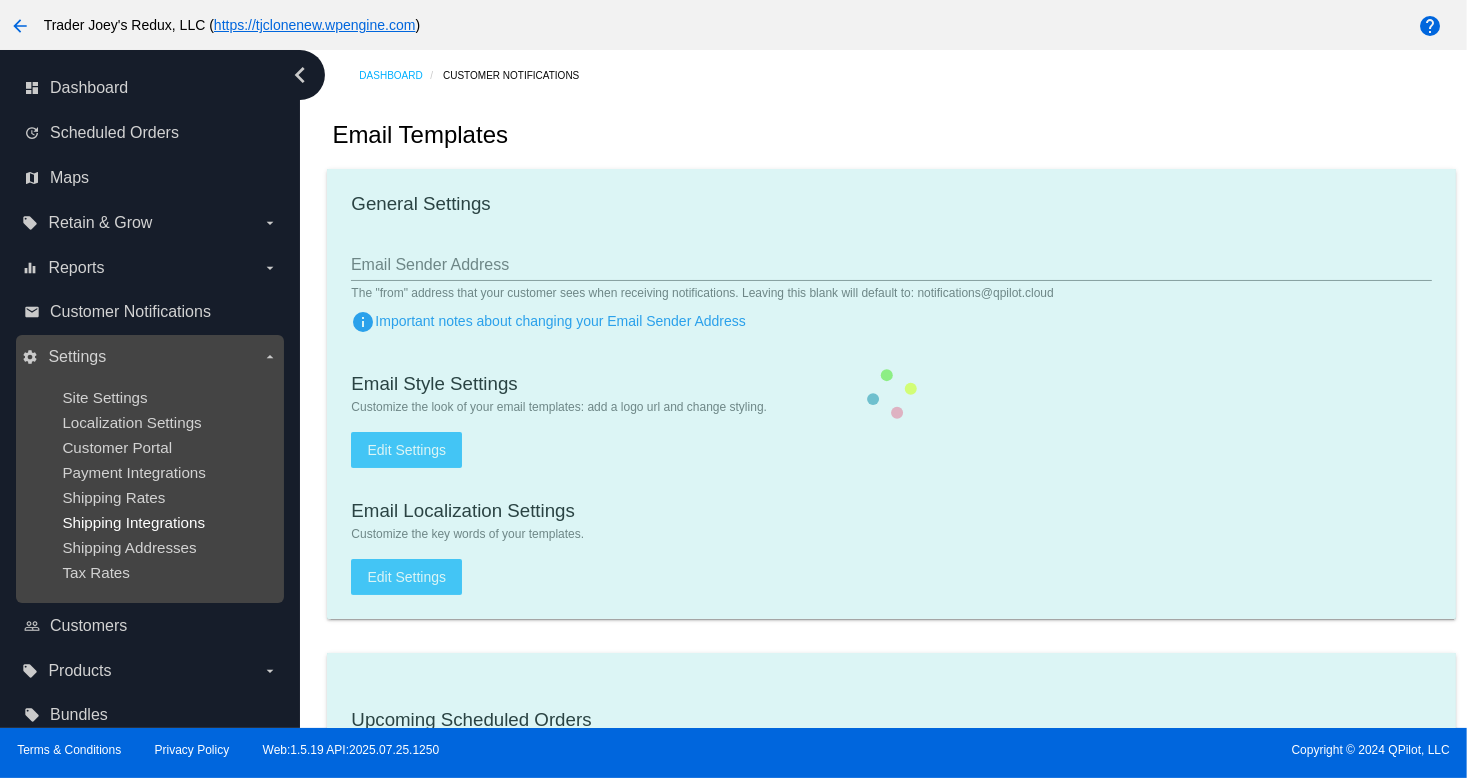click on "Shipping Integrations" at bounding box center (133, 522) 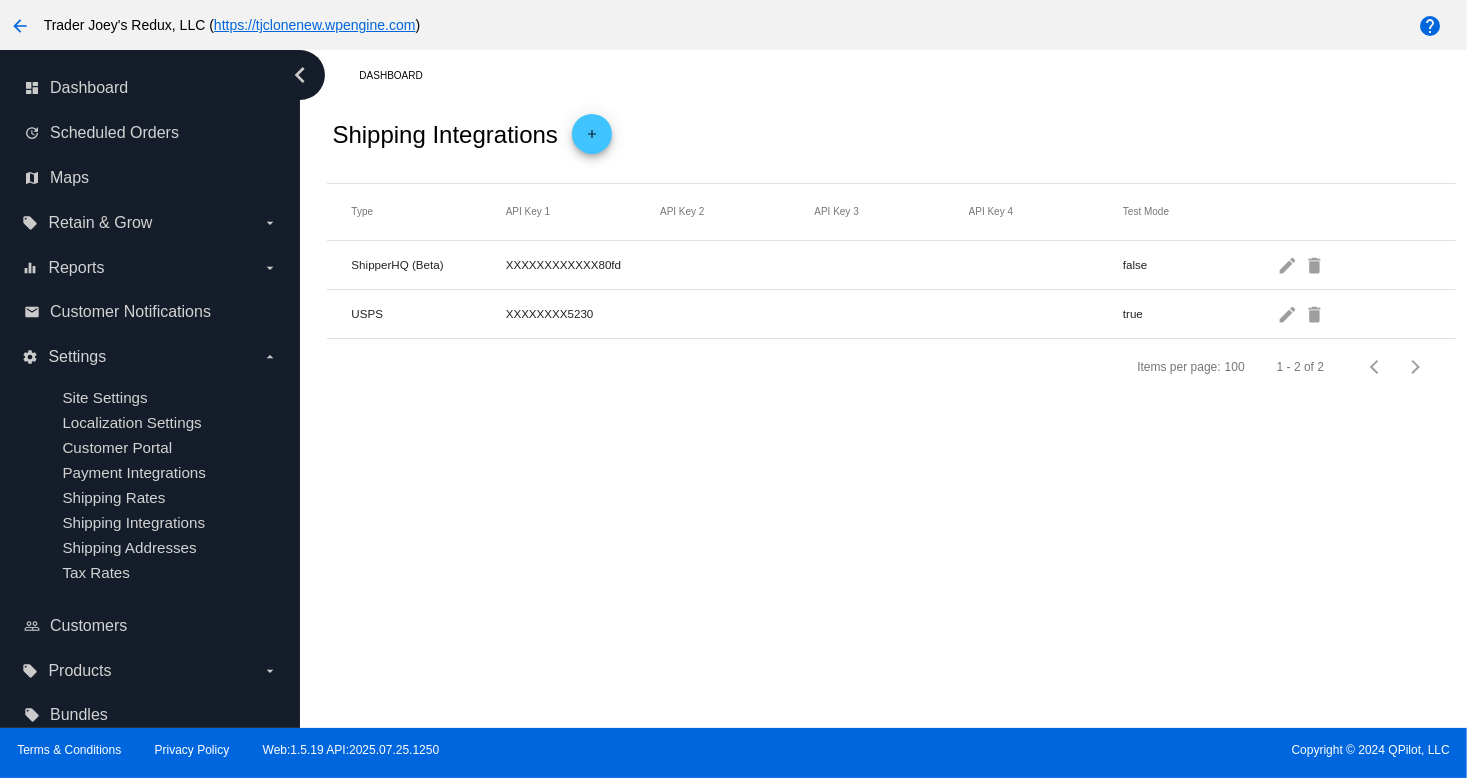 drag, startPoint x: 28, startPoint y: 536, endPoint x: 0, endPoint y: 750, distance: 215.824 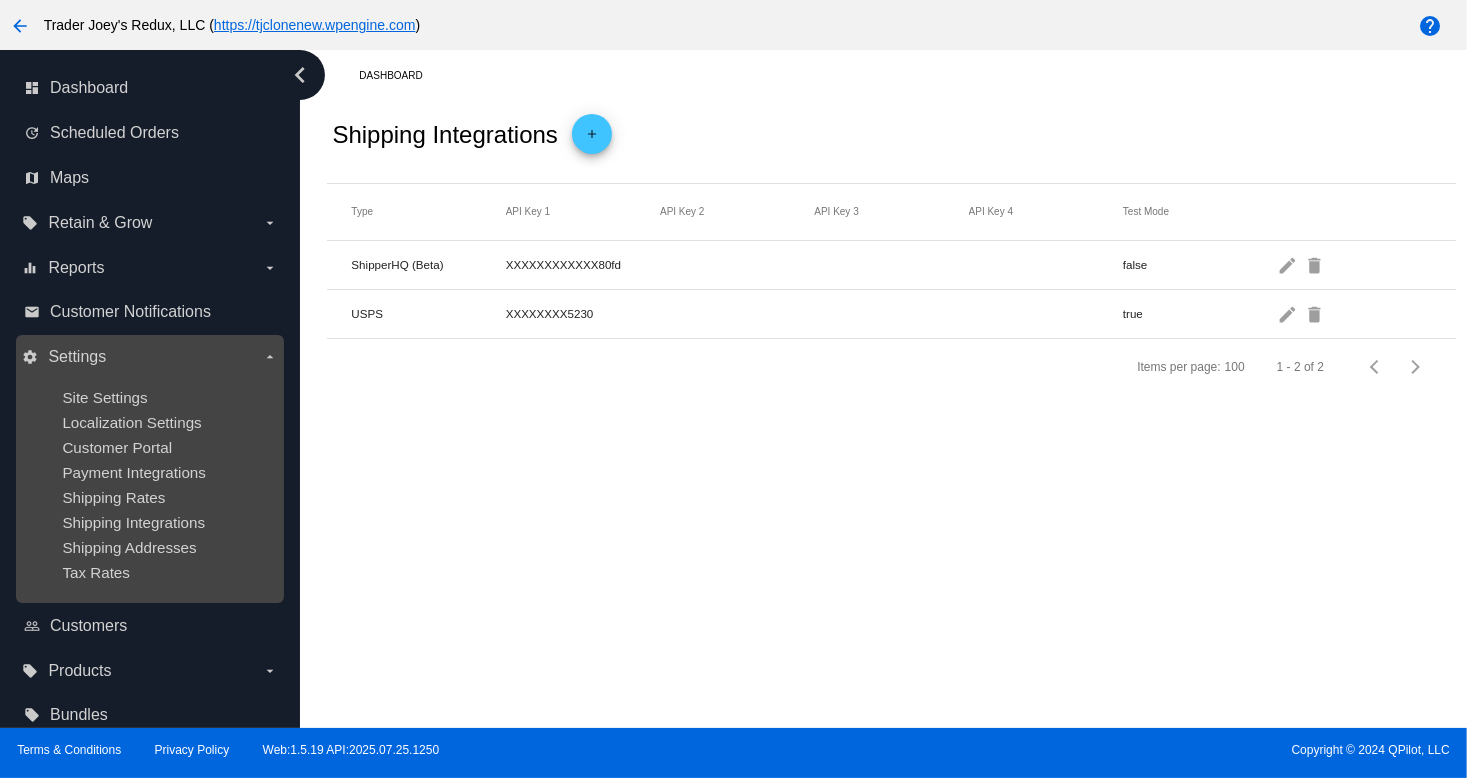 drag, startPoint x: 216, startPoint y: 517, endPoint x: 116, endPoint y: 410, distance: 146.45477 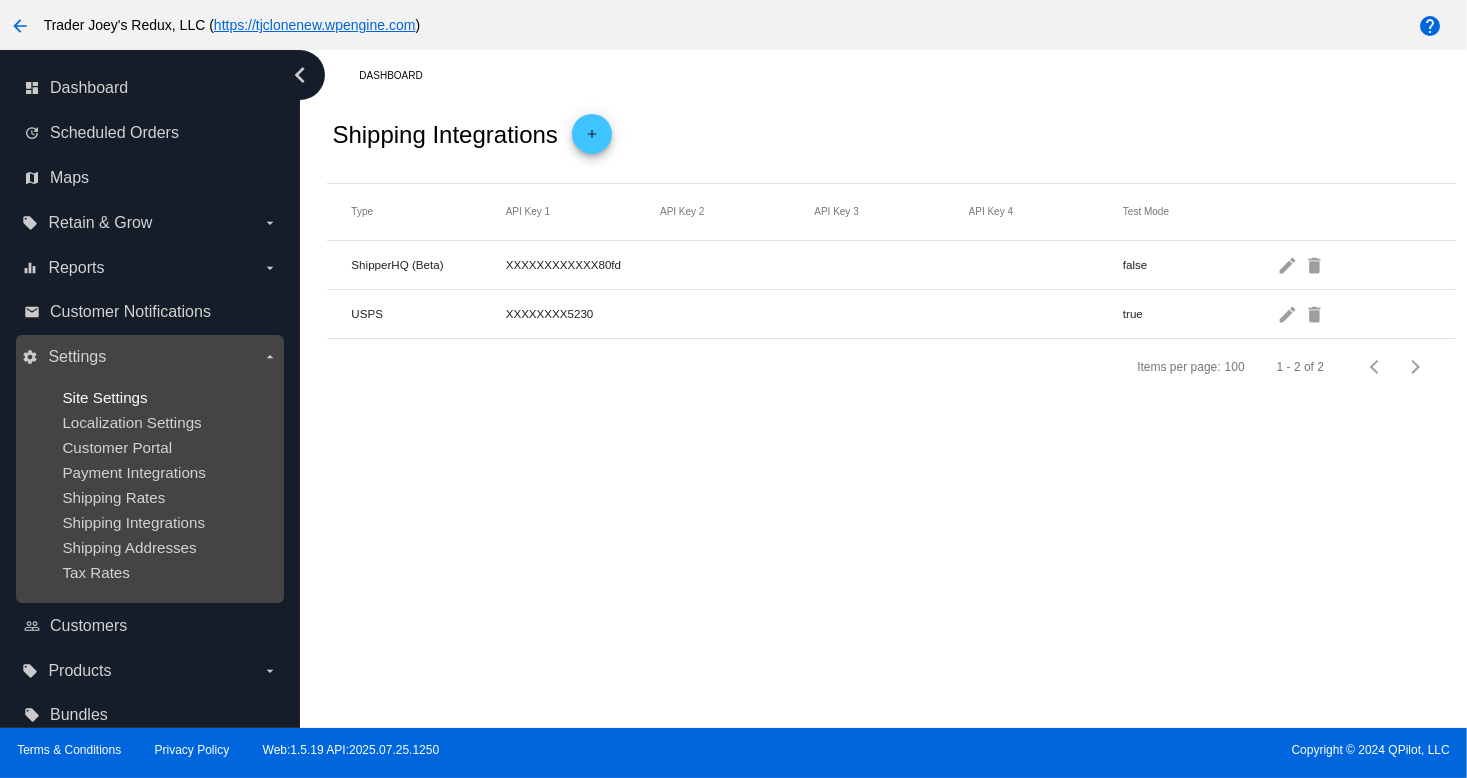 click on "Site Settings" at bounding box center [104, 397] 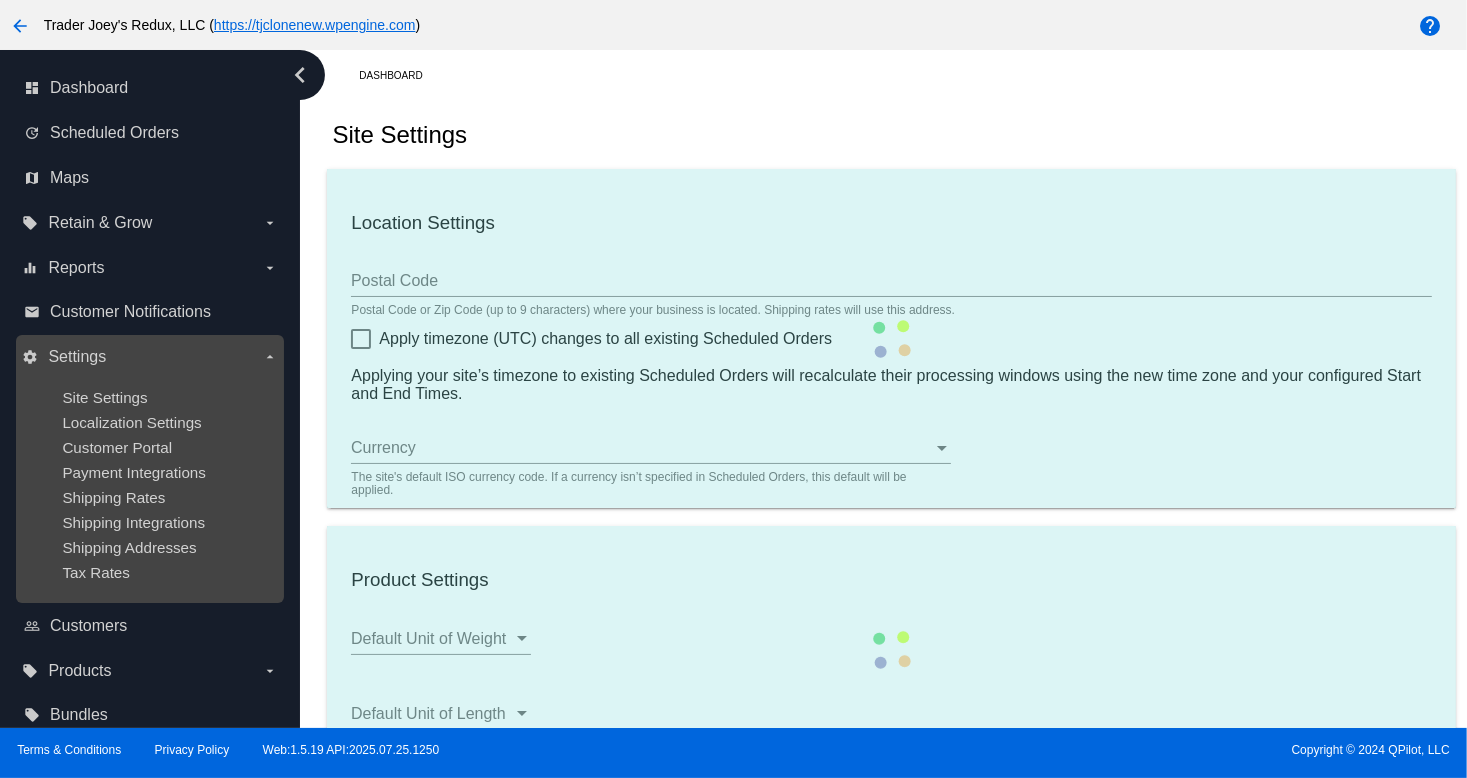 drag, startPoint x: 83, startPoint y: 400, endPoint x: 106, endPoint y: 437, distance: 43.56604 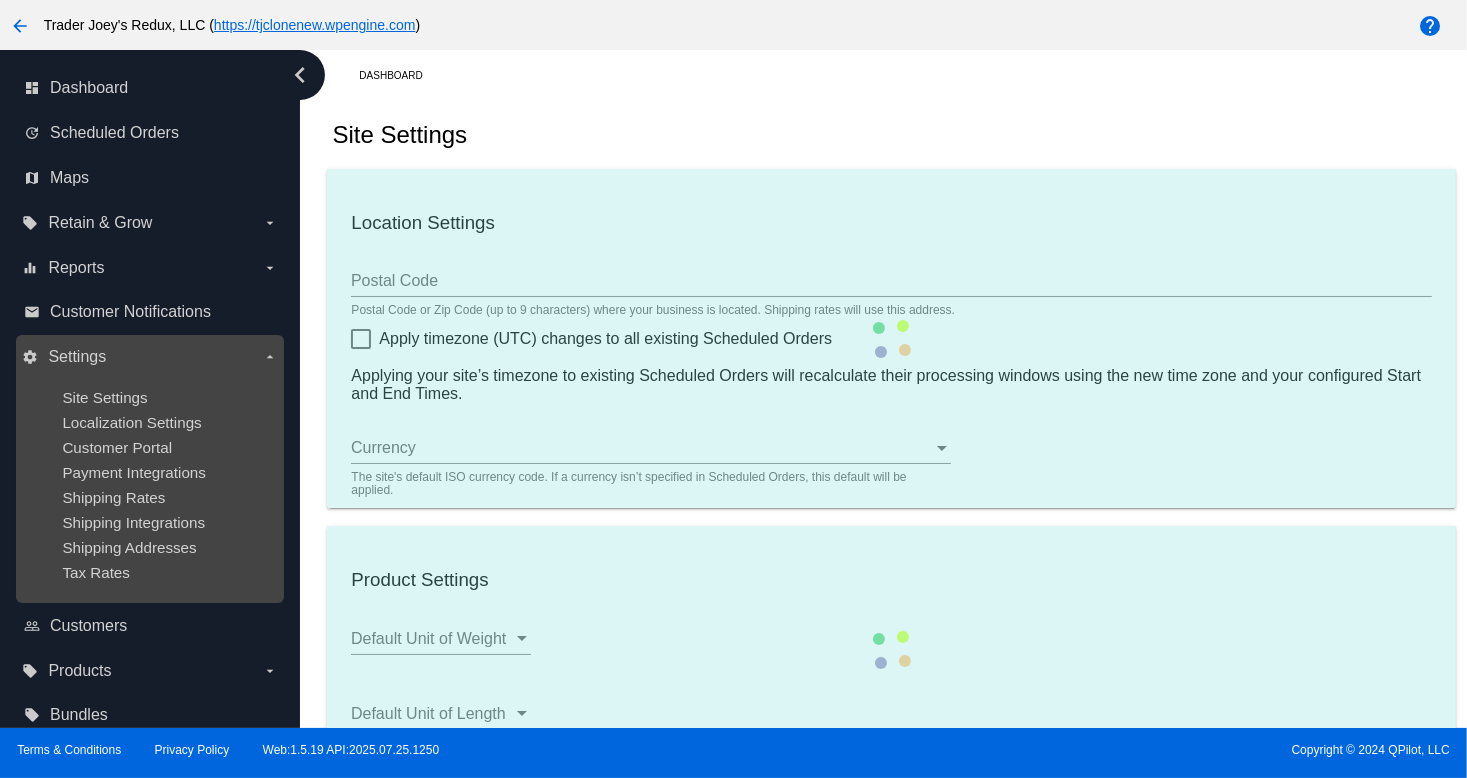 click on "Site Settings" at bounding box center (104, 397) 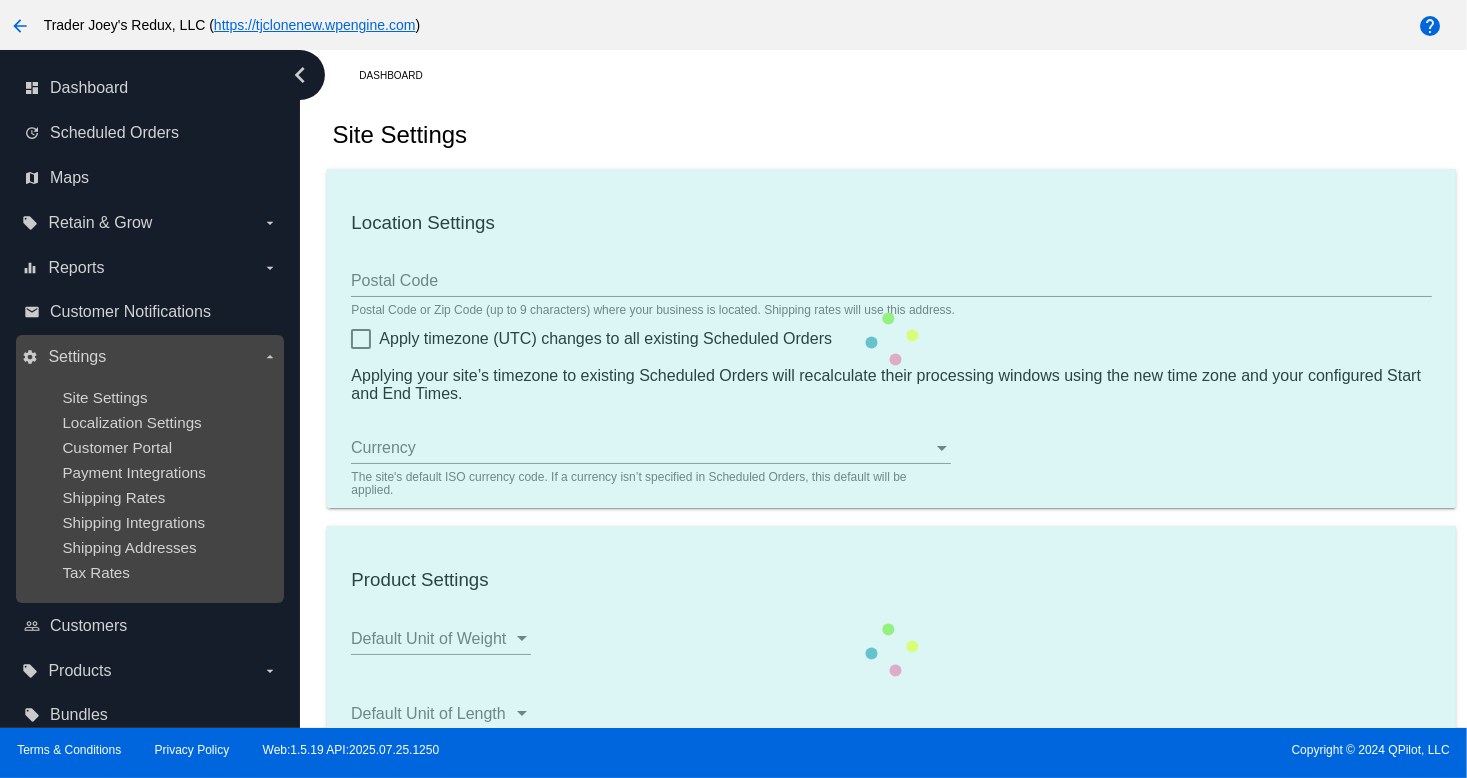 click on "Site Settings
Localization Settings
Customer Portal
Payment Integrations
Shipping Rates
Shipping Integrations
Shipping Addresses
Tax Rates" at bounding box center (149, 485) 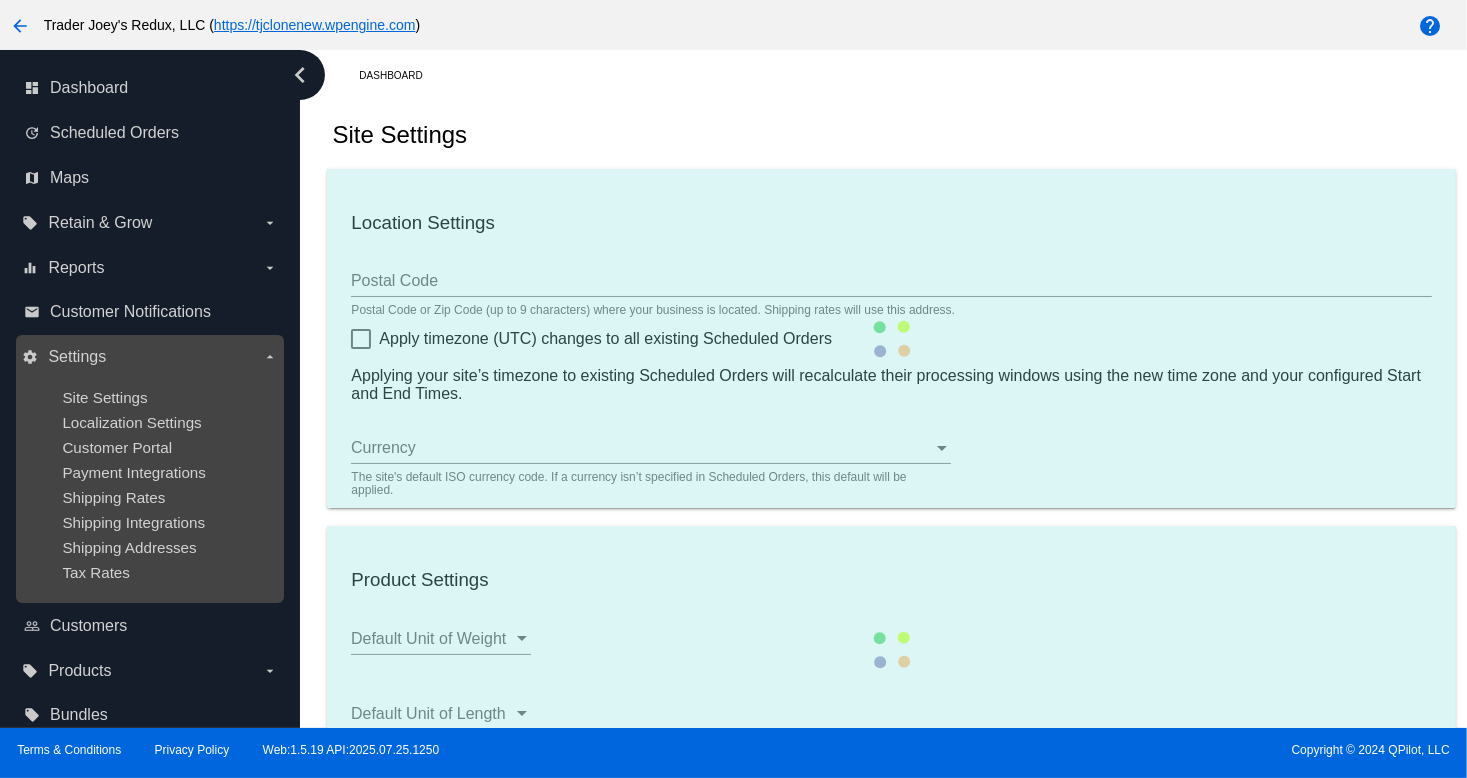 type on "80034" 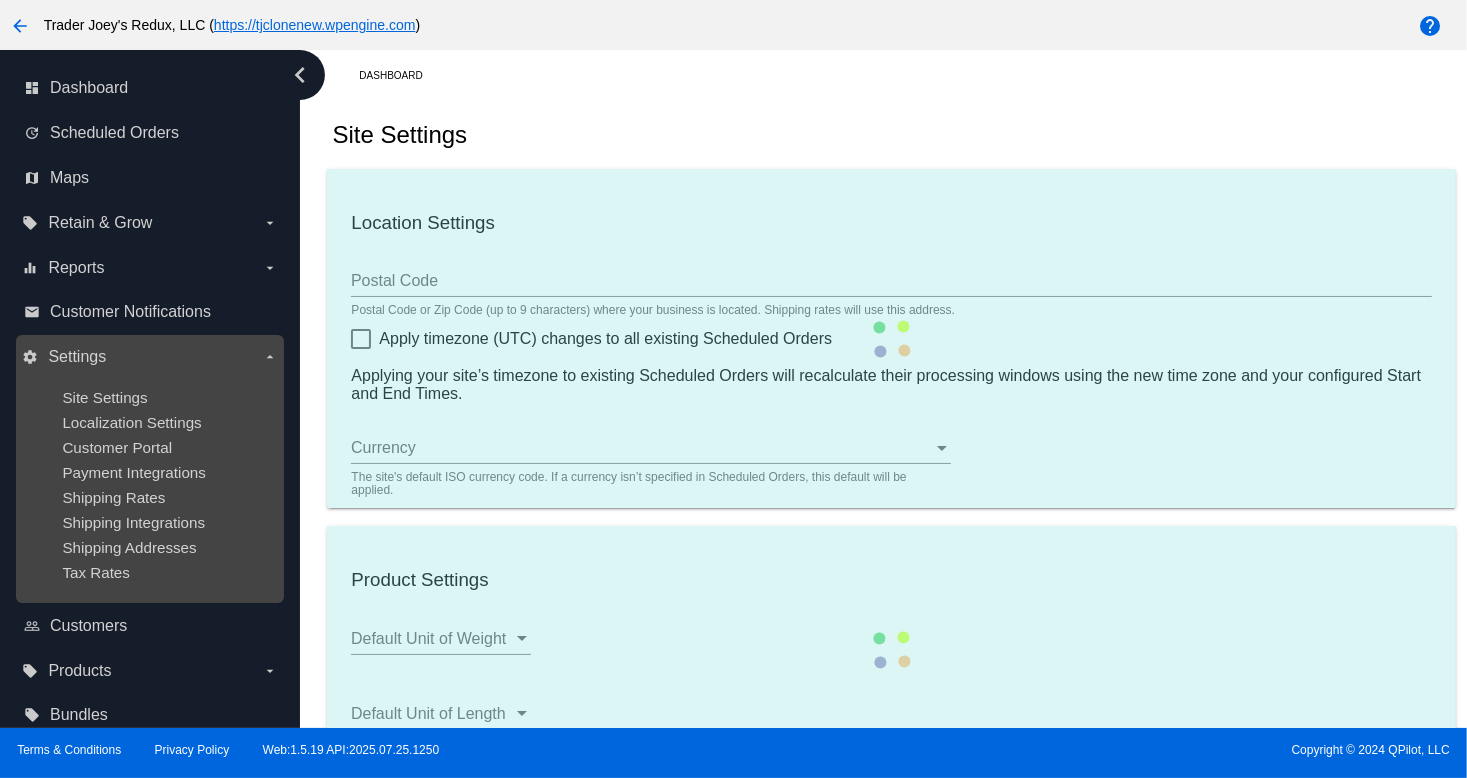 checkbox on "true" 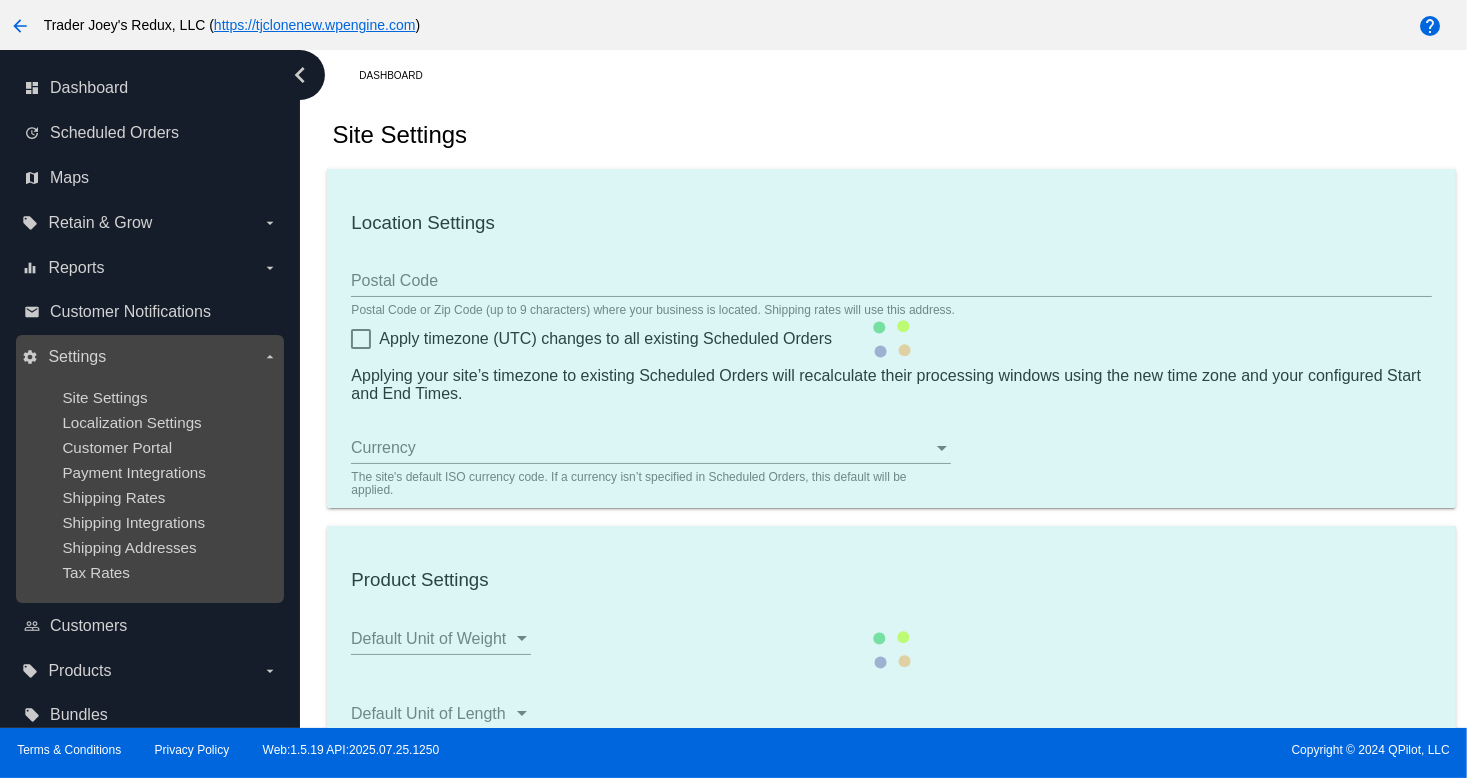 checkbox on "true" 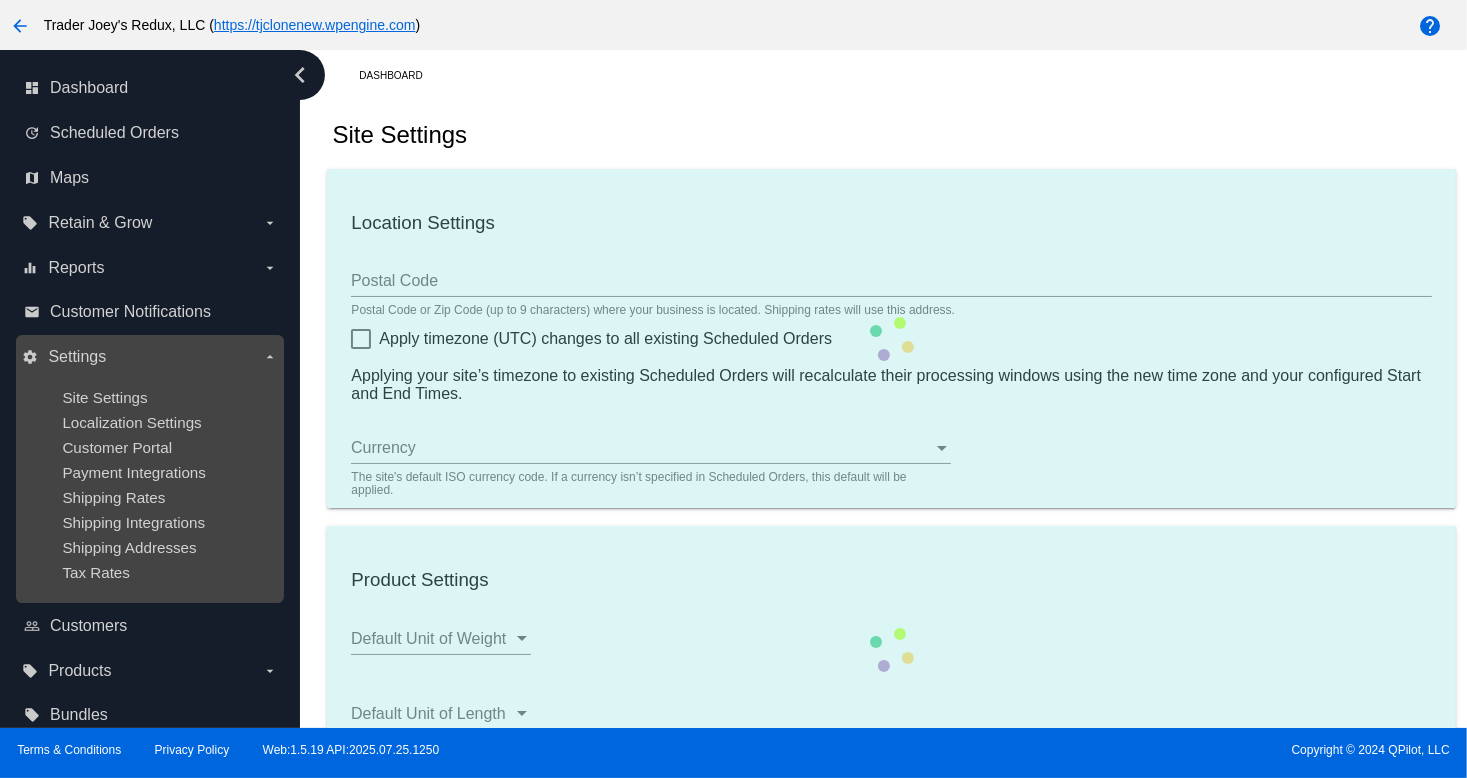 type on "21:00" 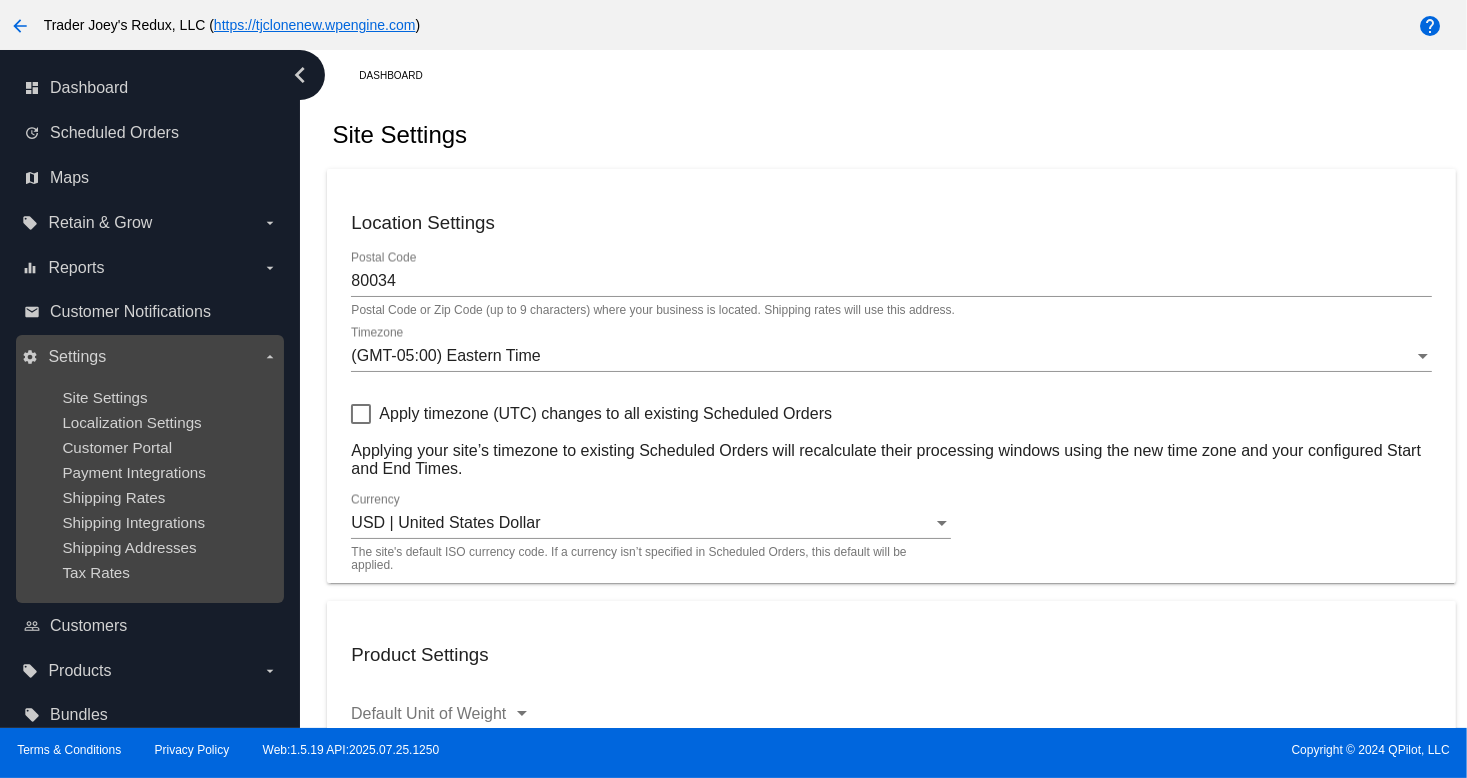 checkbox on "true" 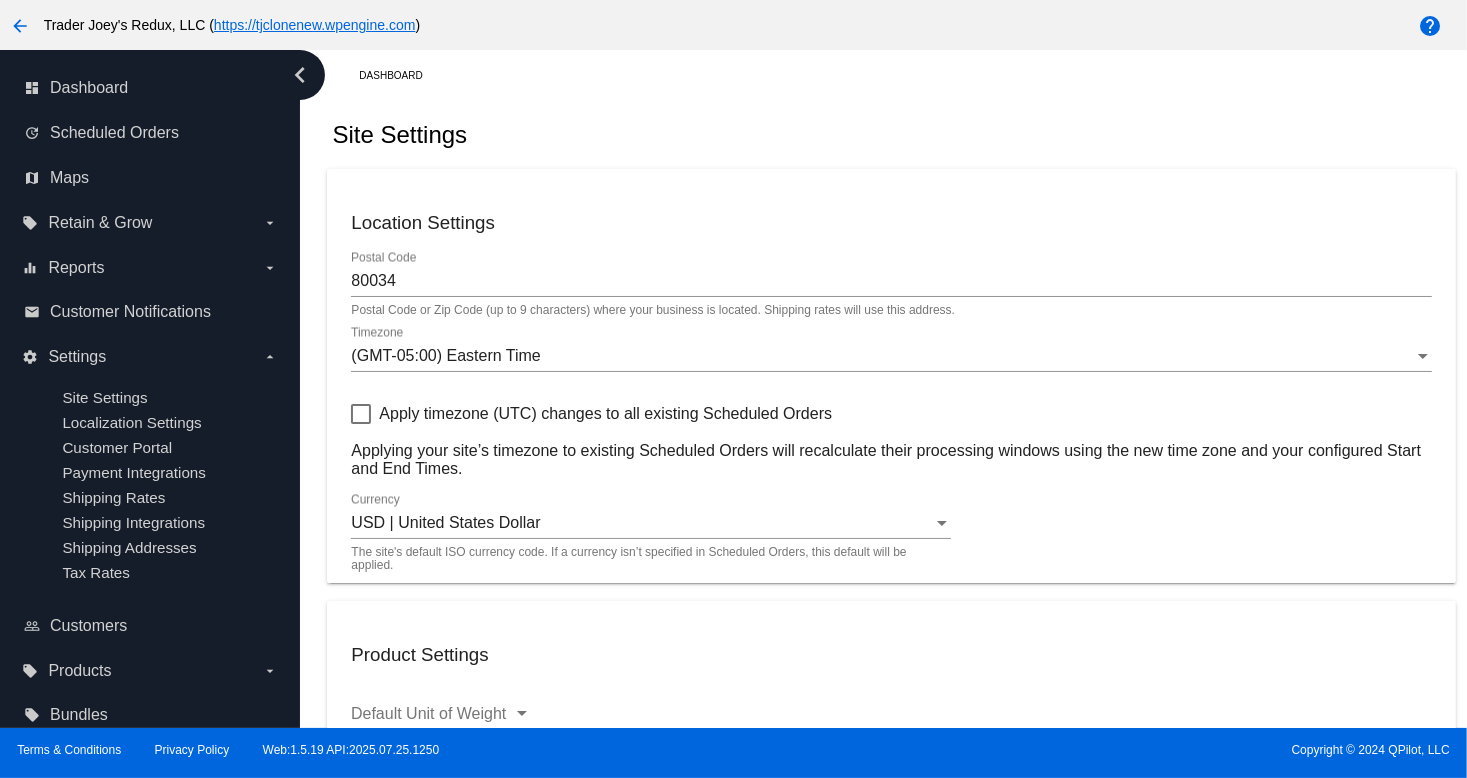 drag, startPoint x: 1161, startPoint y: 302, endPoint x: 757, endPoint y: 513, distance: 455.78174 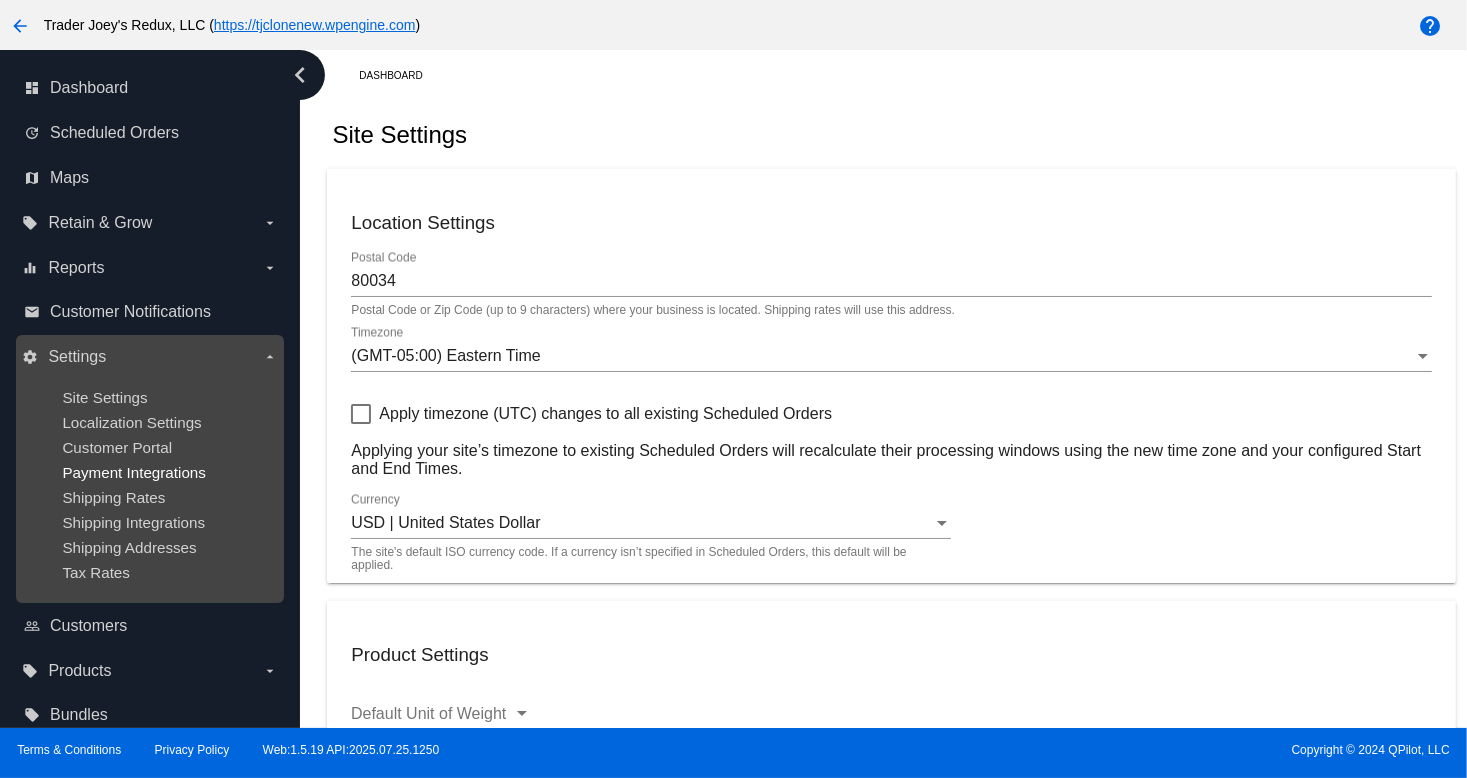drag, startPoint x: 202, startPoint y: 511, endPoint x: 101, endPoint y: 474, distance: 107.563934 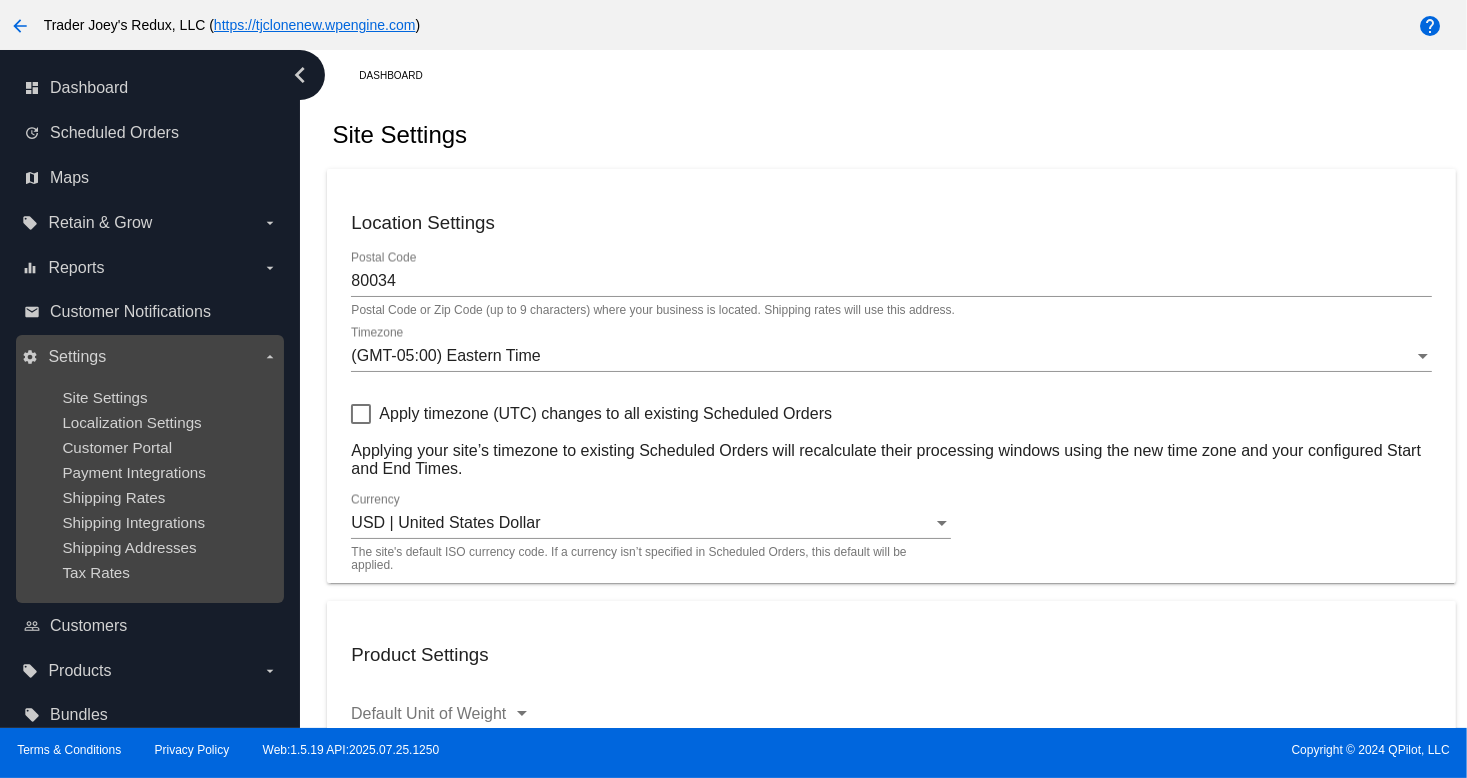 click on "Site Settings
Localization Settings
Customer Portal
Payment Integrations
Shipping Rates
Shipping Integrations
Shipping Addresses
Tax Rates" at bounding box center (149, 485) 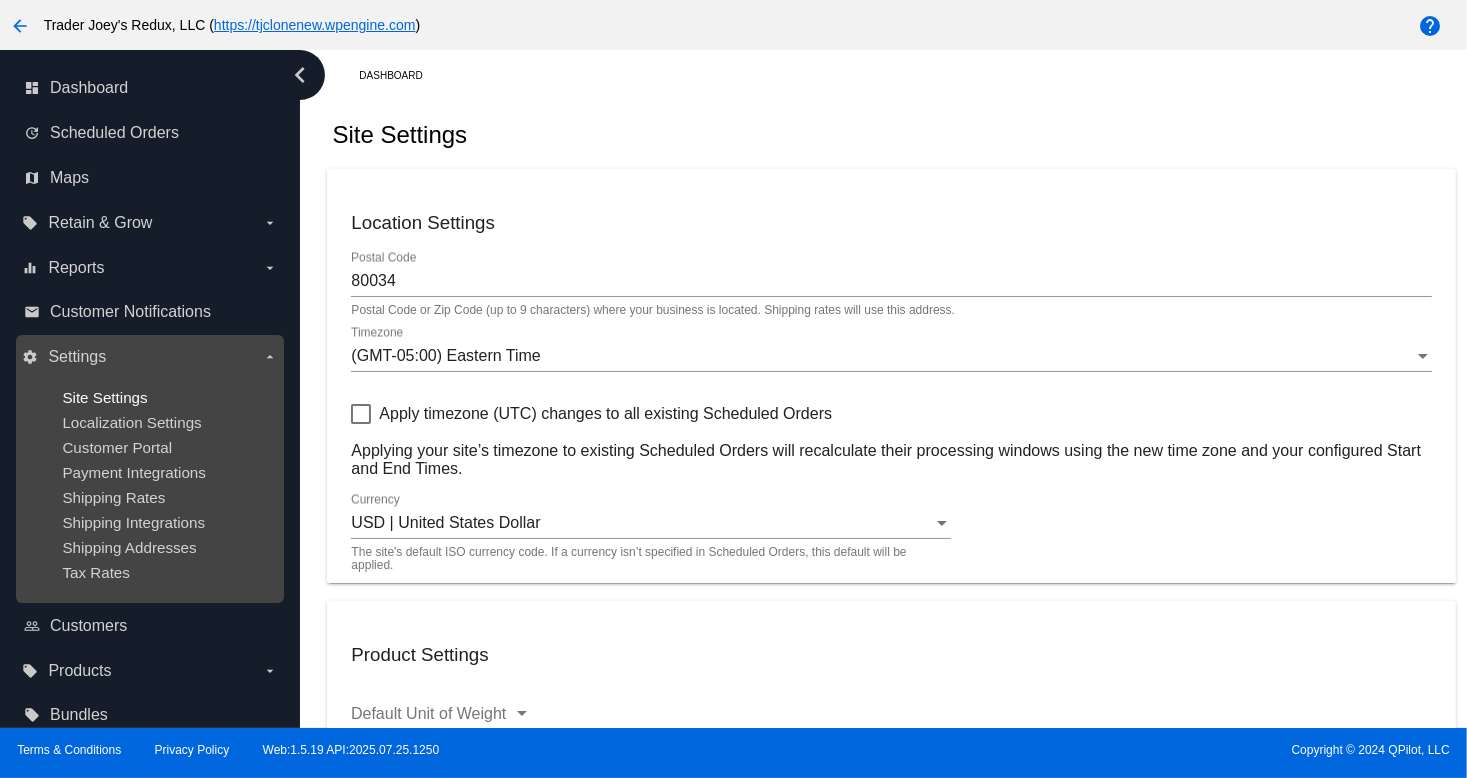 click on "Site Settings" at bounding box center (104, 397) 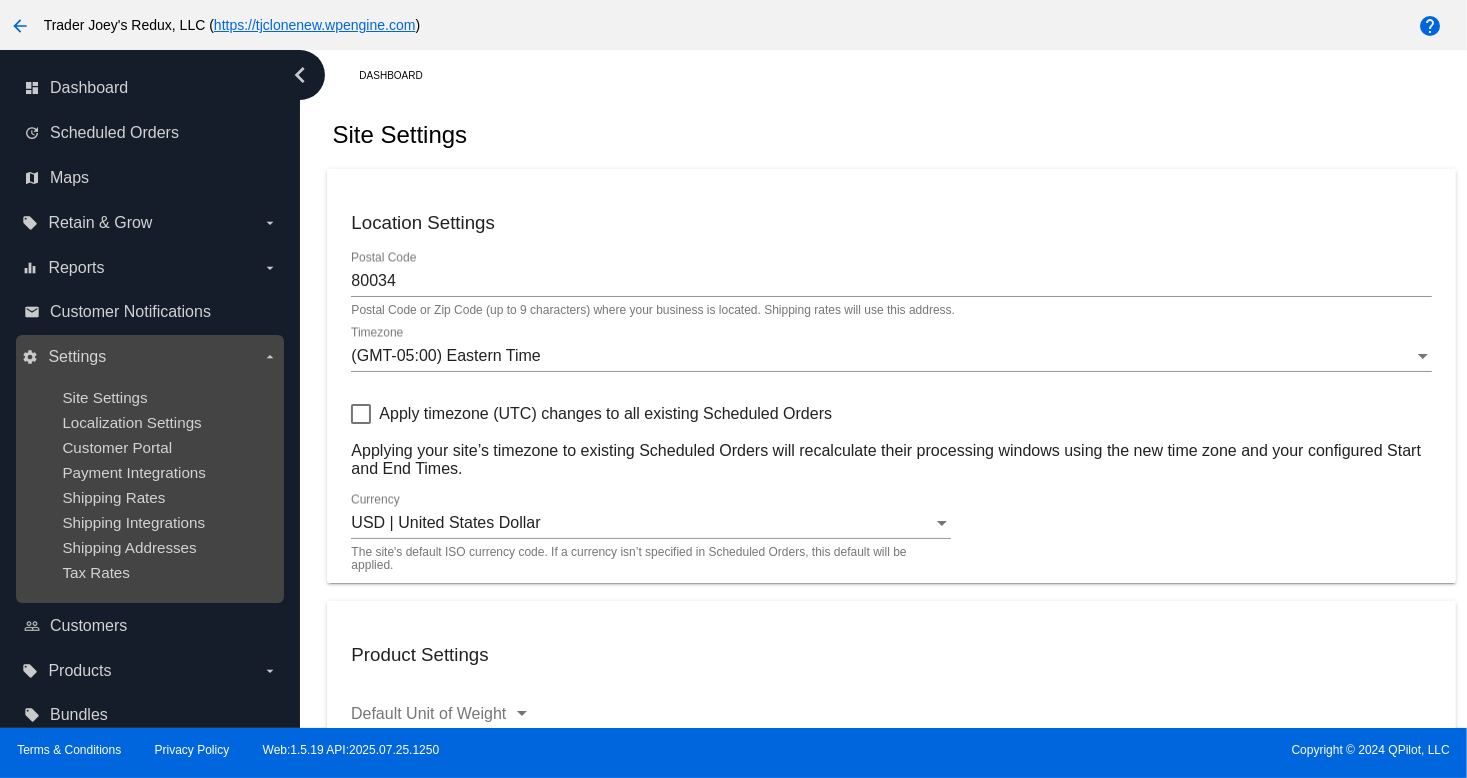 click on "settings
Settings
arrow_drop_down" at bounding box center (149, 357) 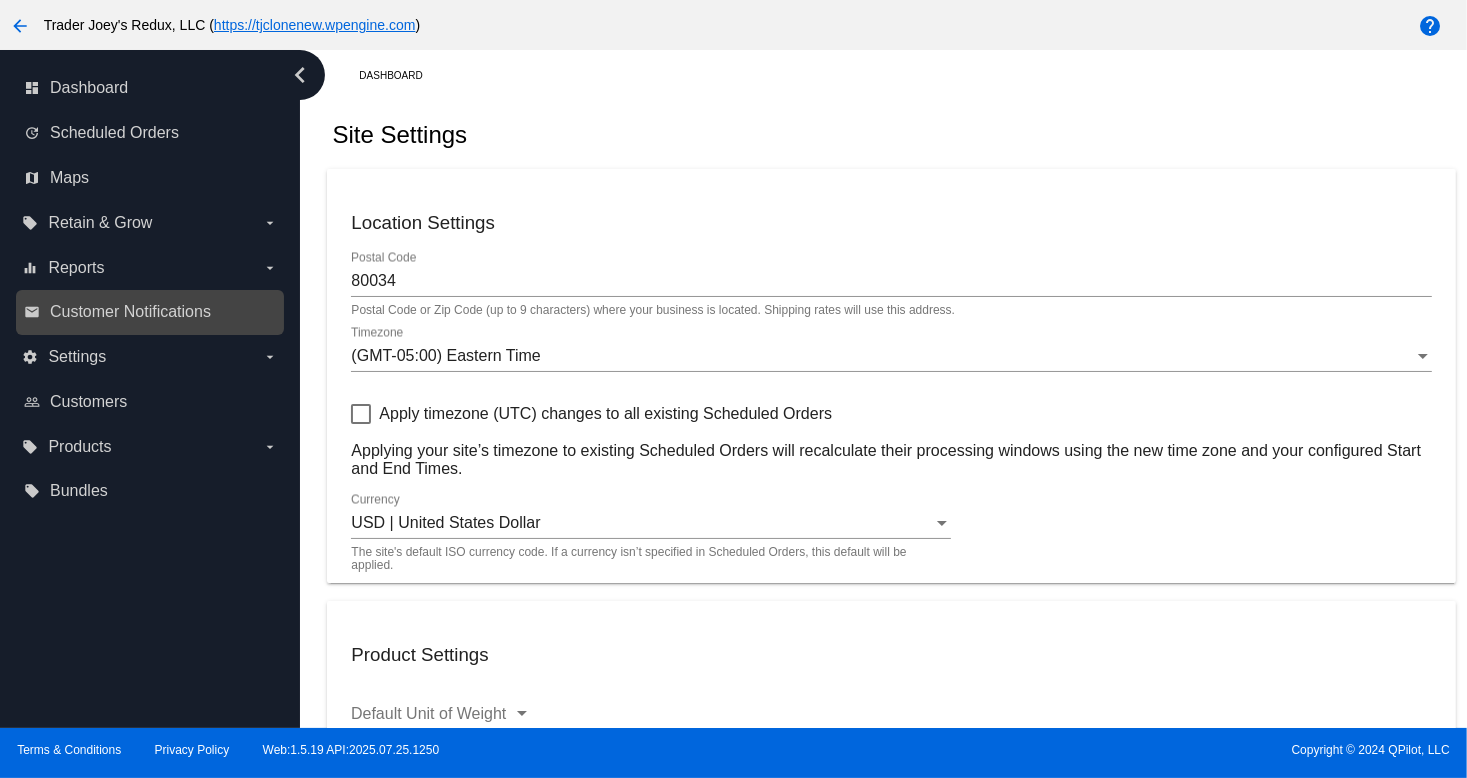 click on "email
Customer Notifications" at bounding box center (151, 312) 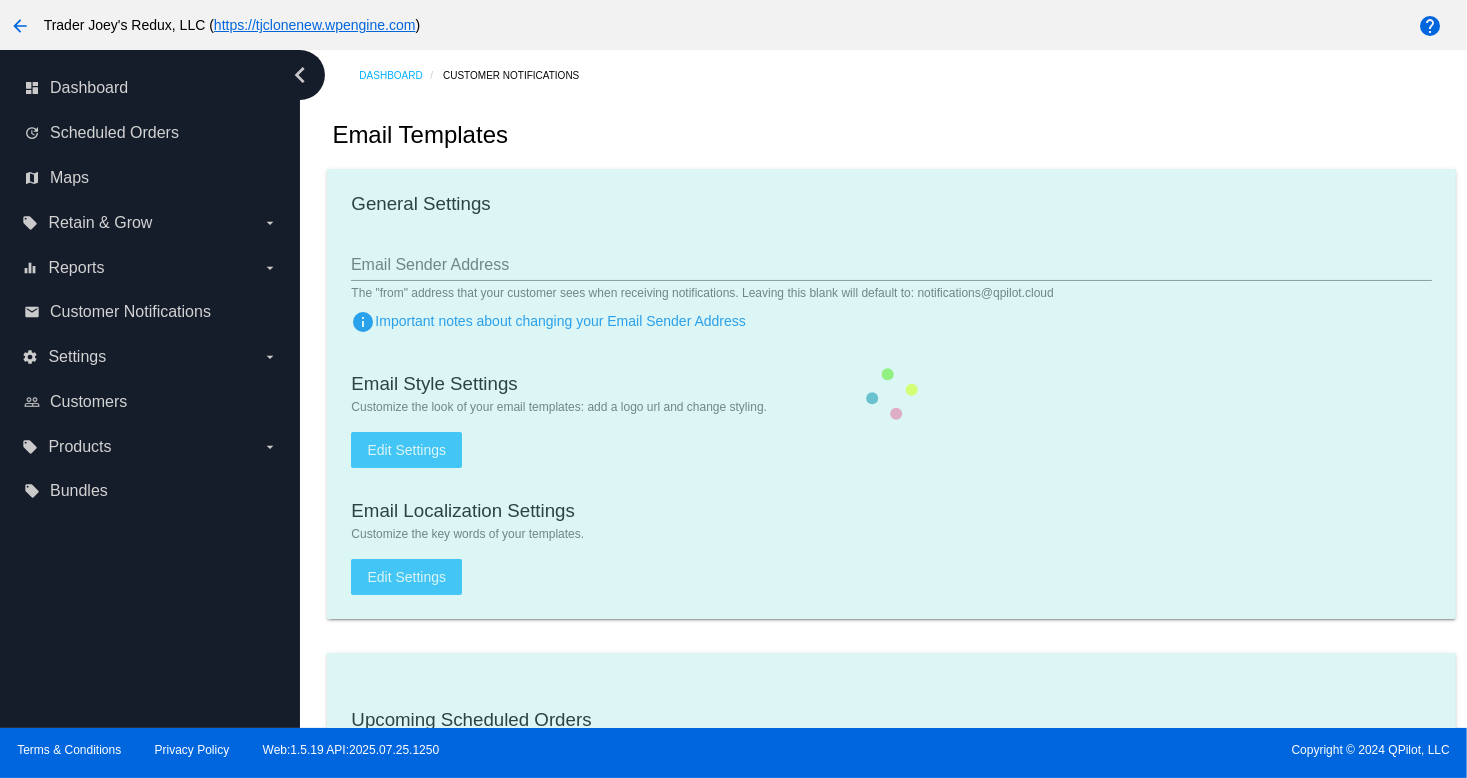checkbox on "true" 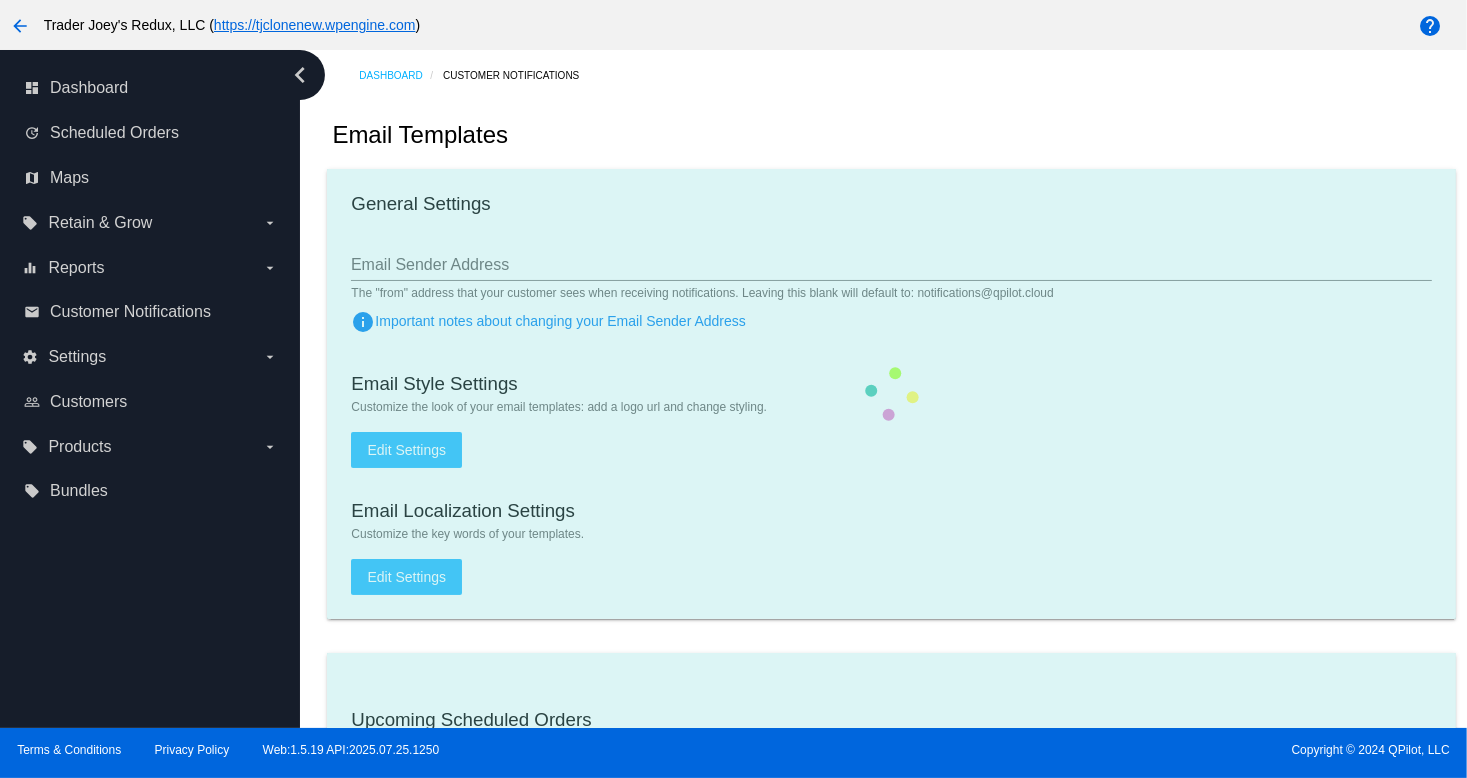 checkbox on "true" 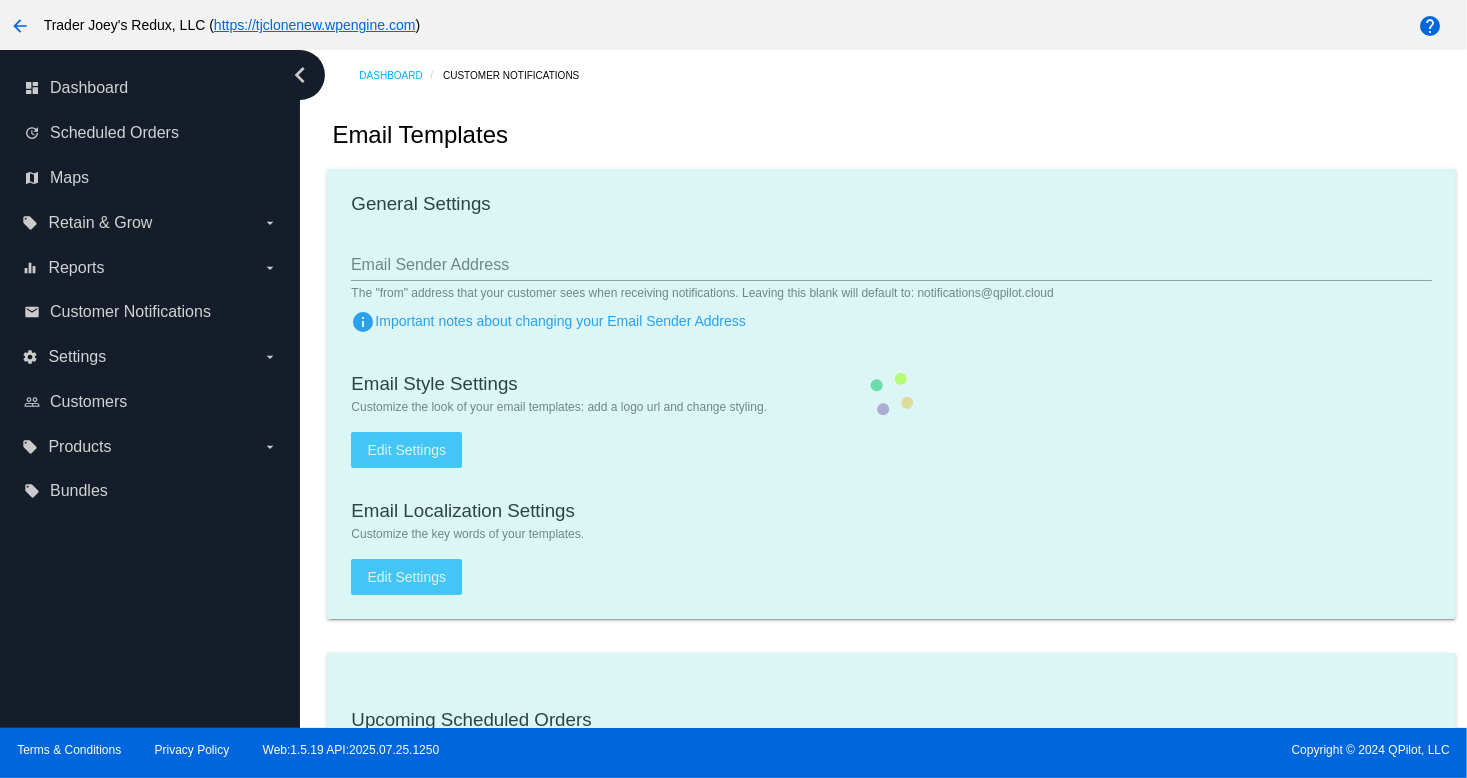 type on "1" 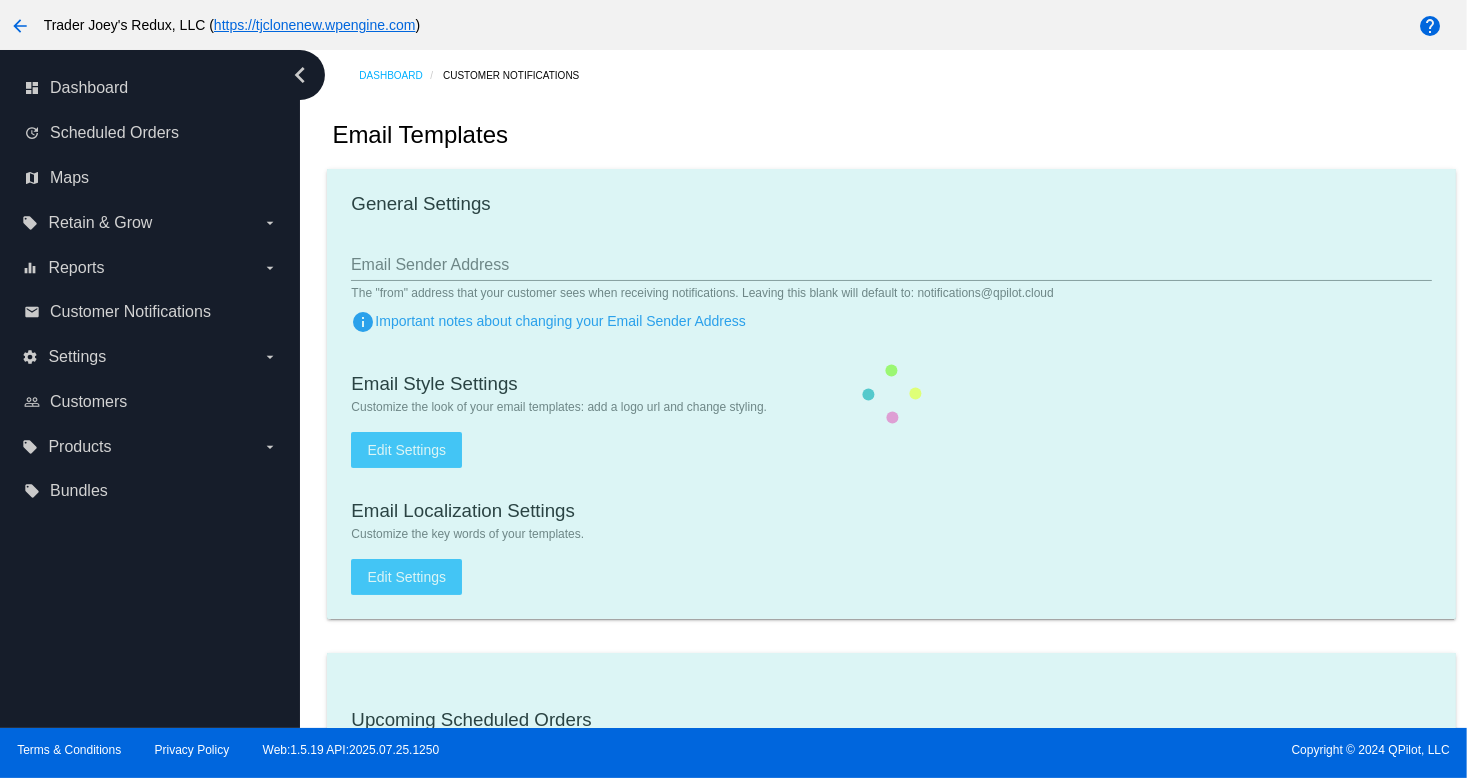checkbox on "true" 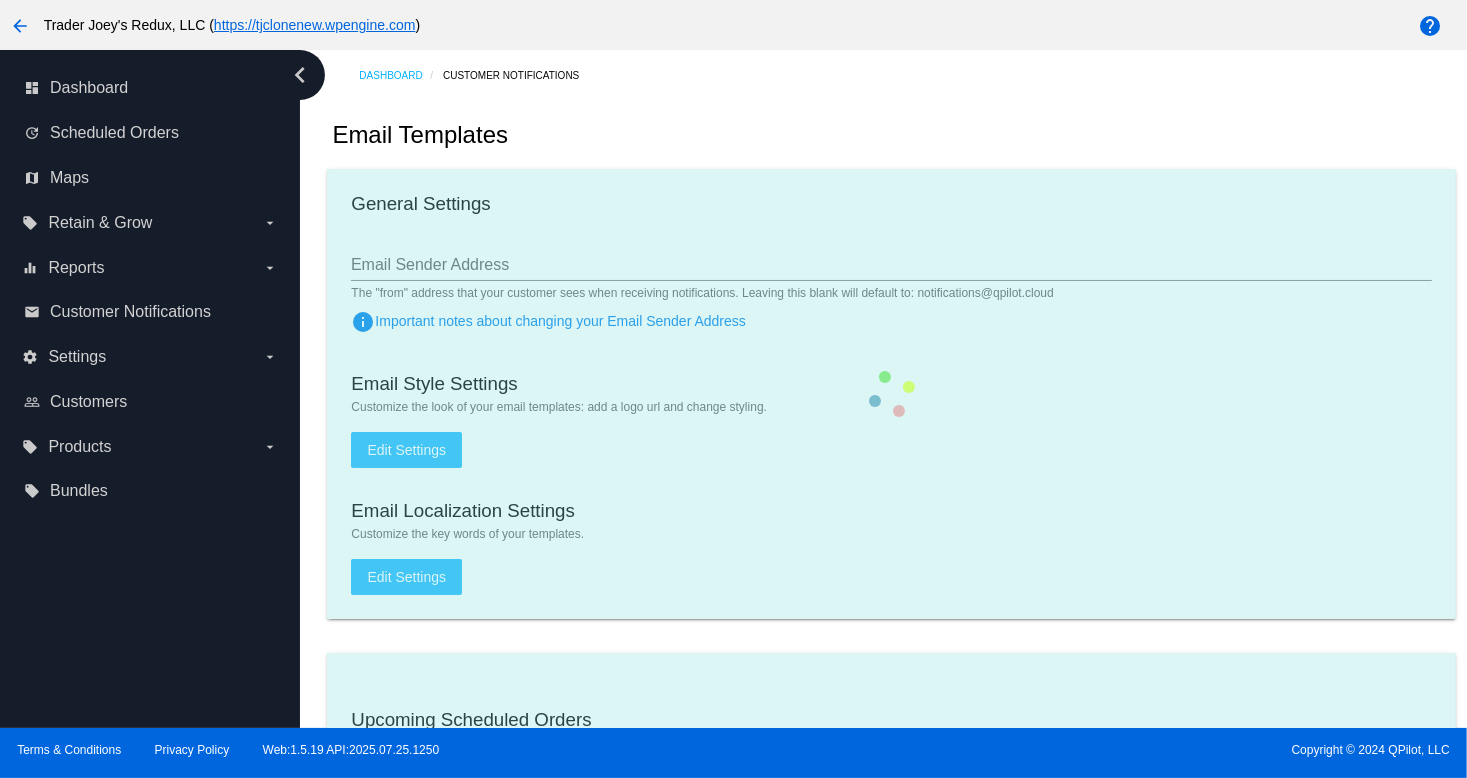 checkbox on "true" 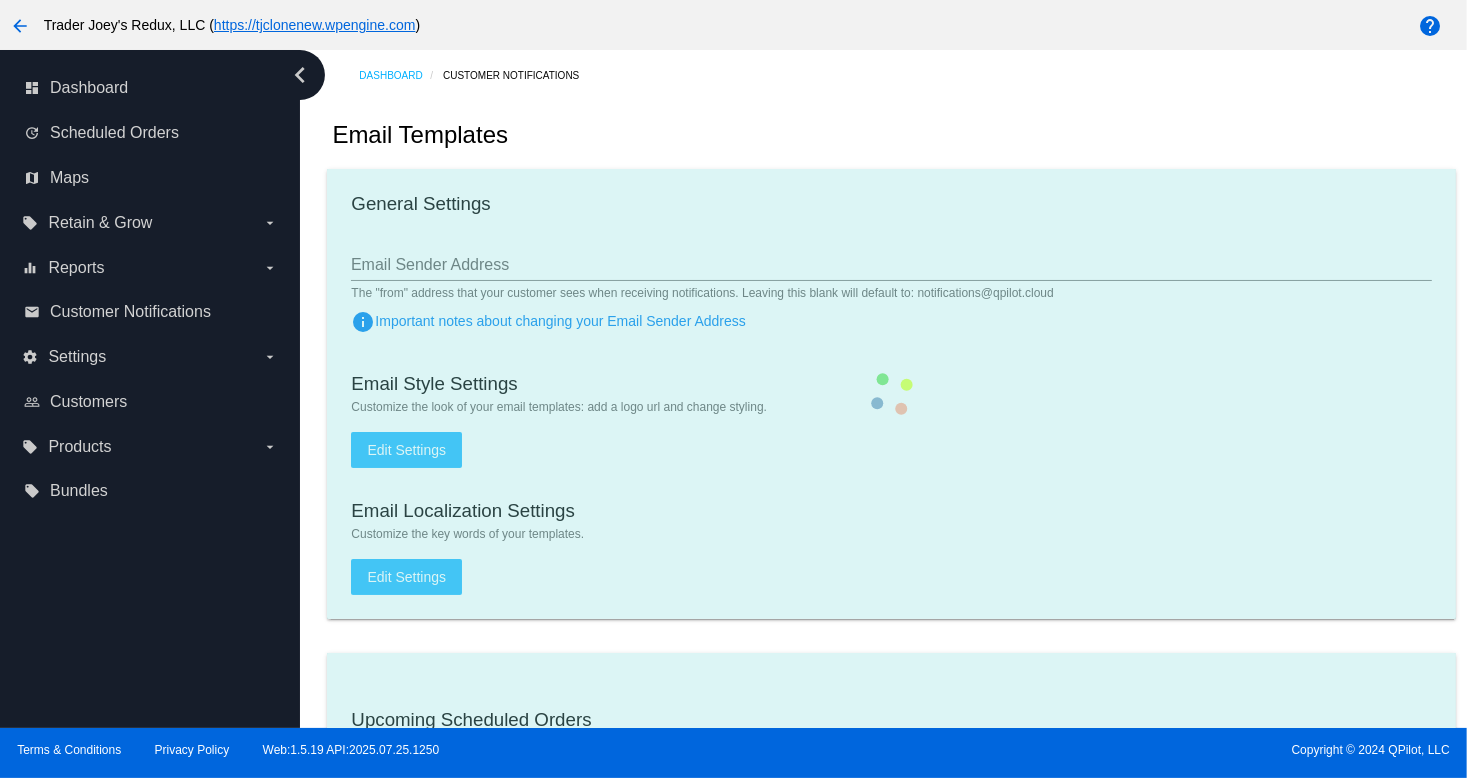 checkbox on "true" 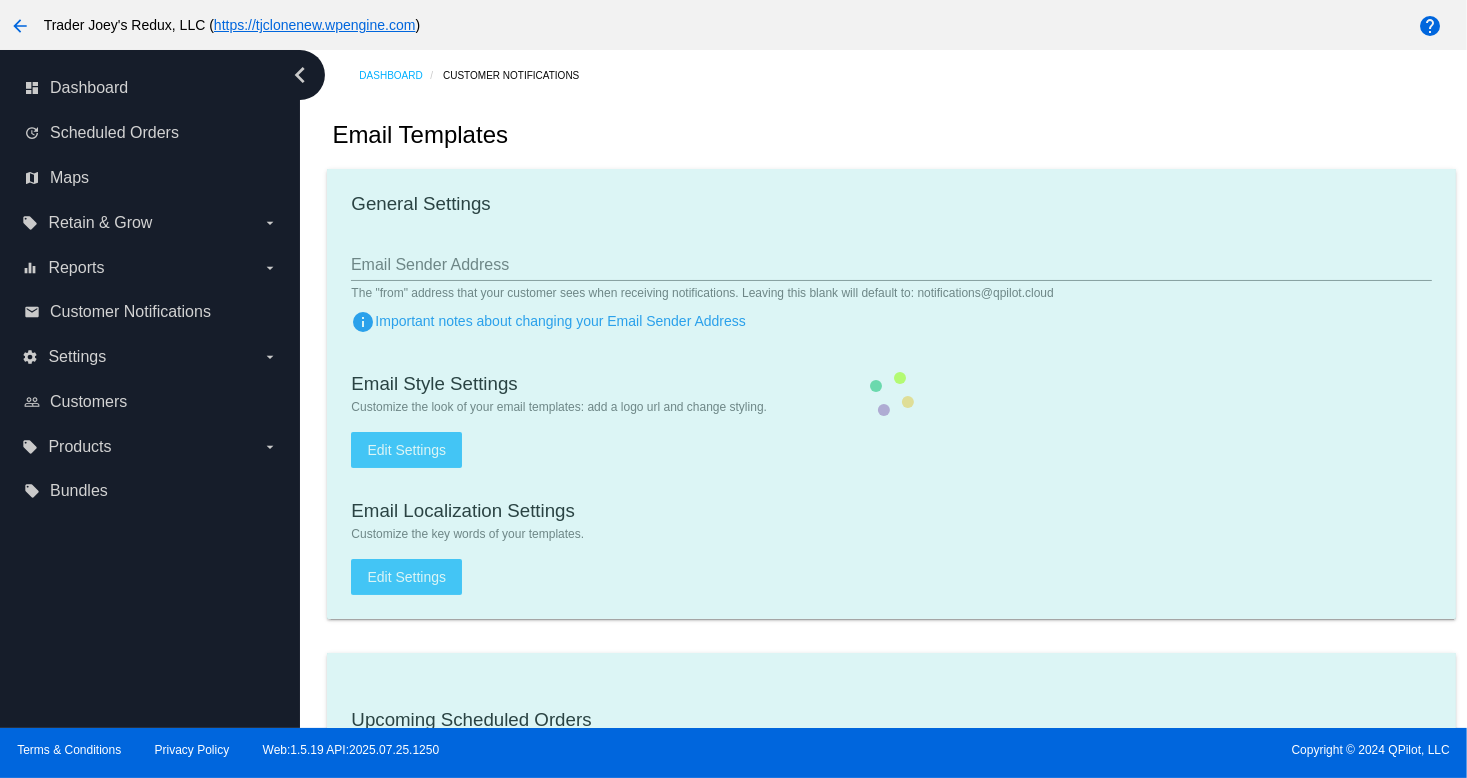 checkbox on "true" 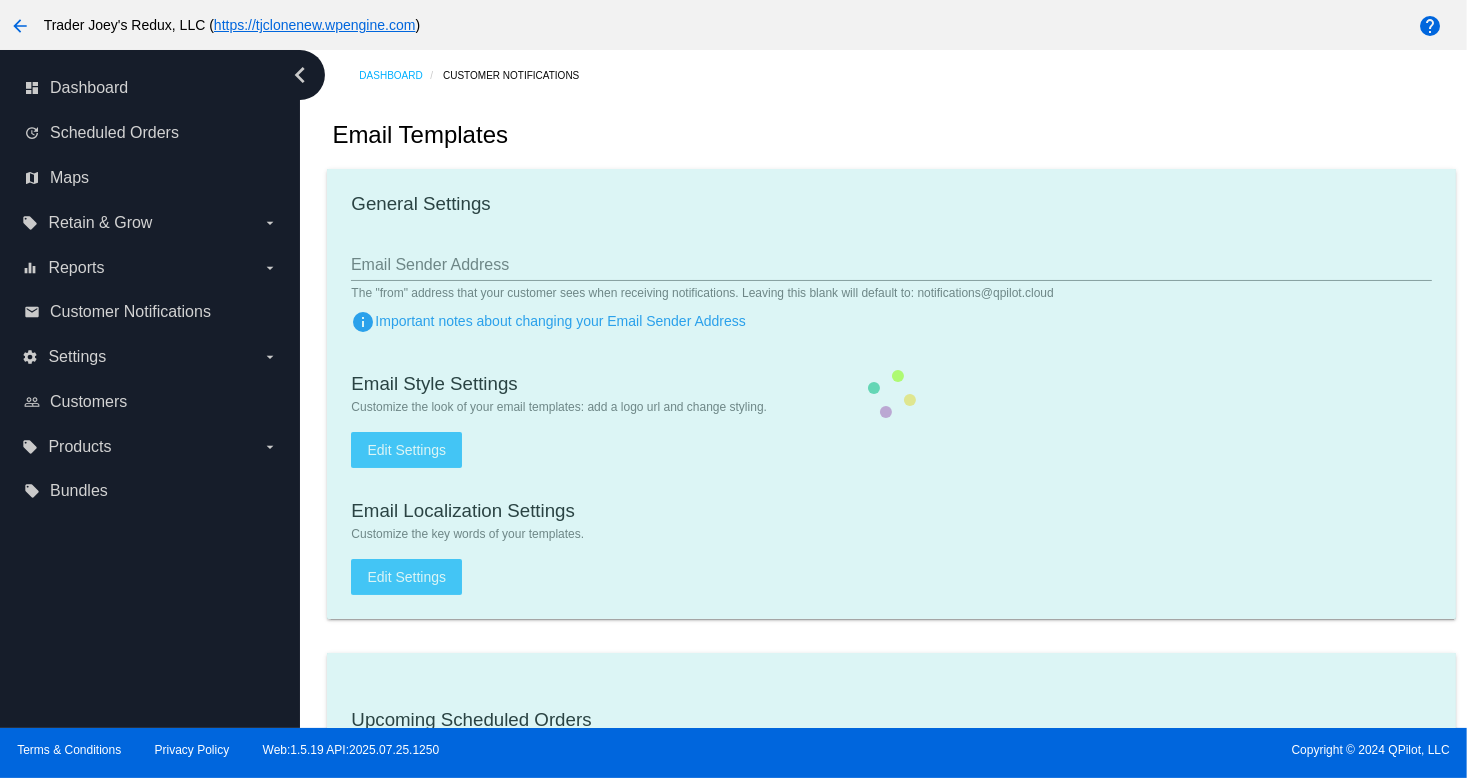 type on "[EMAIL]" 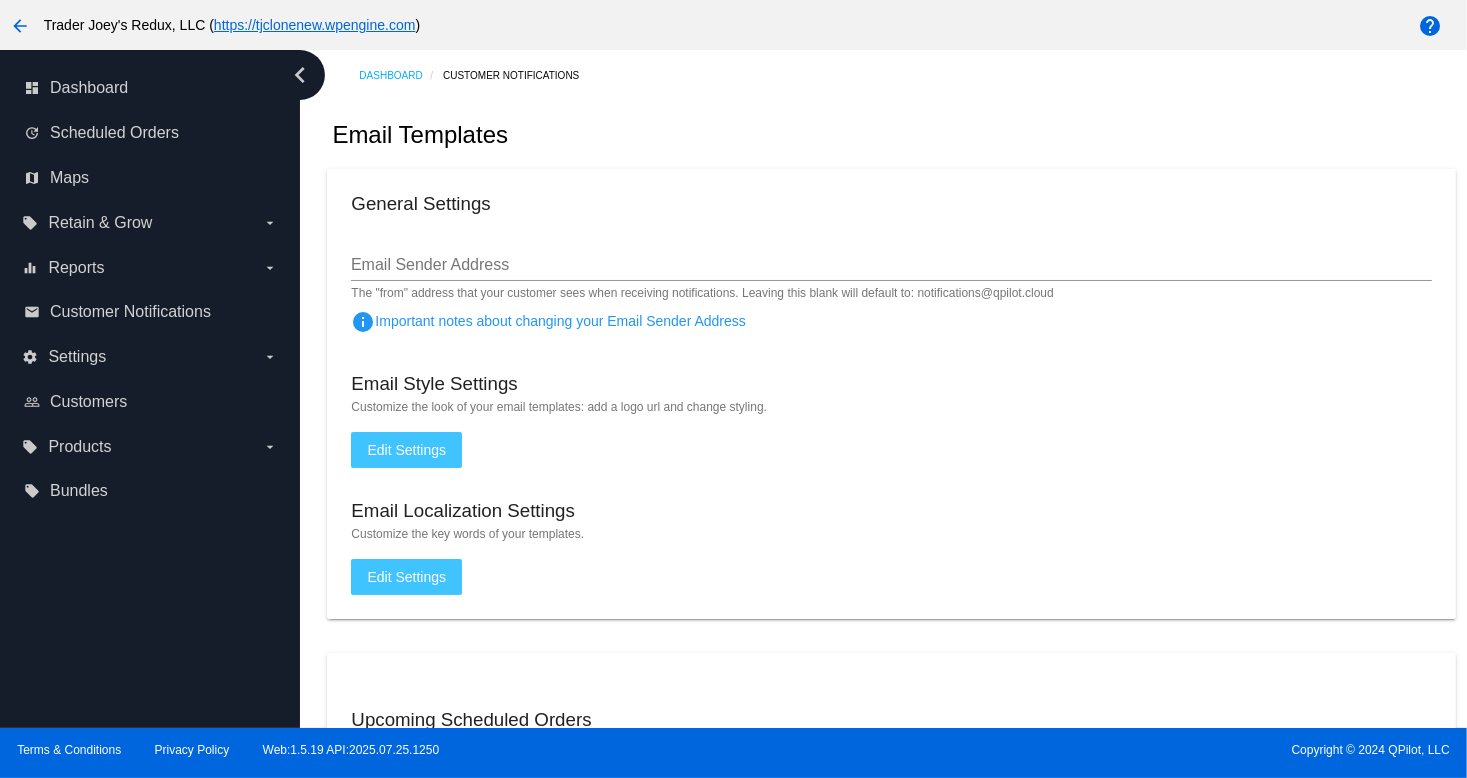 drag, startPoint x: 12, startPoint y: 152, endPoint x: 3, endPoint y: 280, distance: 128.31601 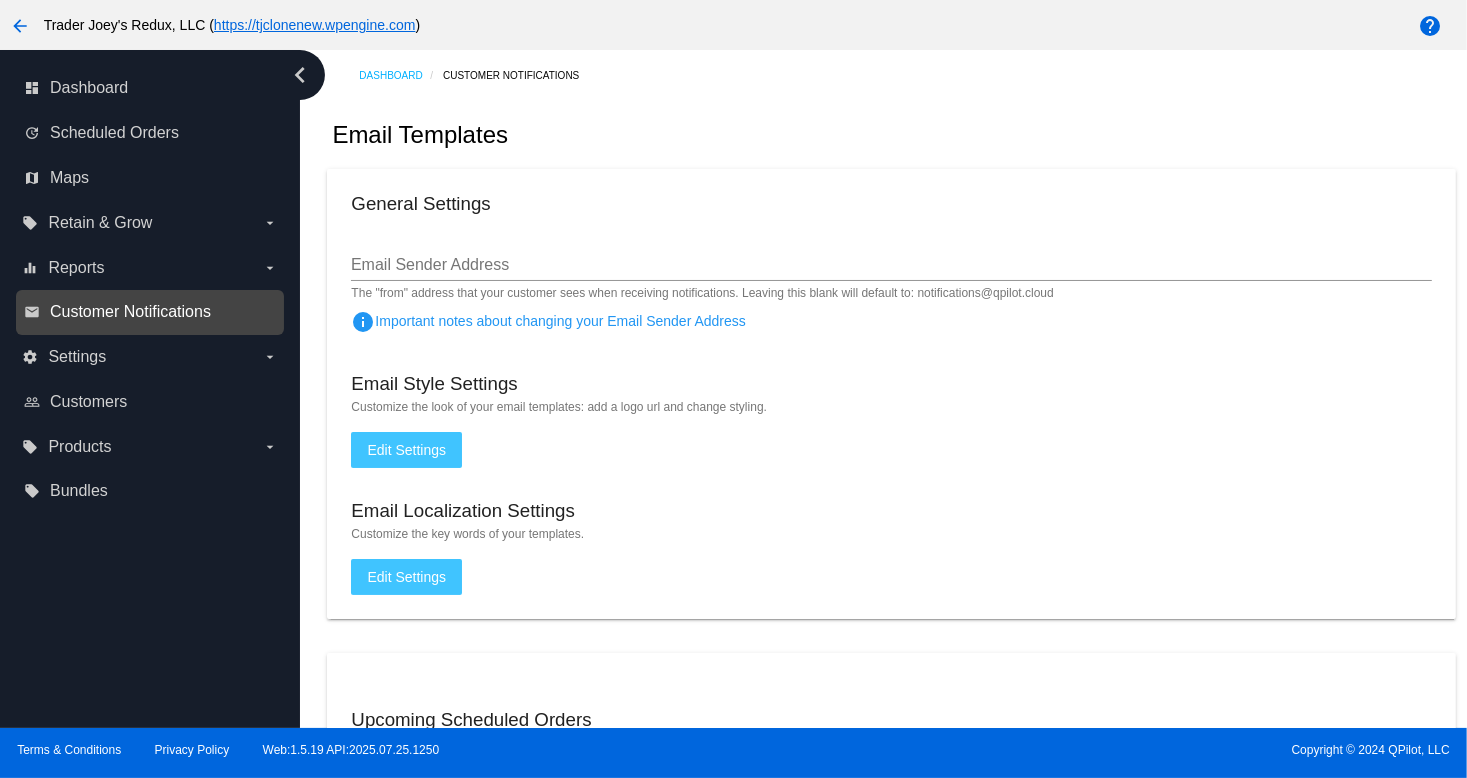 drag, startPoint x: 146, startPoint y: 286, endPoint x: 158, endPoint y: 305, distance: 22.472204 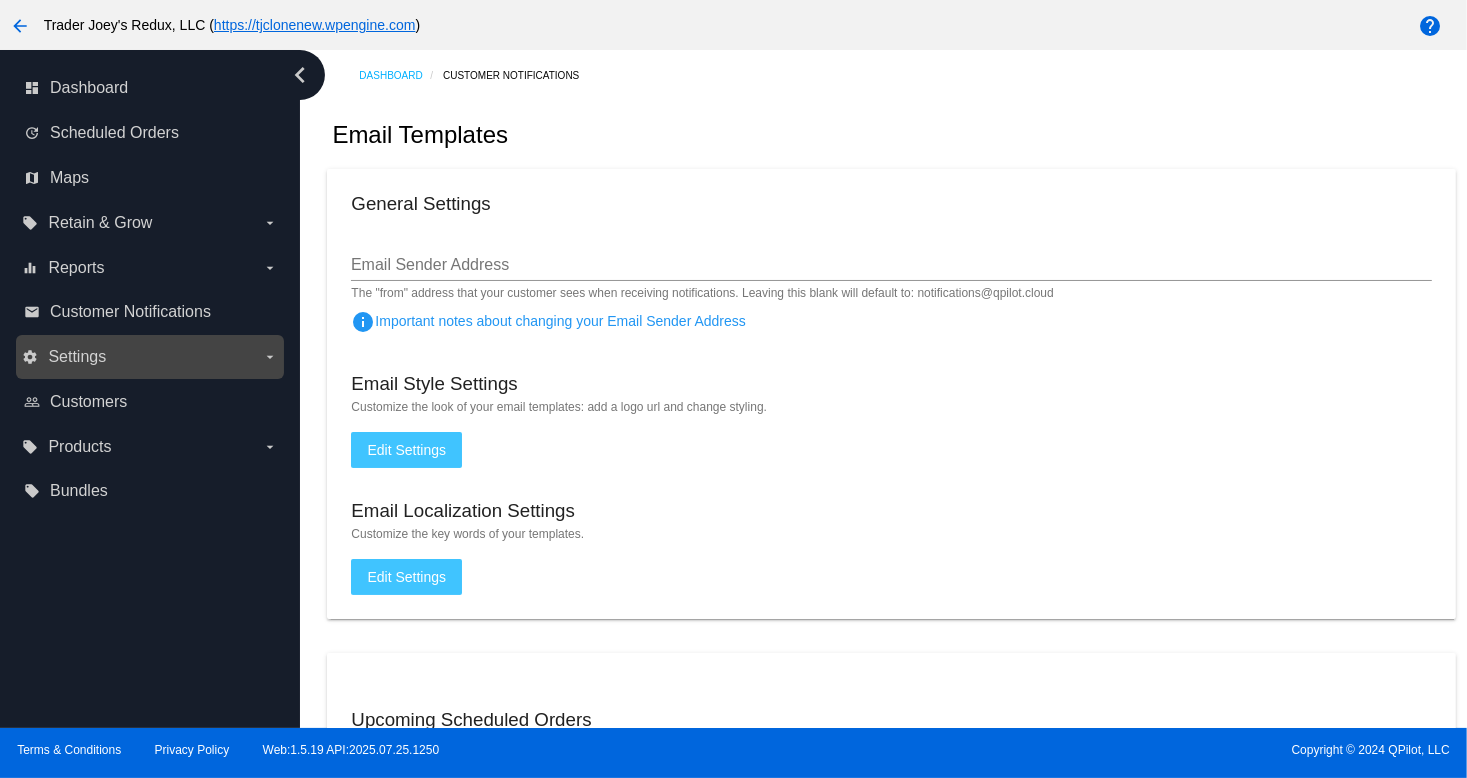 click on "settings
Settings
arrow_drop_down" at bounding box center (149, 357) 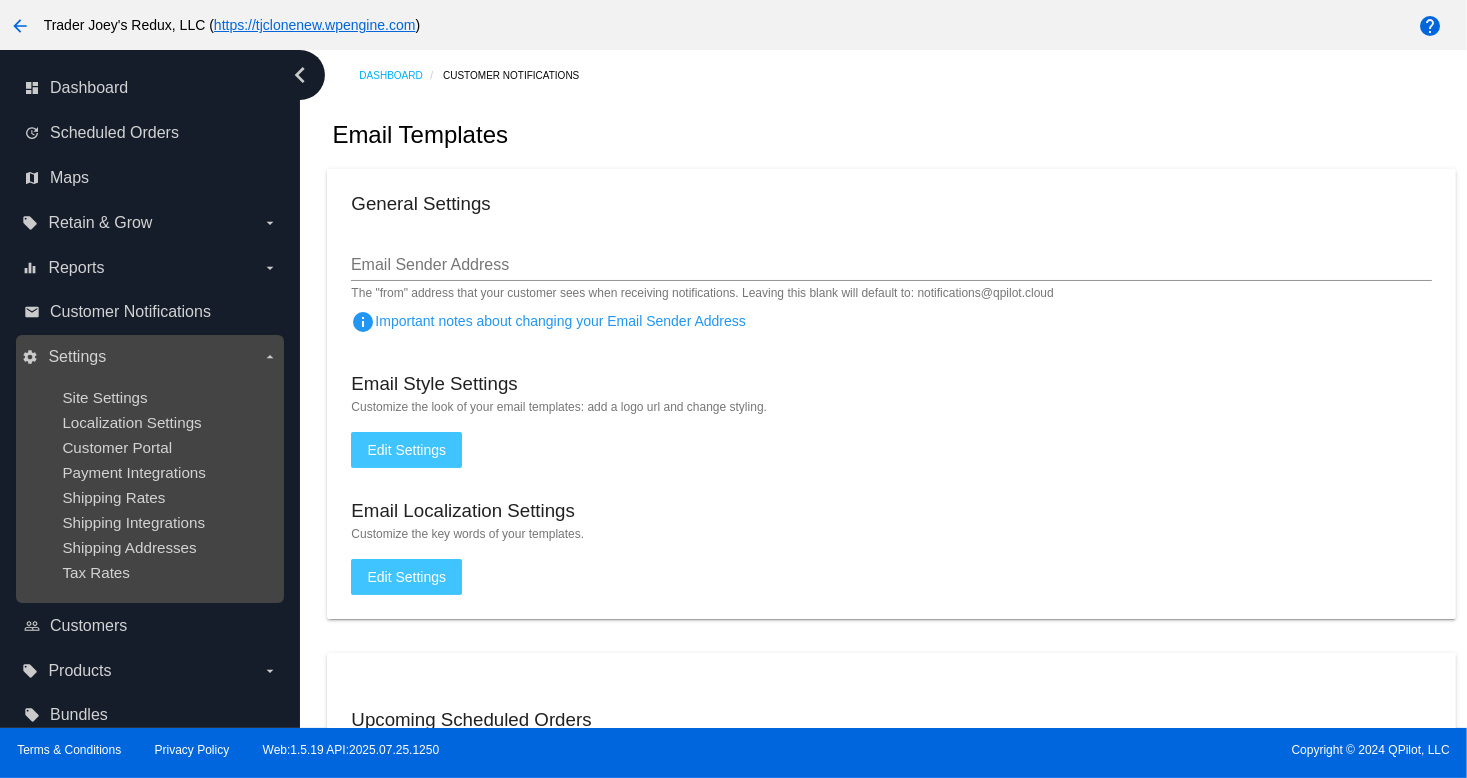 click on "Site Settings
Localization Settings
Customer Portal
Payment Integrations
Shipping Rates
Shipping Integrations
Shipping Addresses
Tax Rates" at bounding box center (149, 485) 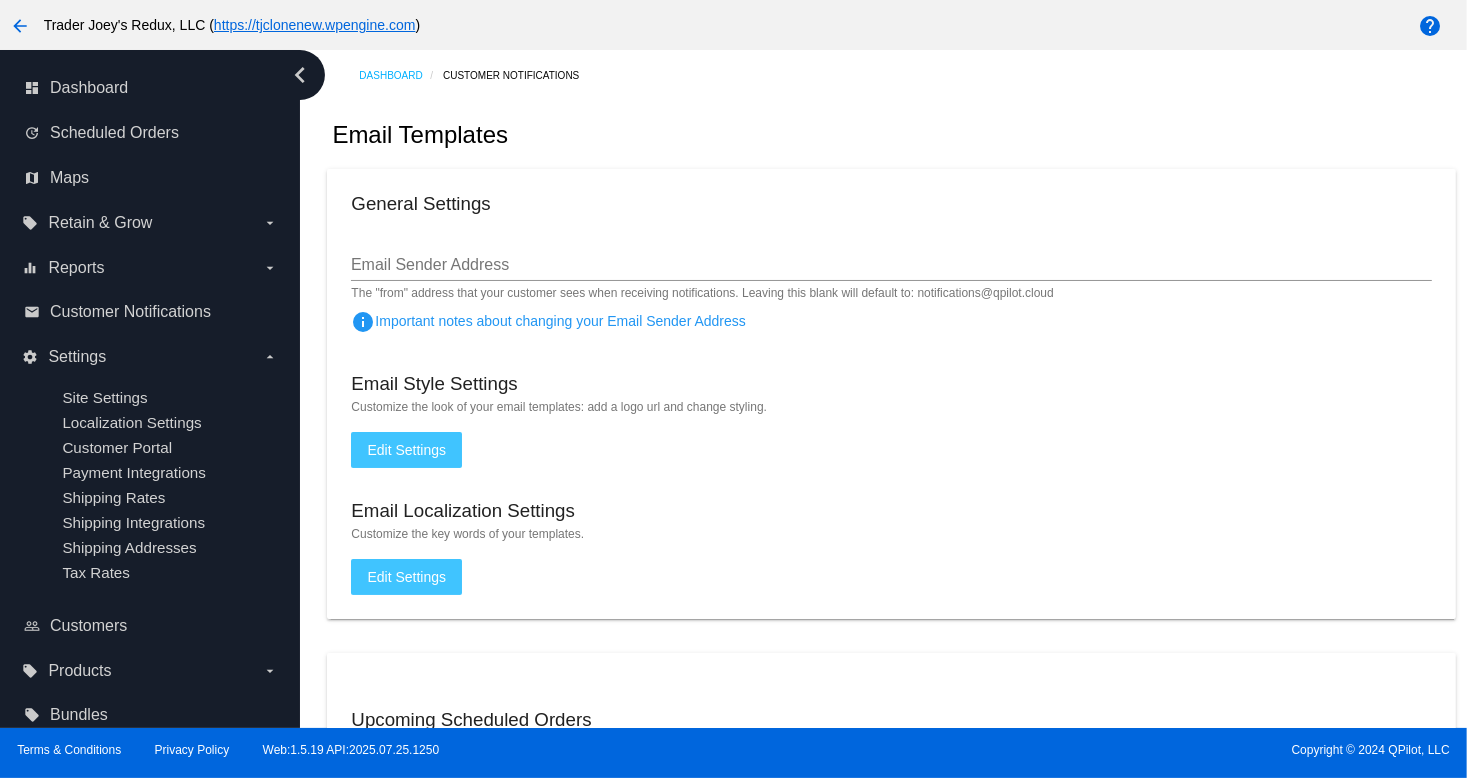 drag, startPoint x: 380, startPoint y: 517, endPoint x: 384, endPoint y: 661, distance: 144.05554 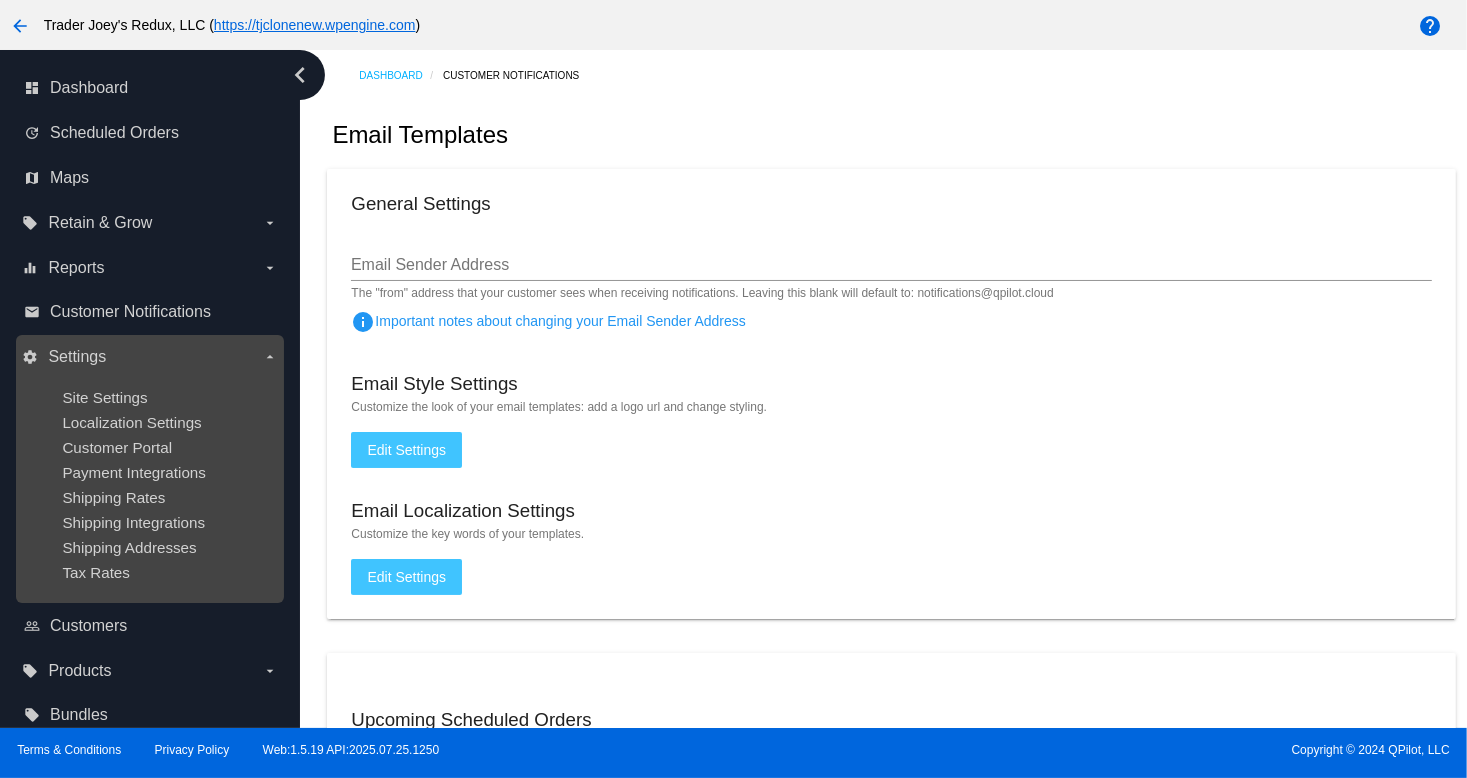 click on "settings
Settings
arrow_drop_down" at bounding box center [149, 357] 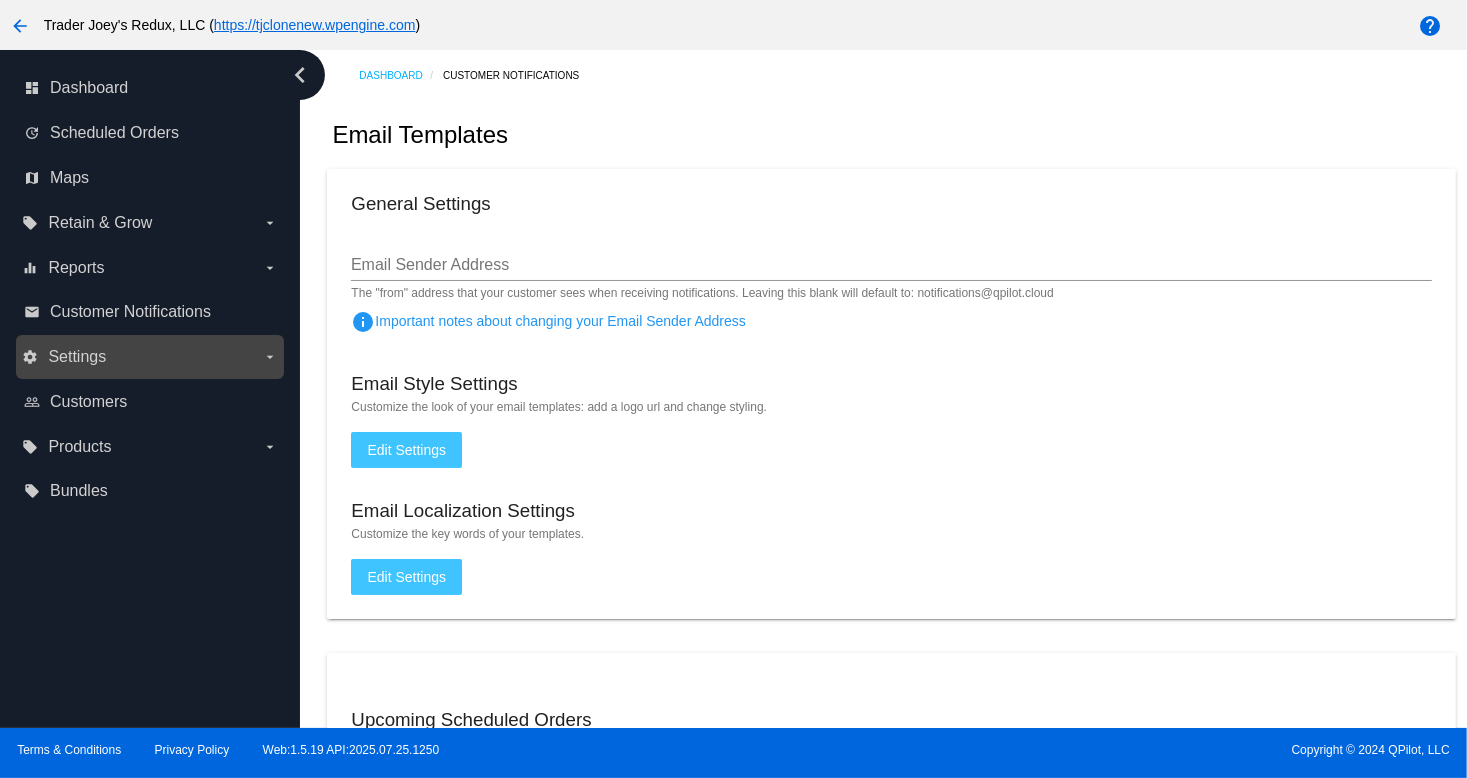 click on "settings
Settings
arrow_drop_down" at bounding box center [149, 357] 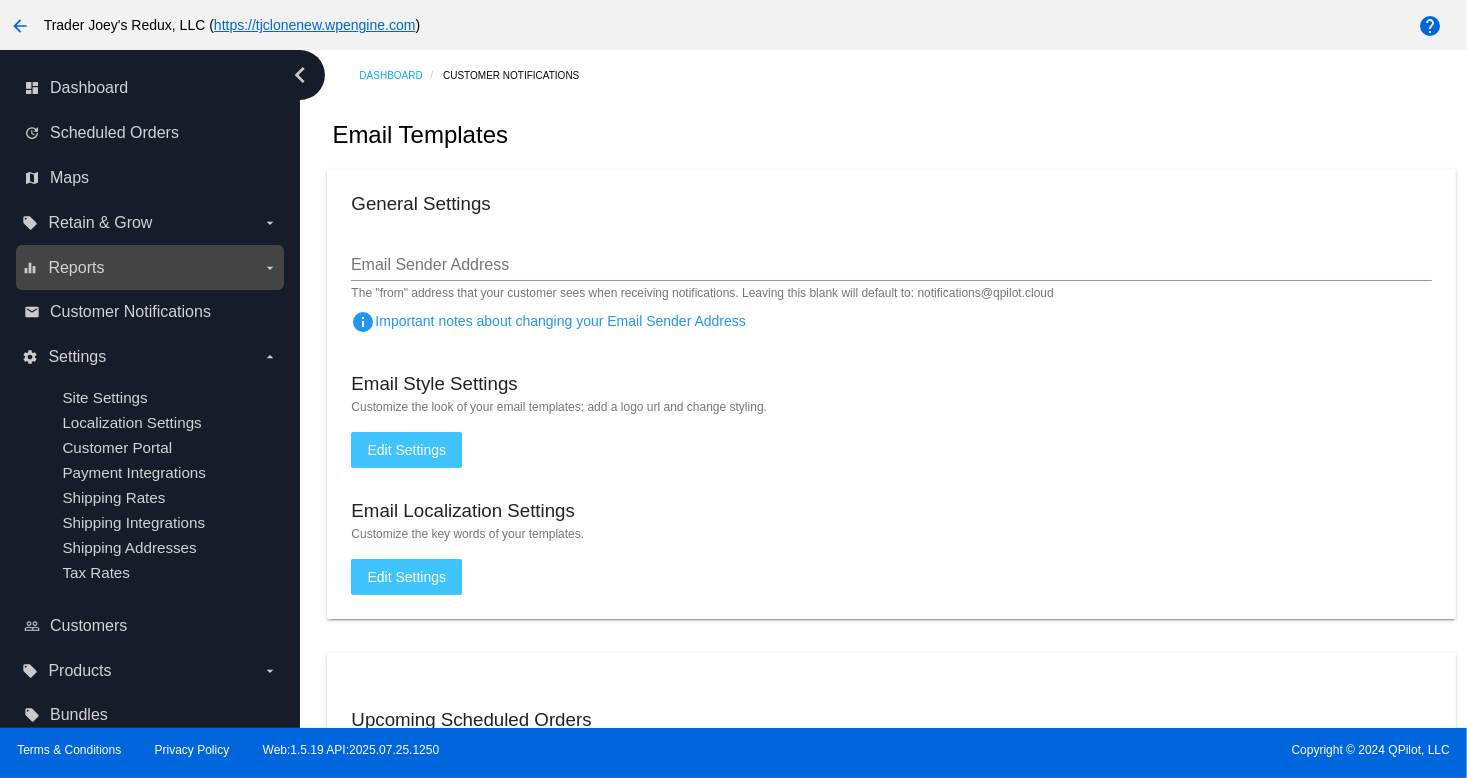 click on "Reports" at bounding box center (76, 268) 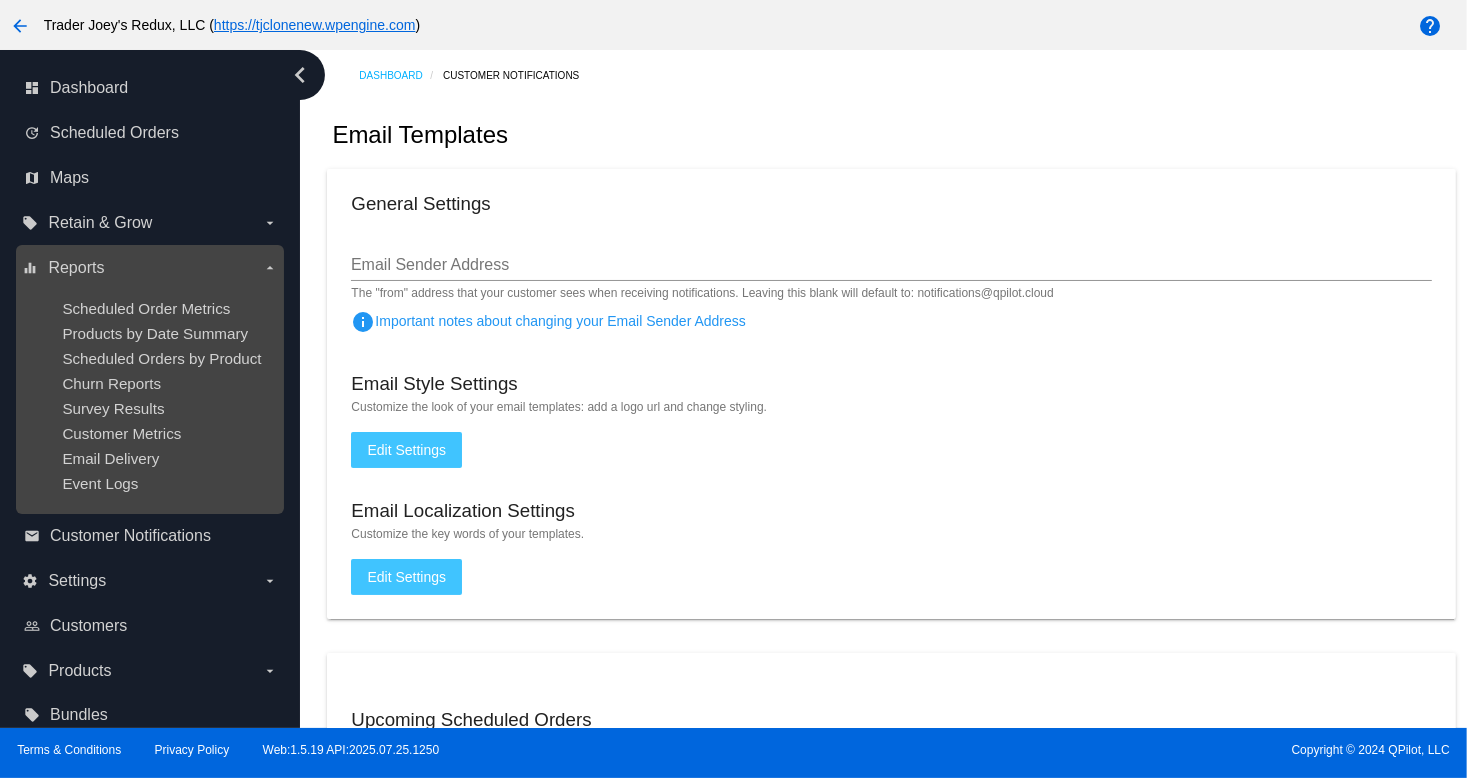 click on "Churn Reports" at bounding box center [165, 383] 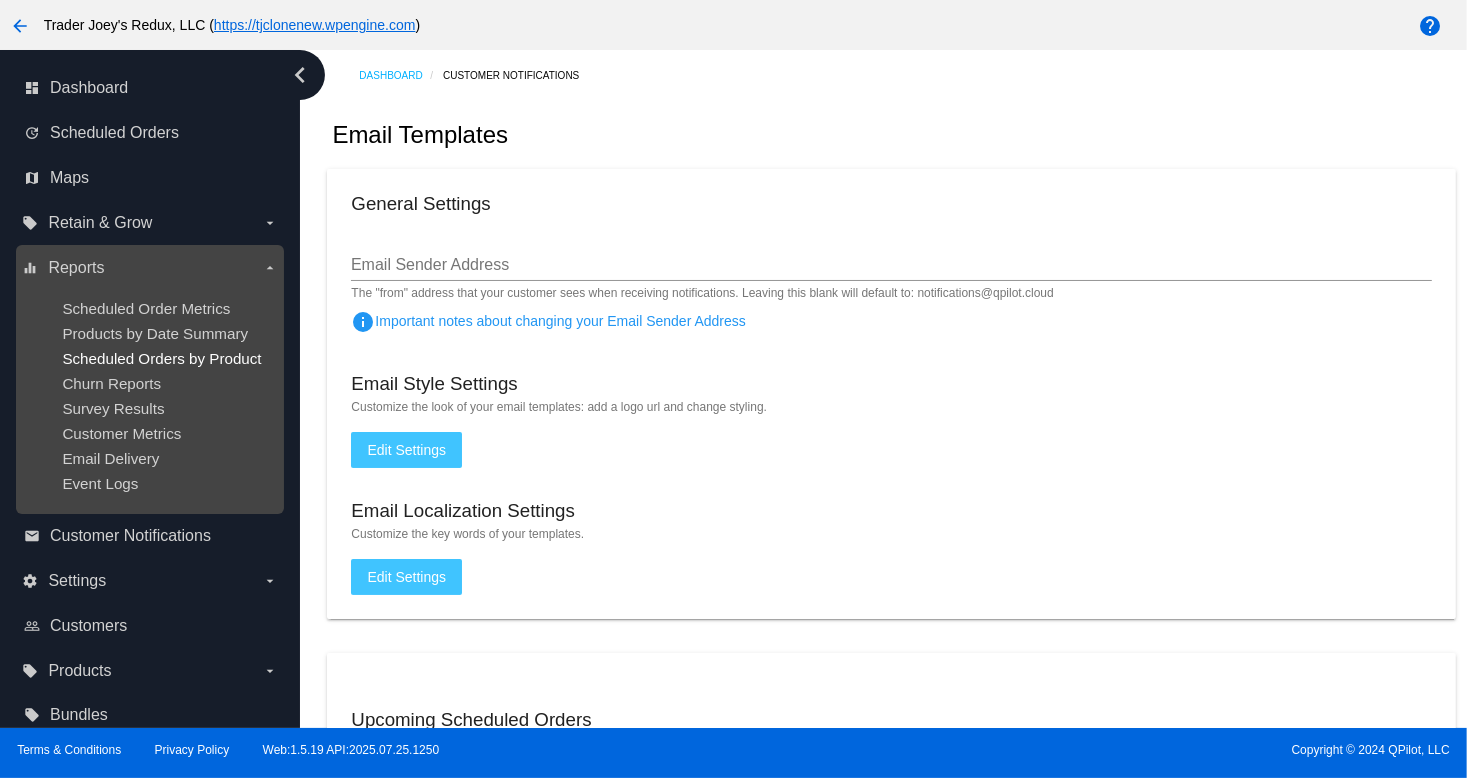 click on "Scheduled Orders by Product" at bounding box center [161, 358] 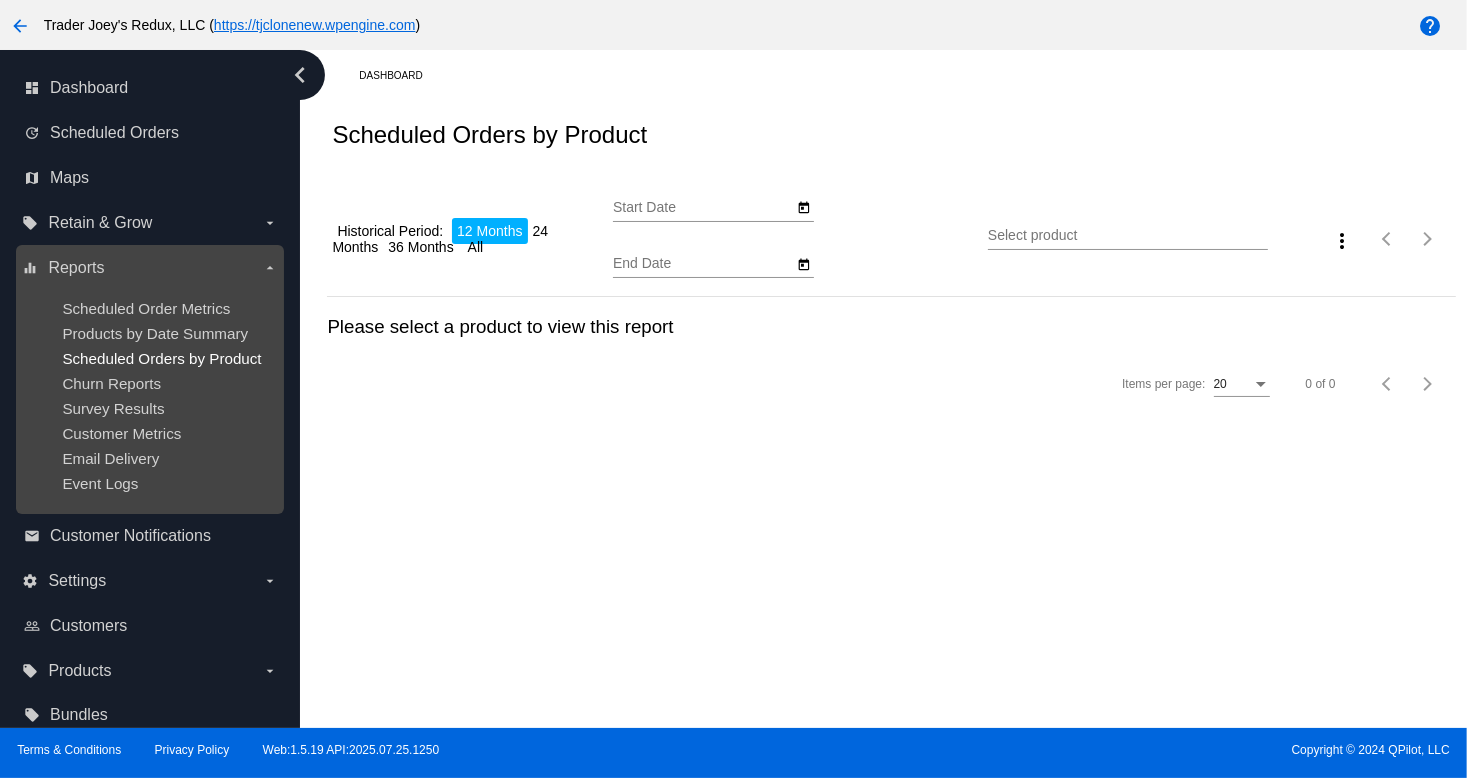 click on "Scheduled Orders by Product" at bounding box center (161, 358) 